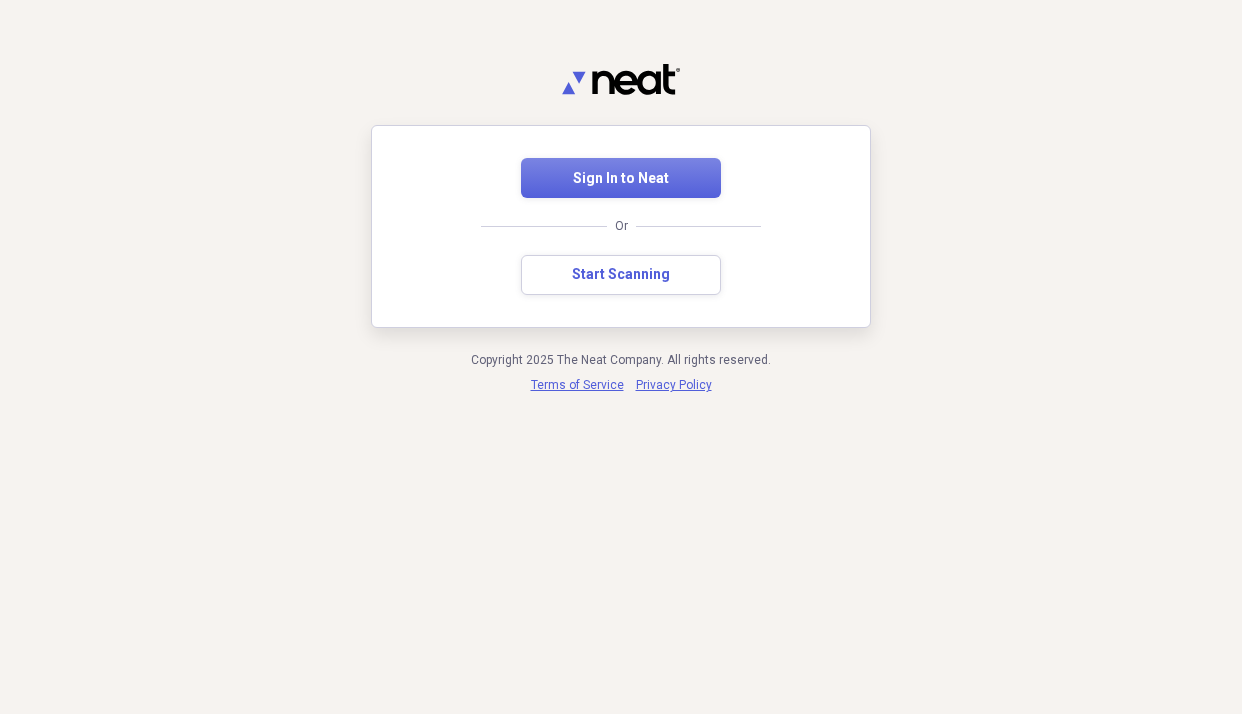 scroll, scrollTop: 0, scrollLeft: 0, axis: both 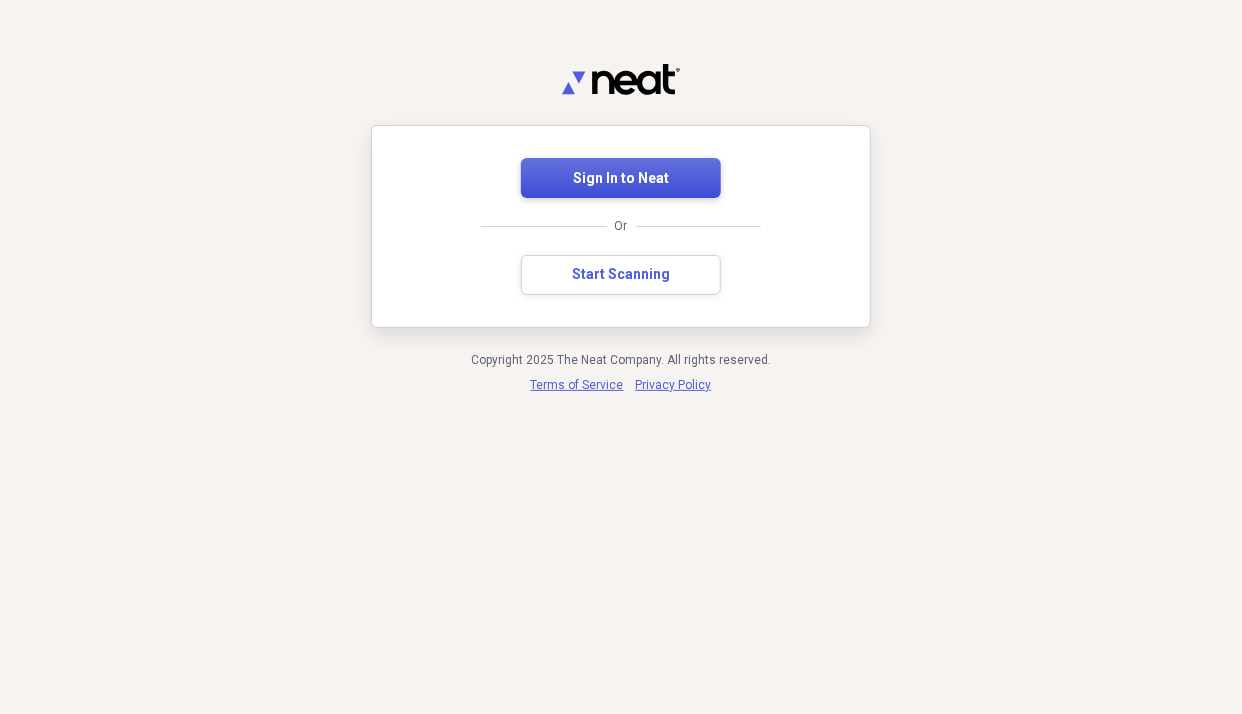 click on "Sign In to Neat" at bounding box center (621, 179) 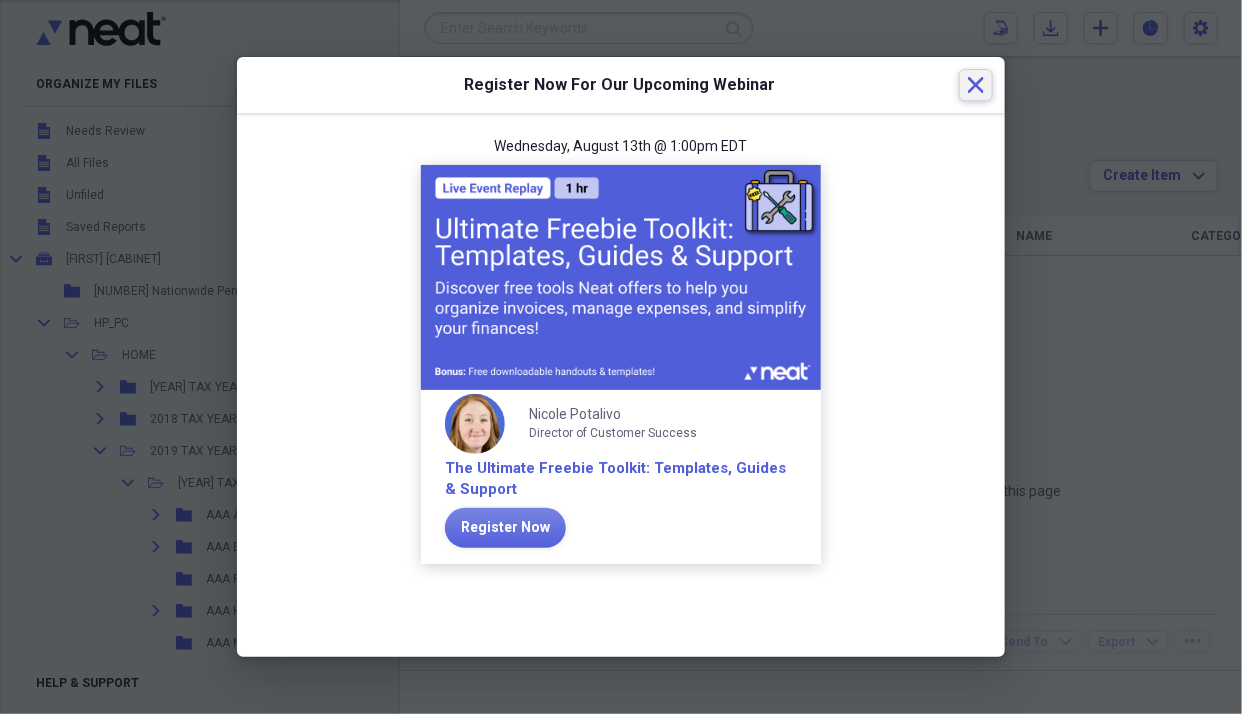click 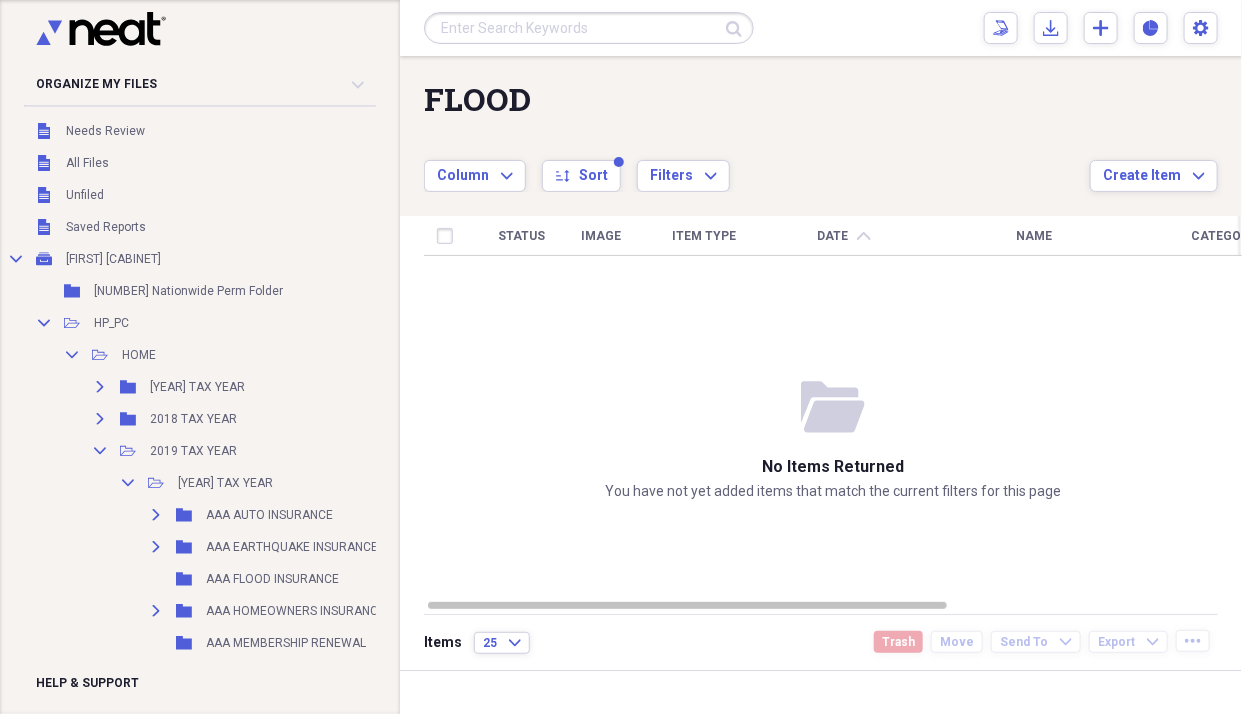 click on "Expand" 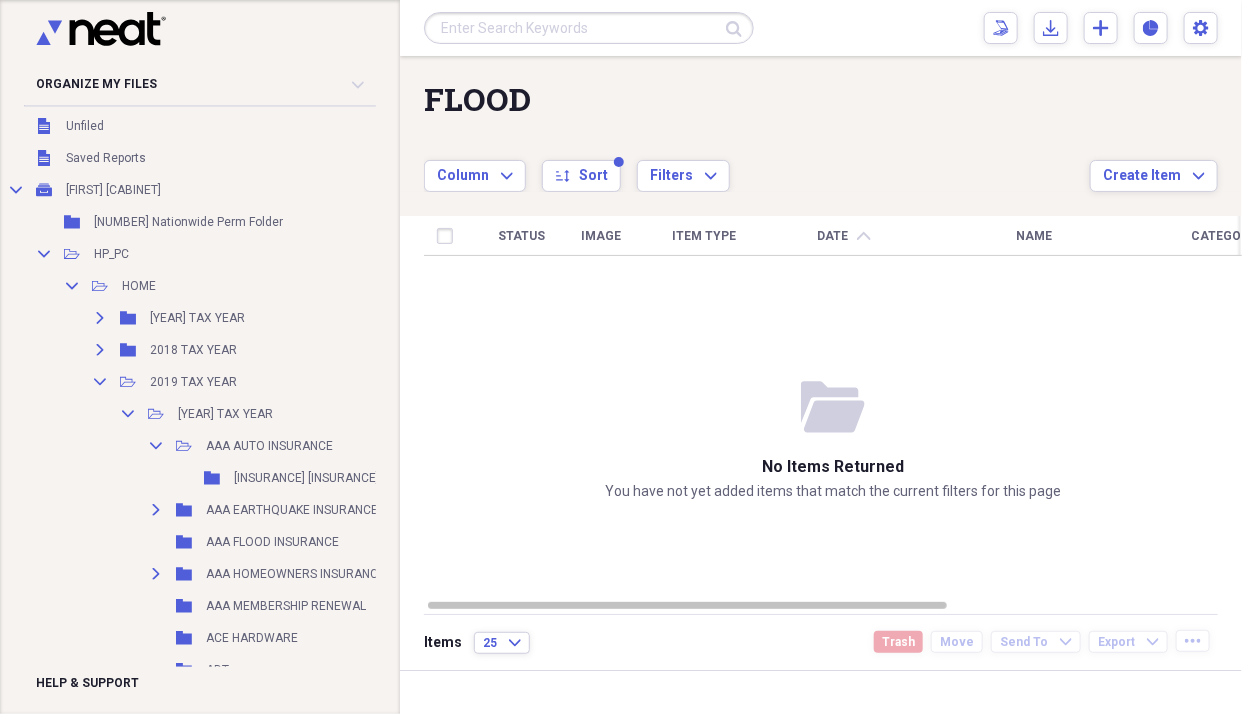 scroll, scrollTop: 100, scrollLeft: 0, axis: vertical 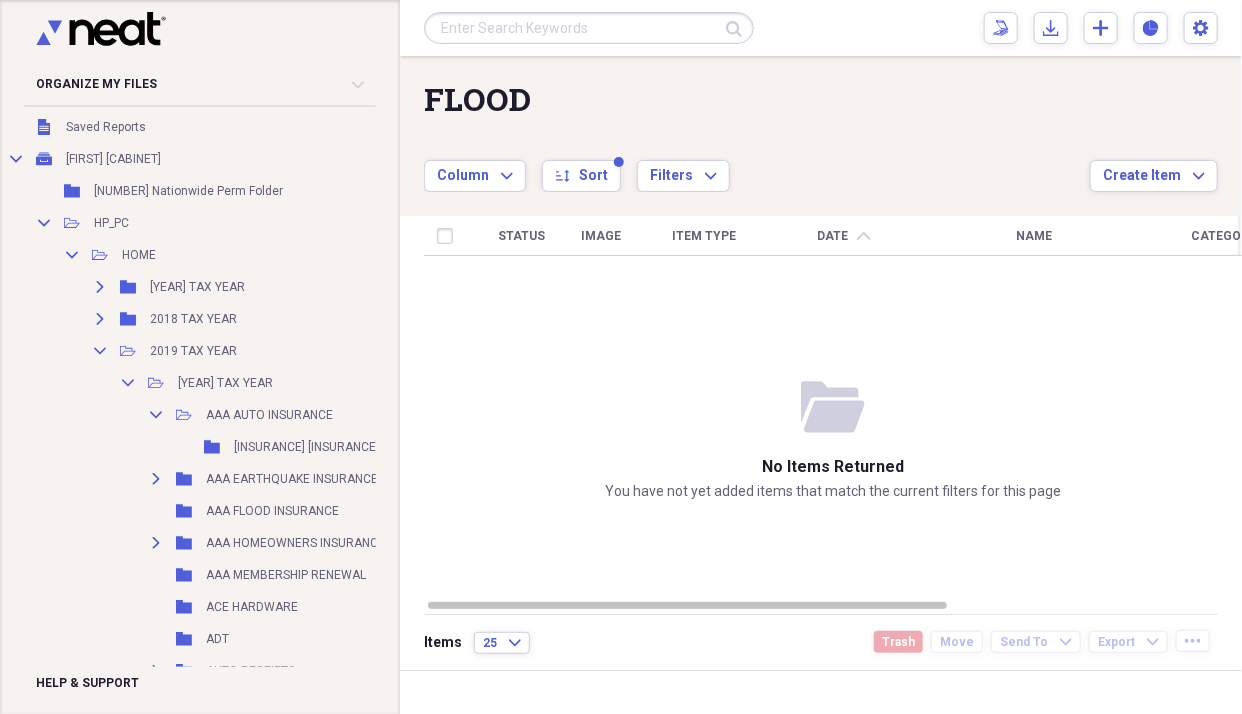 click on "Expand Folder AAA HOMEOWNERS INSURANCE Add Folder" at bounding box center (297, 543) 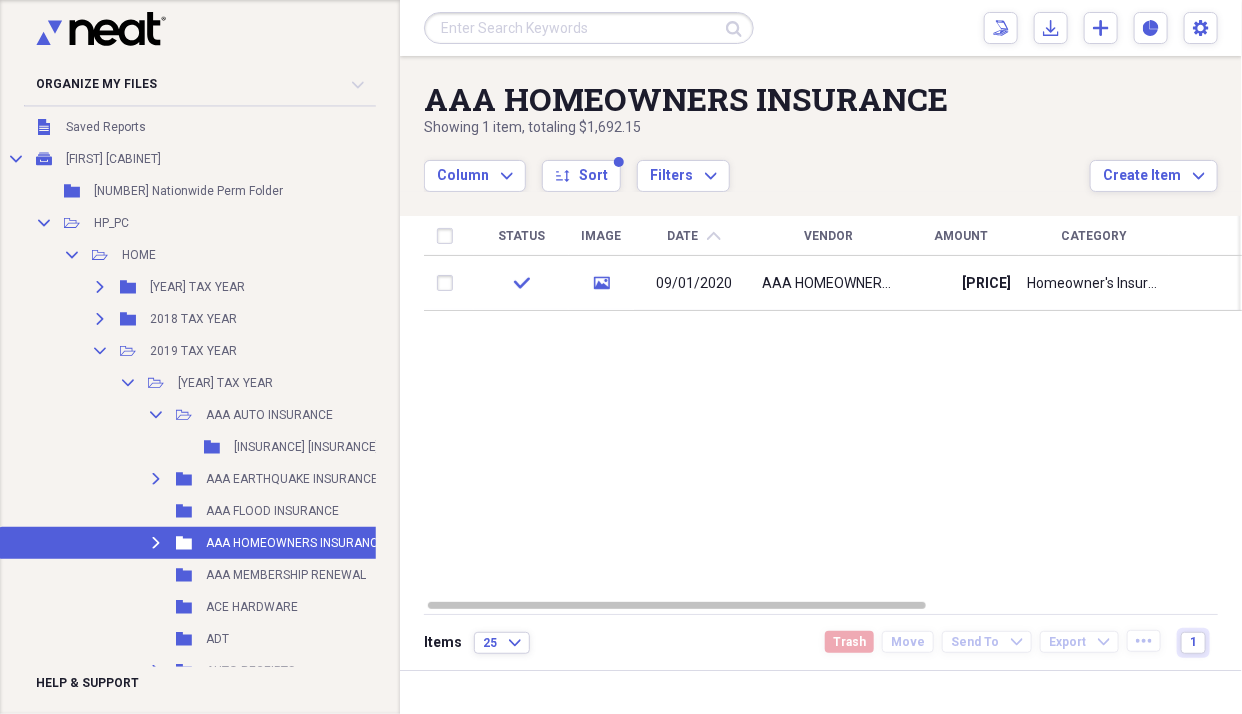 click on "AAA HOMEOWNERS INSURANCE" at bounding box center [829, 284] 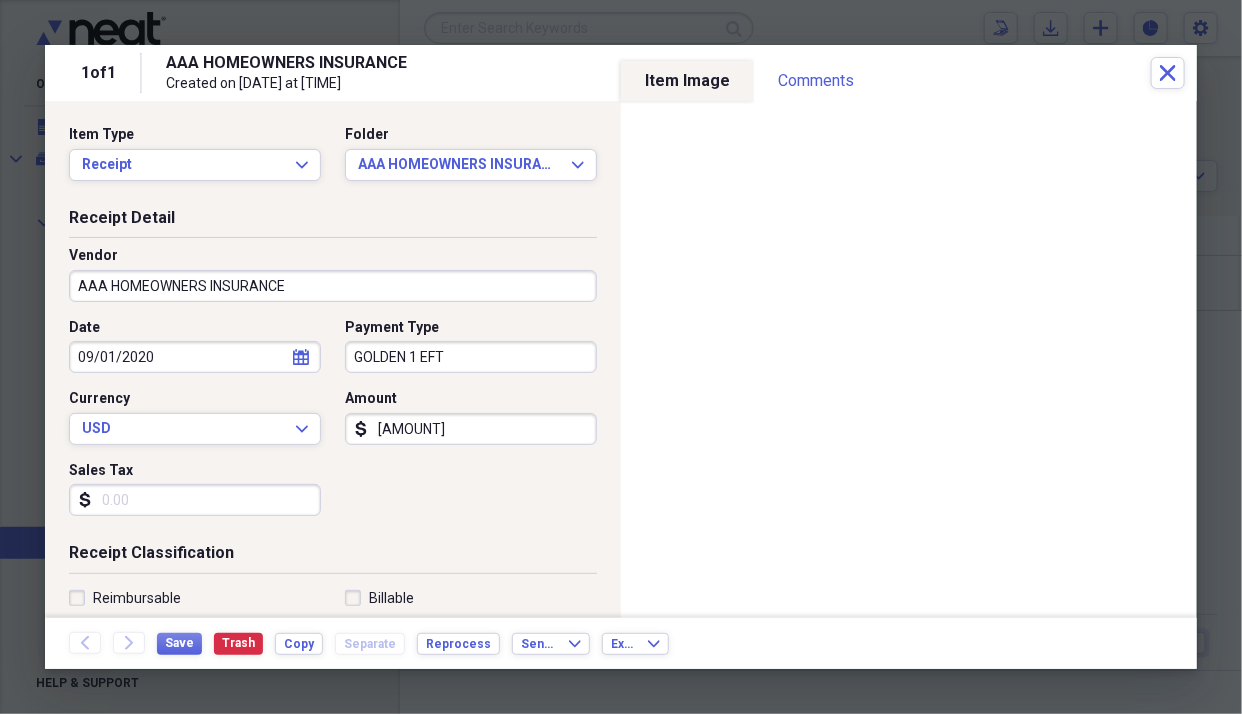click on "AAA HOMEOWNERS INSURANCE Created on [DATE] at [TIME]" at bounding box center (658, 73) 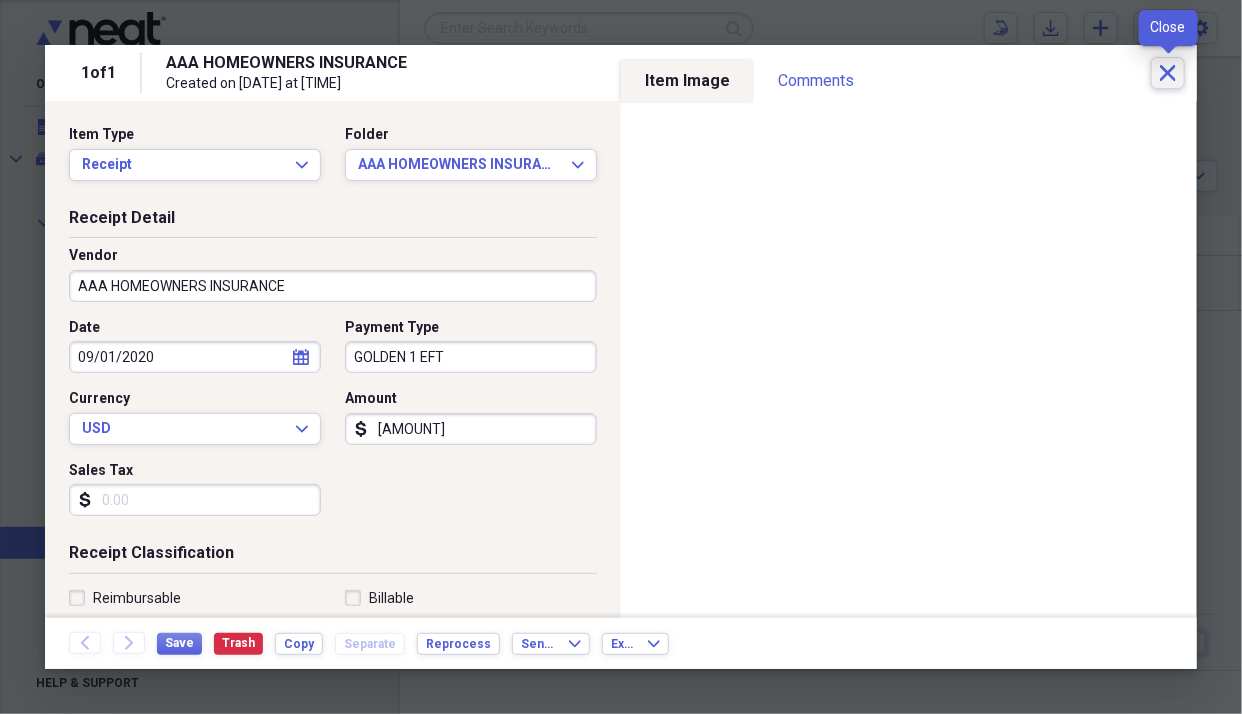 click on "Close" at bounding box center [1168, 73] 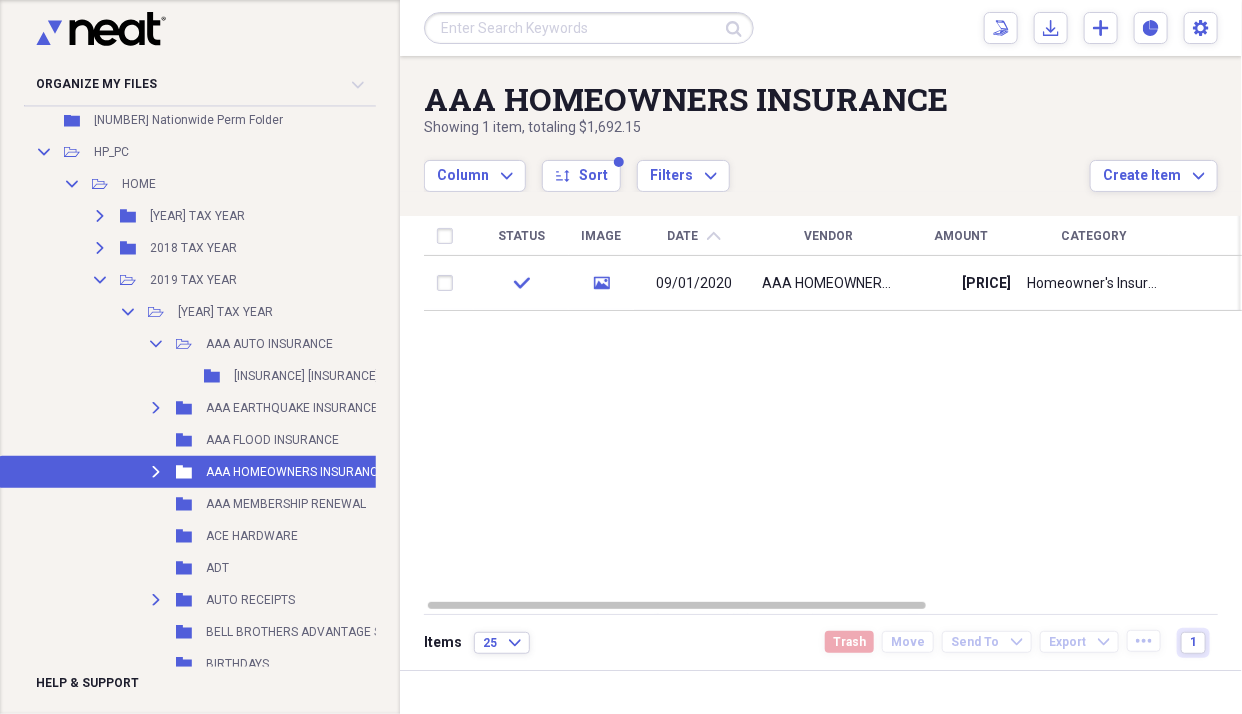 scroll, scrollTop: 200, scrollLeft: 0, axis: vertical 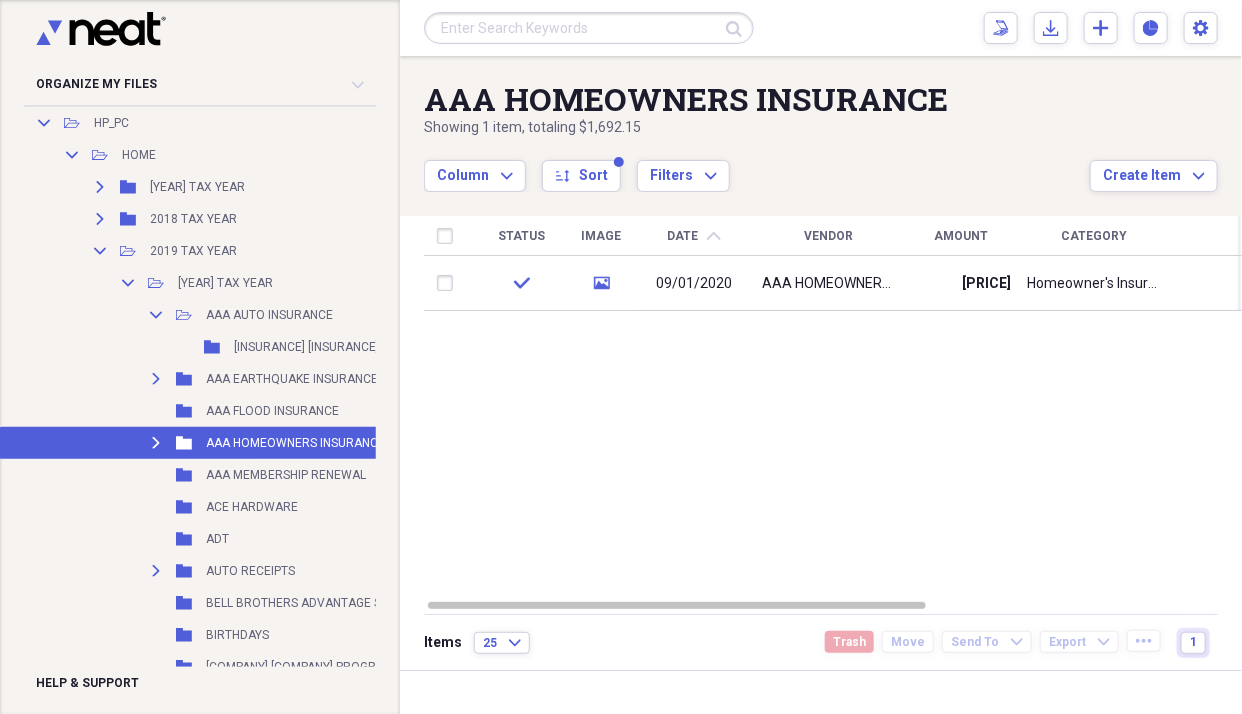 click 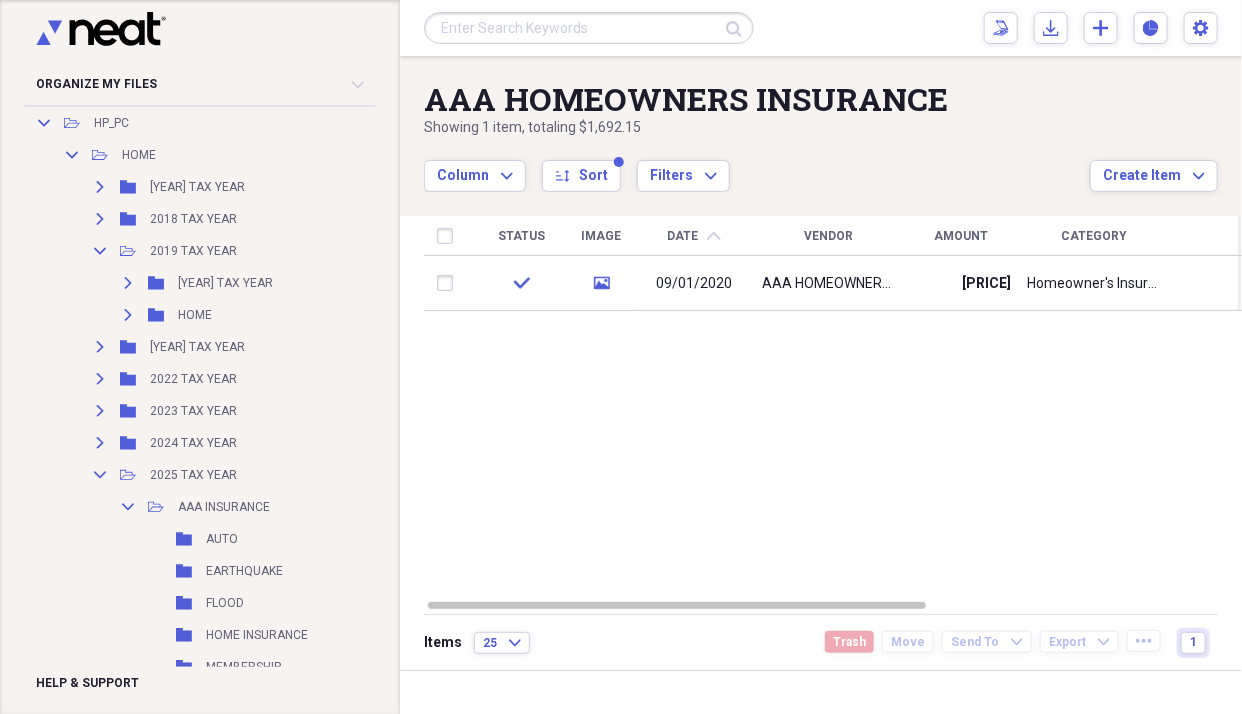 click on "Collapse" 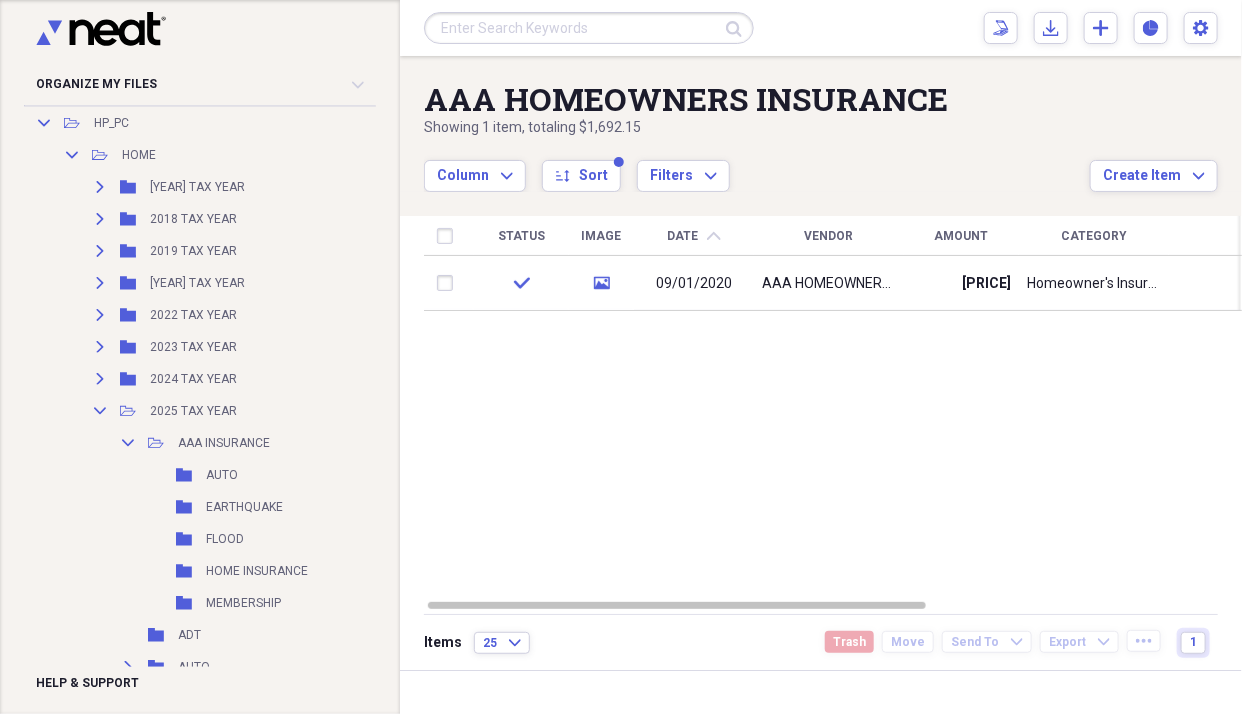 click on "FLOOD" at bounding box center (225, 539) 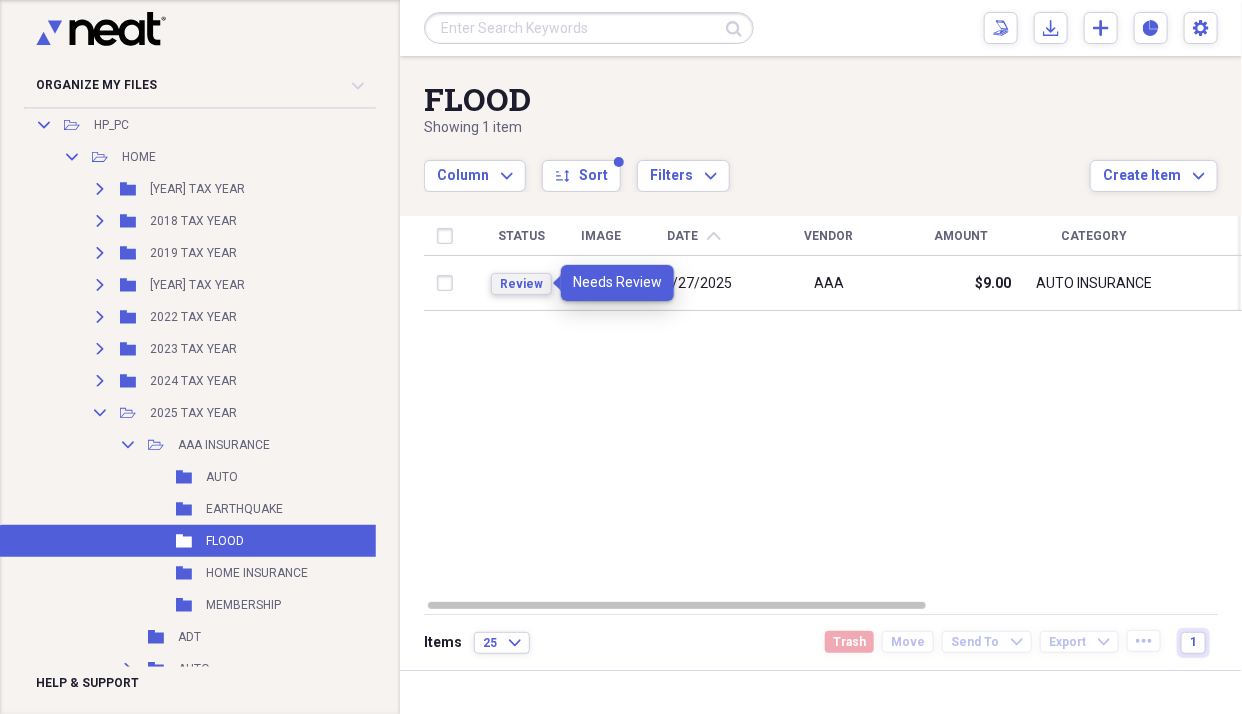 click on "Review" at bounding box center (521, 284) 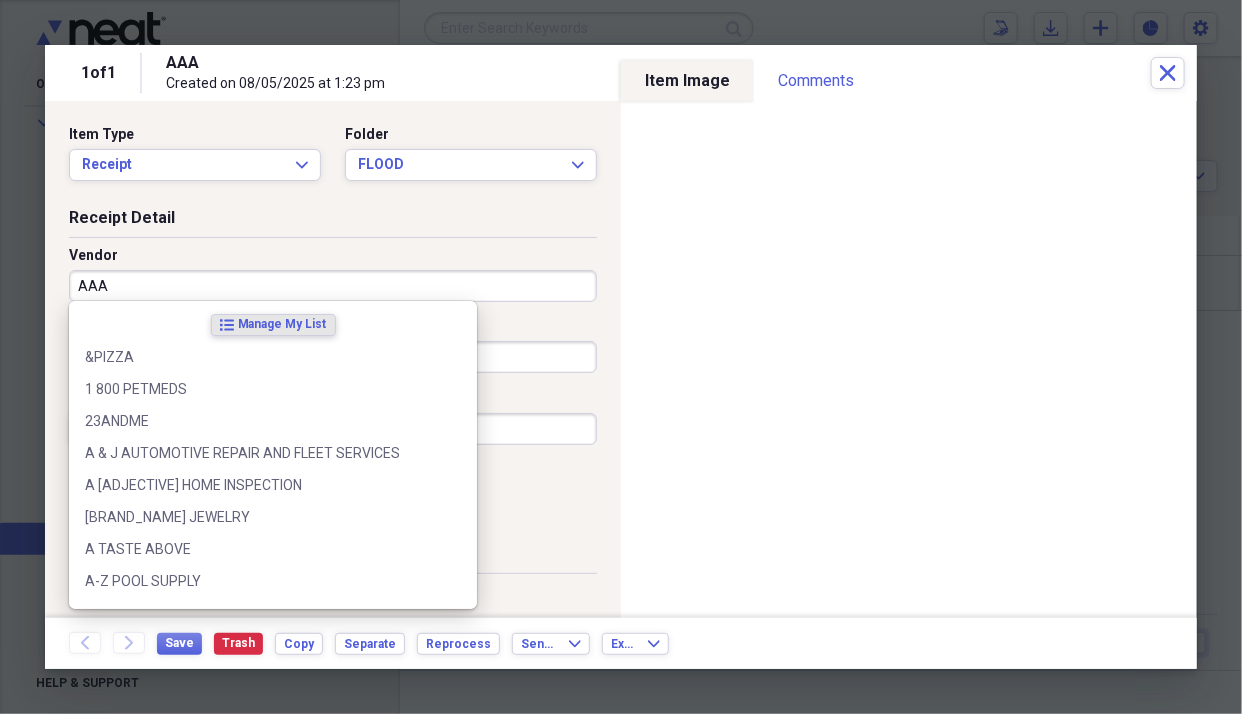 click on "AAA" at bounding box center (333, 286) 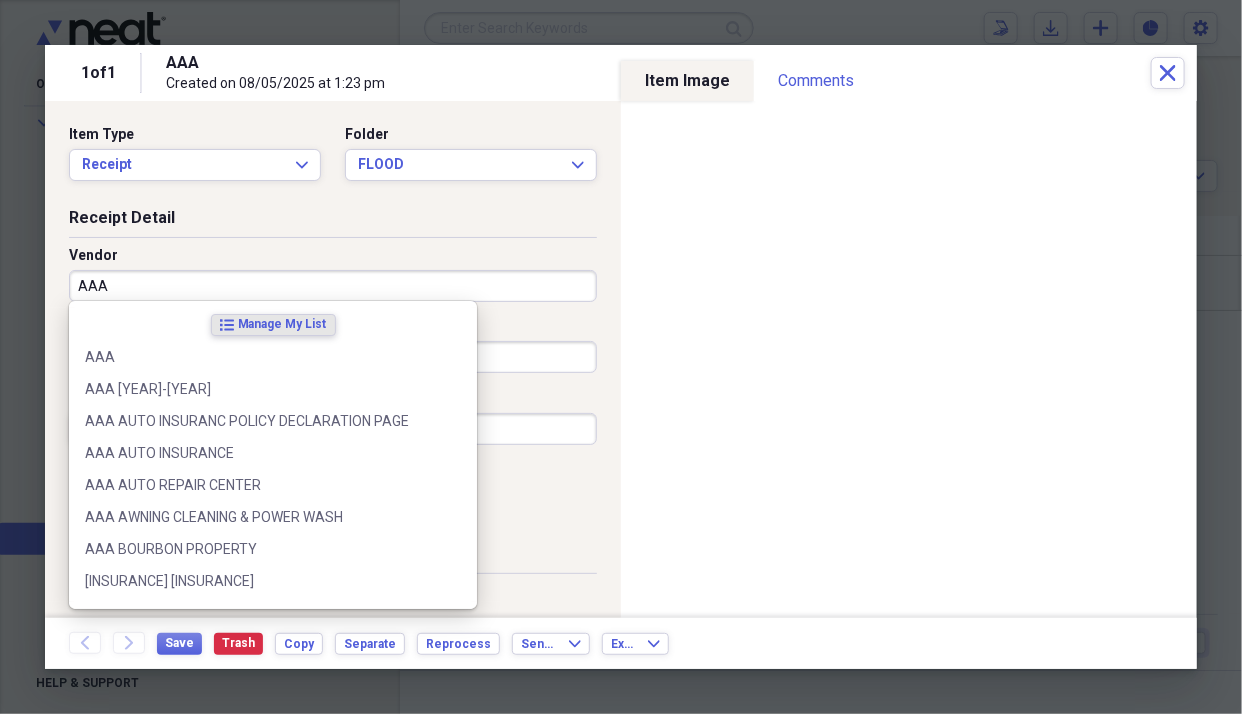 click on "AAA" at bounding box center (333, 286) 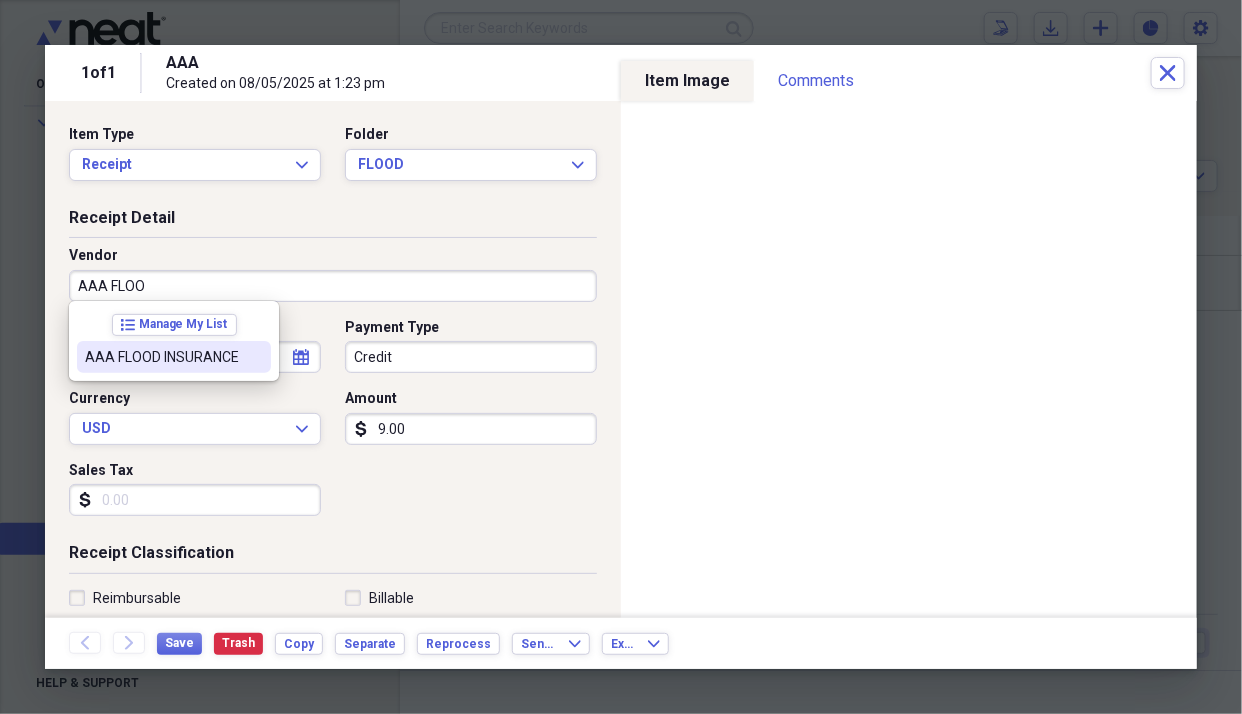 click on "AAA FLOOD INSURANCE" at bounding box center [162, 357] 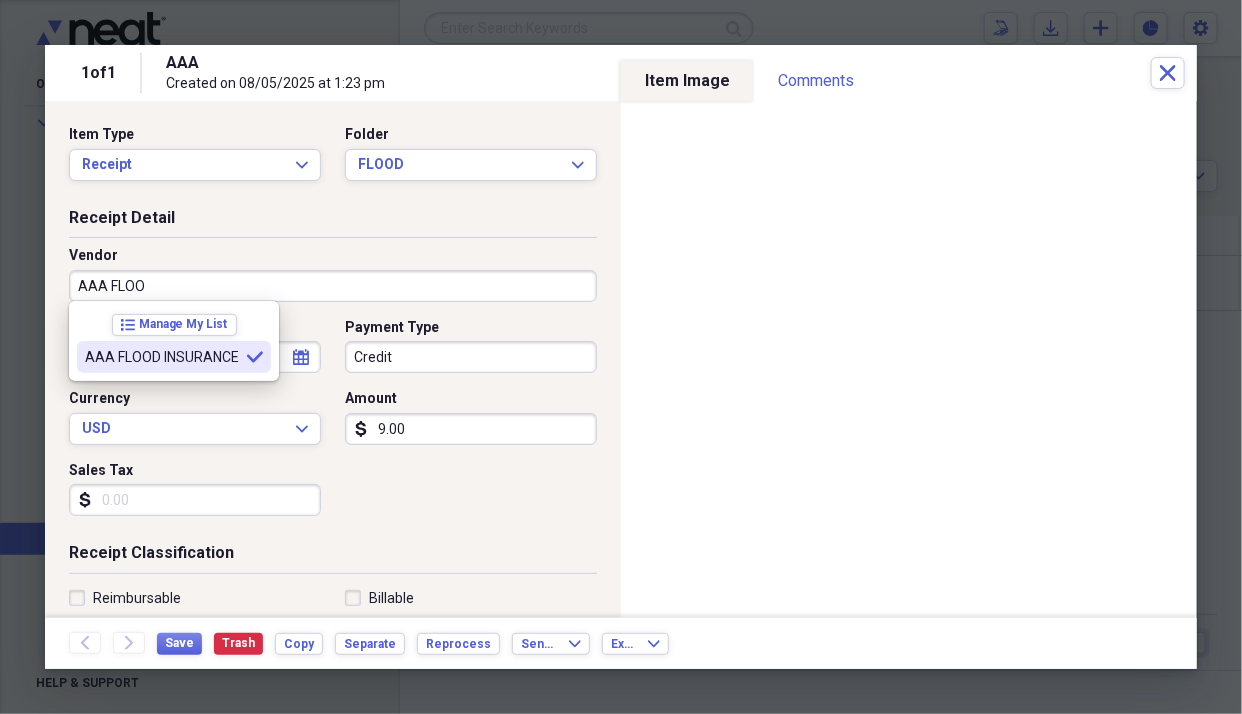 type on "AAA FLOOD INSURANCE" 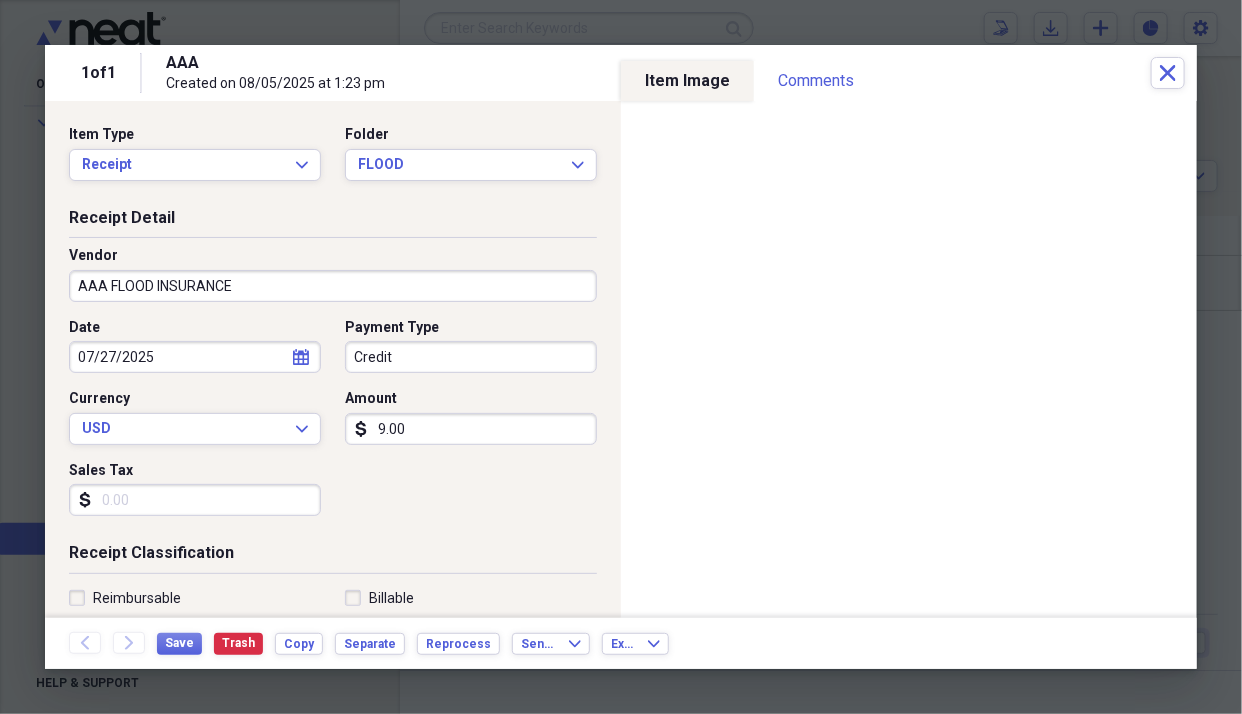 type on "FLOOD INSURANCE" 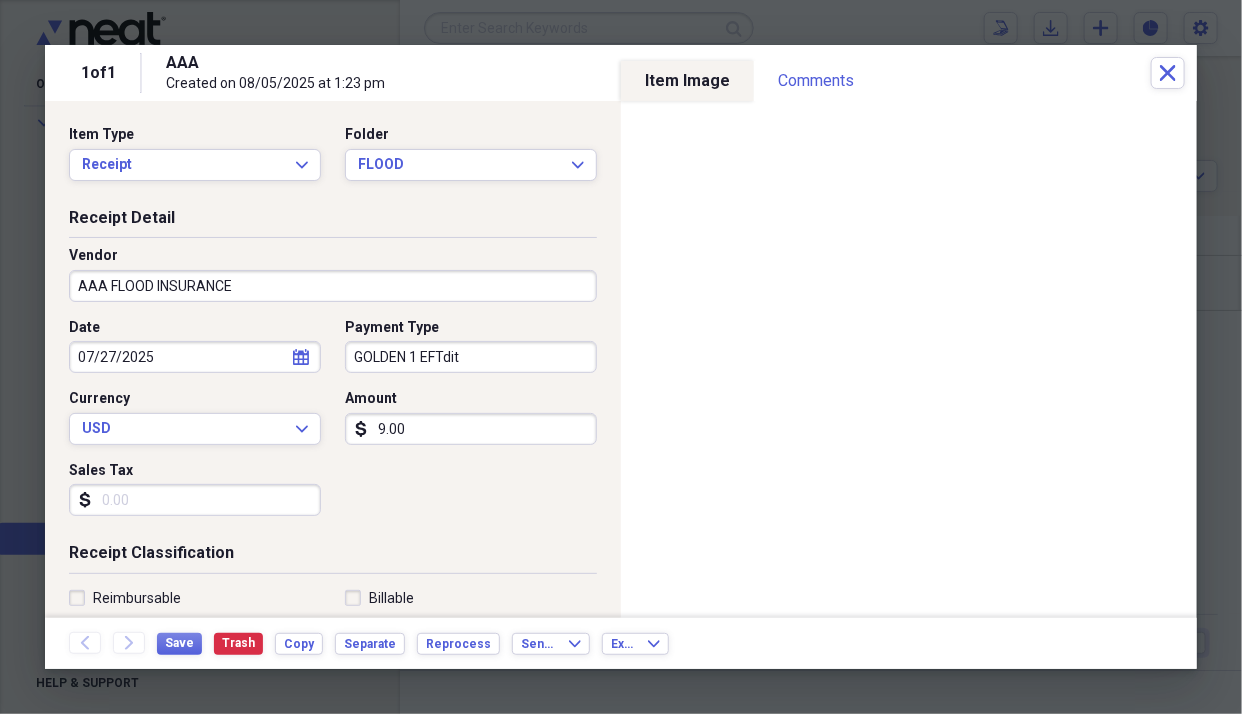 click on "GOLDEN 1 EFTdit" at bounding box center (471, 357) 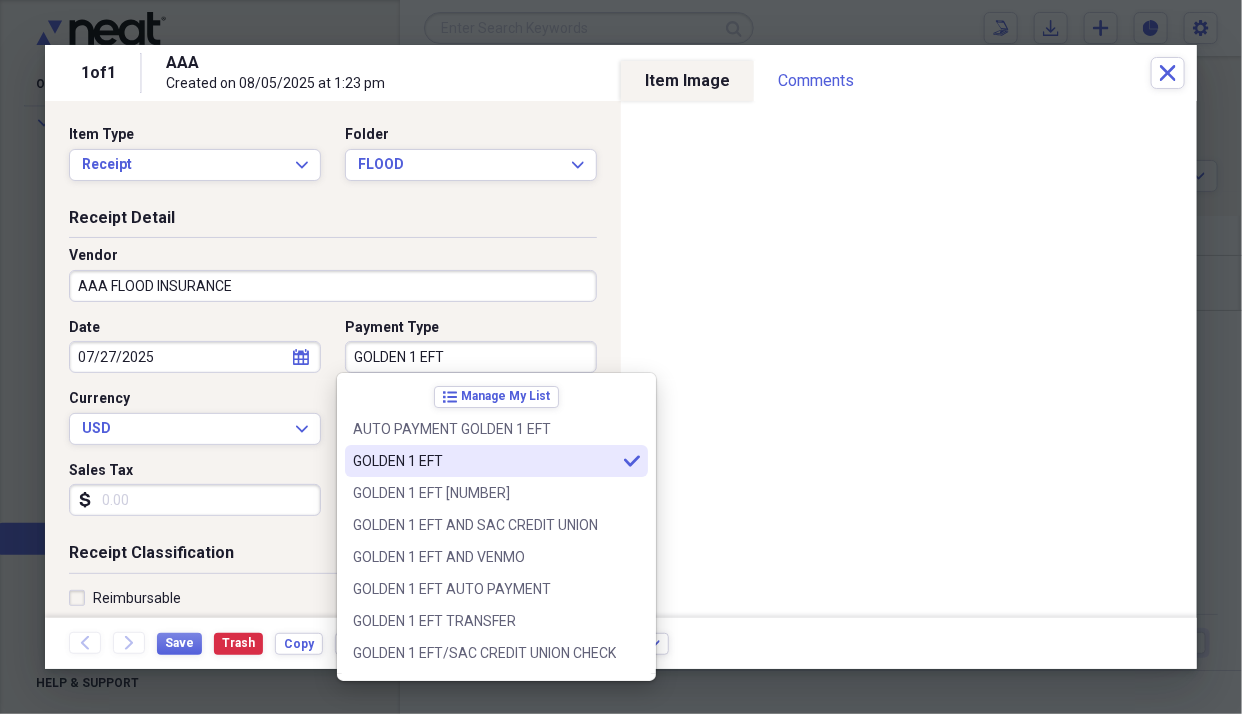 type on "GOLDEN 1 EFT" 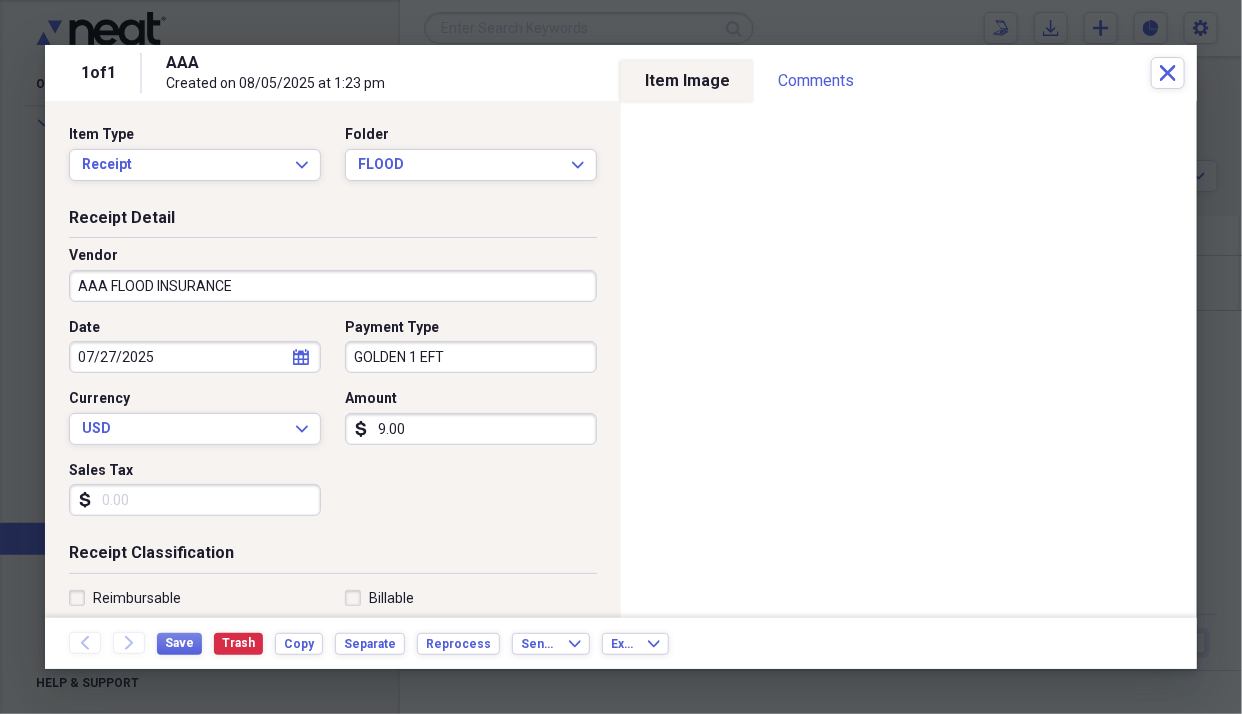 click on "9.00" at bounding box center [471, 429] 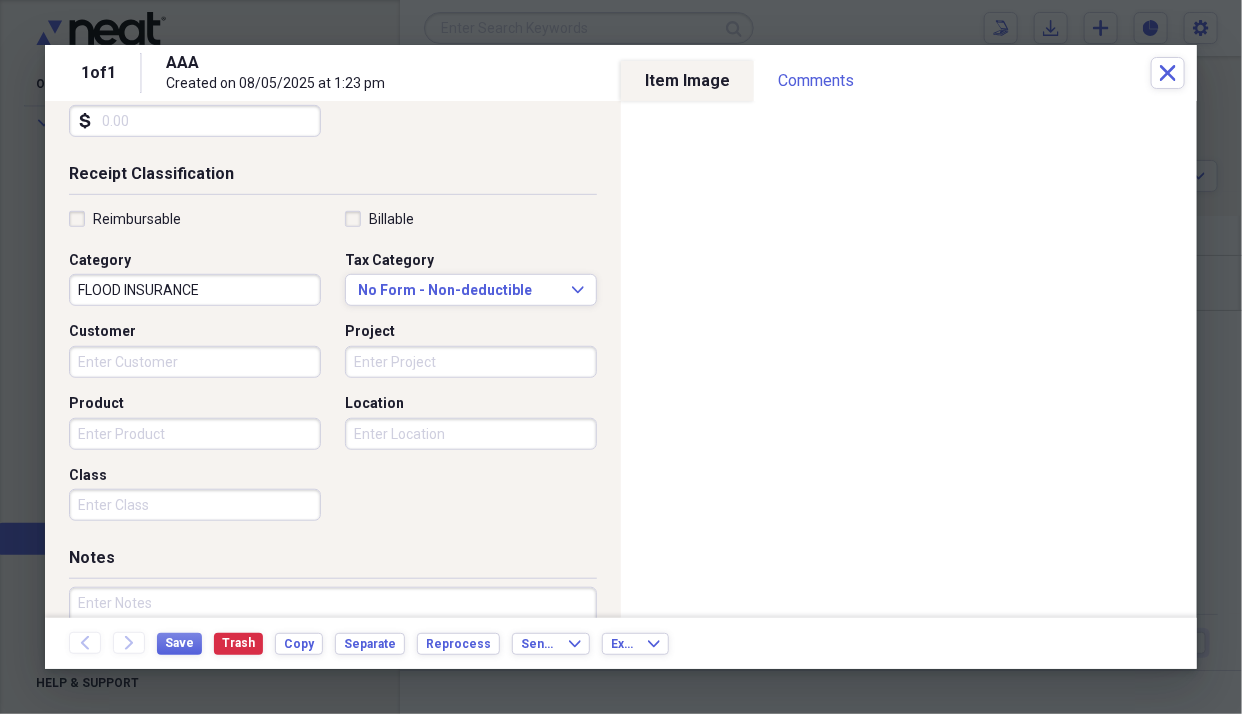 scroll, scrollTop: 497, scrollLeft: 0, axis: vertical 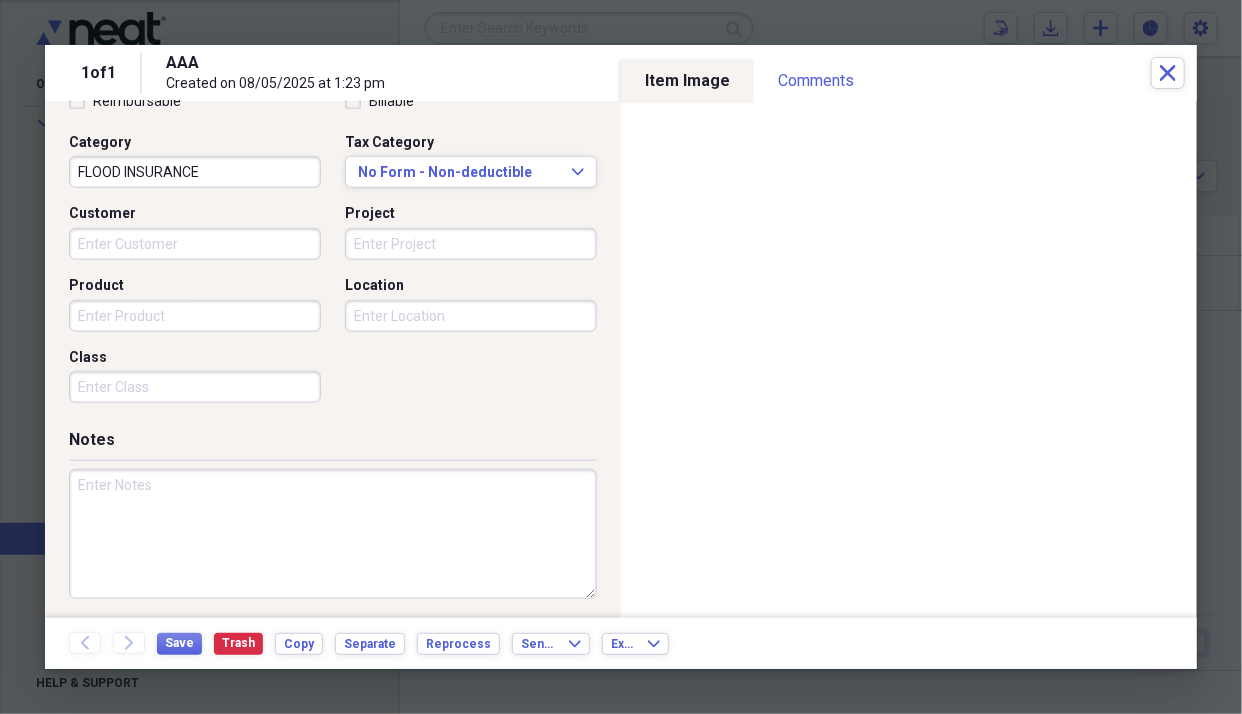 type on "1002.00" 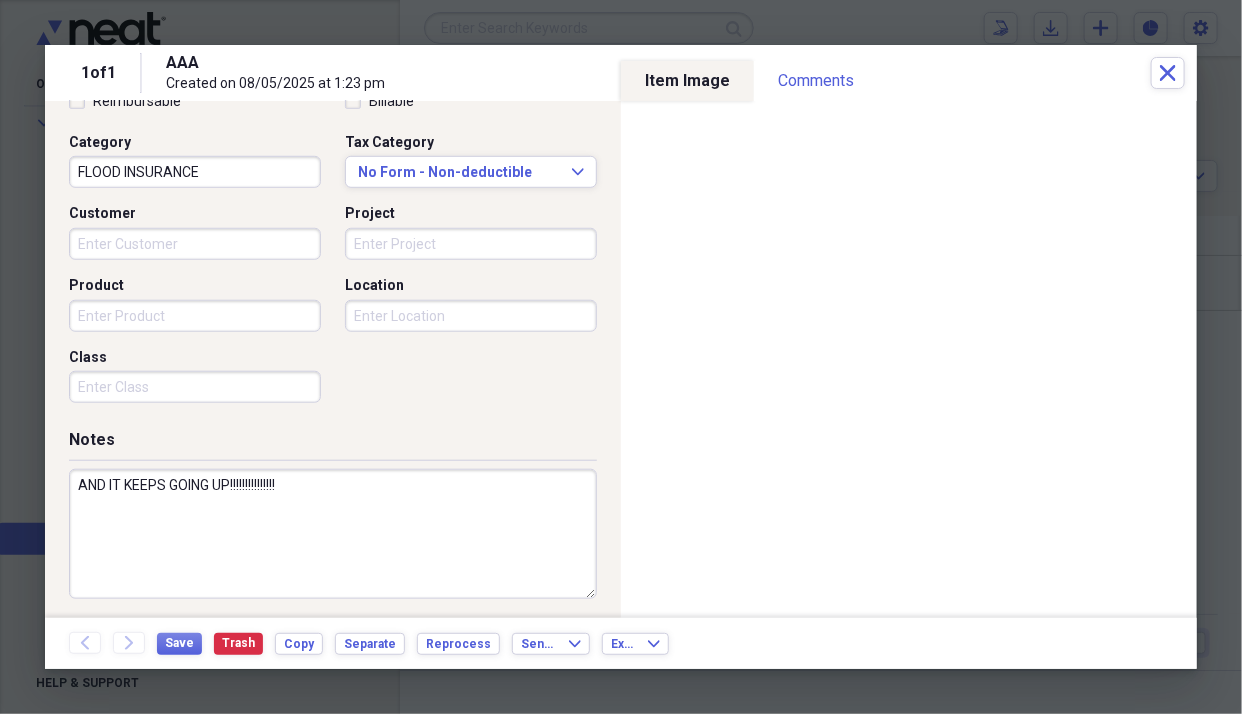type on "AND IT KEEPS GOING UP!!!!!!!!!!!!!!!" 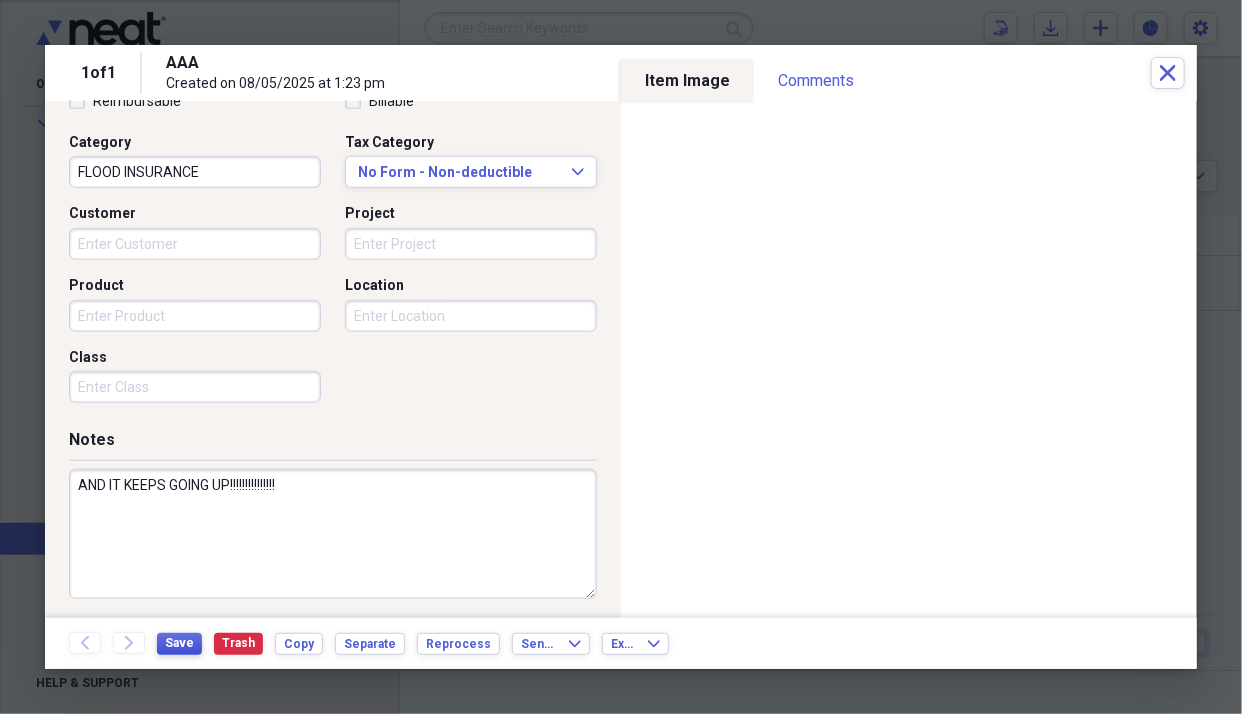 click on "Save" at bounding box center (179, 643) 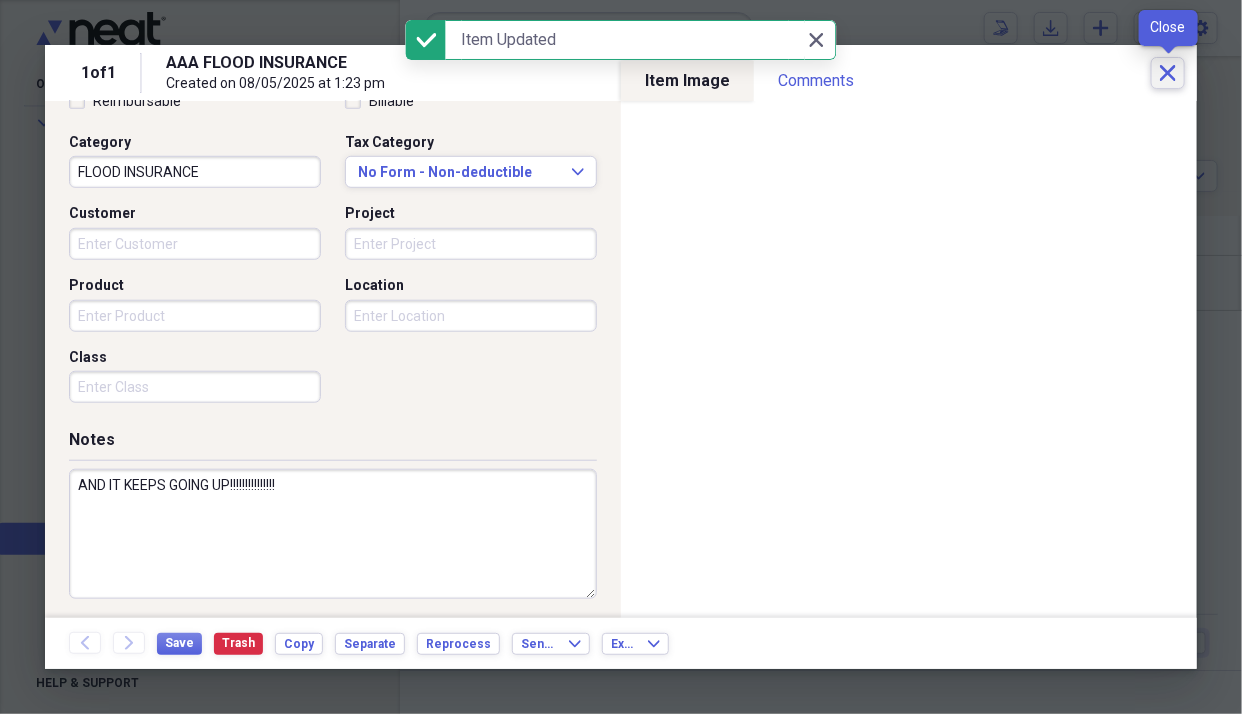 click 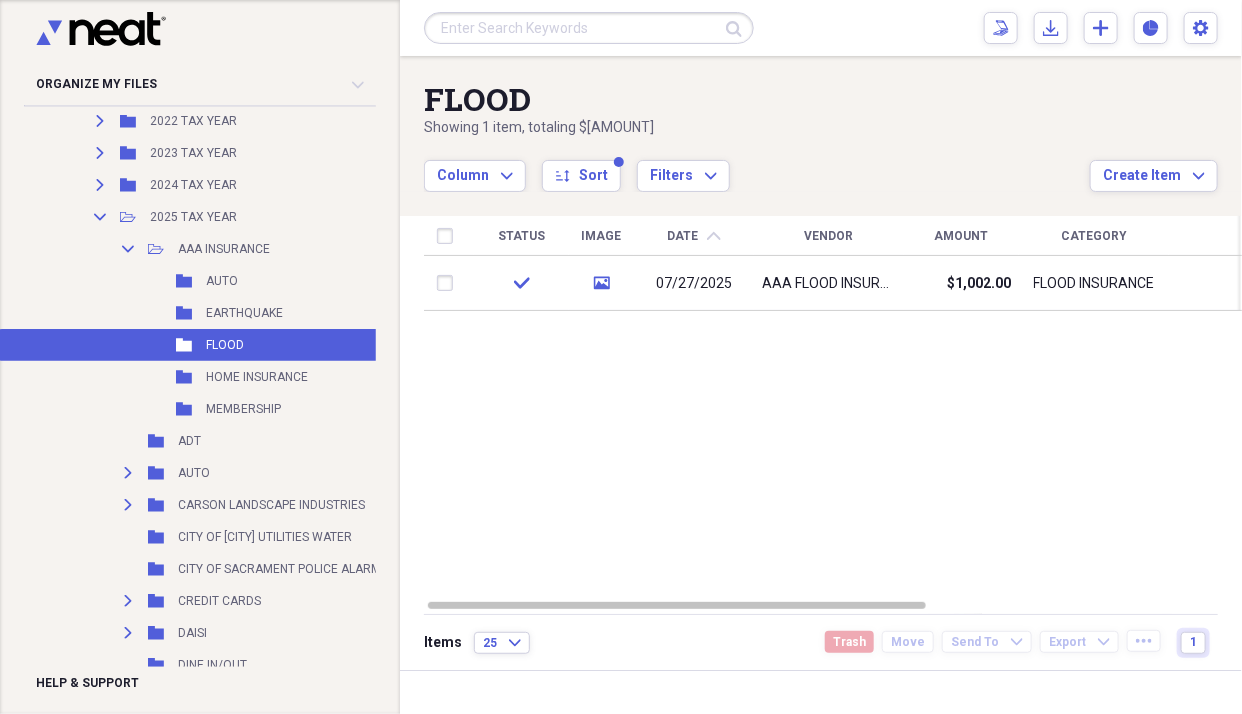 scroll, scrollTop: 500, scrollLeft: 0, axis: vertical 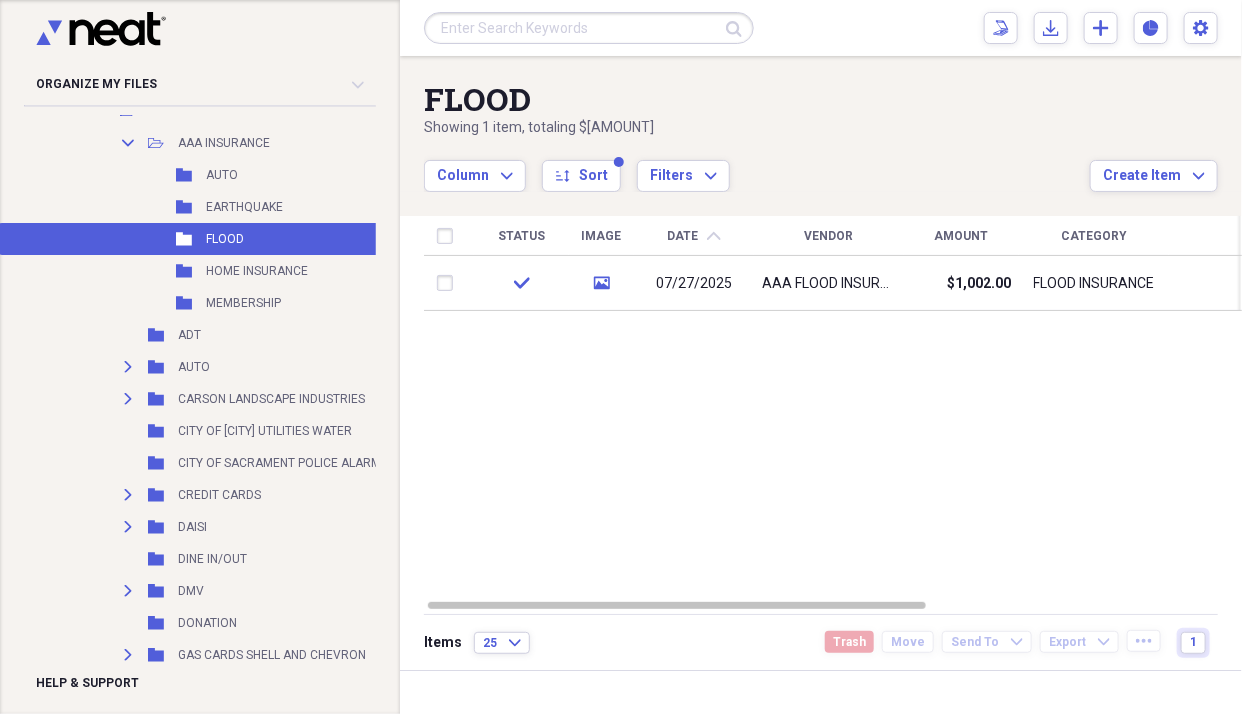 click on "DINE IN/OUT" at bounding box center (212, 559) 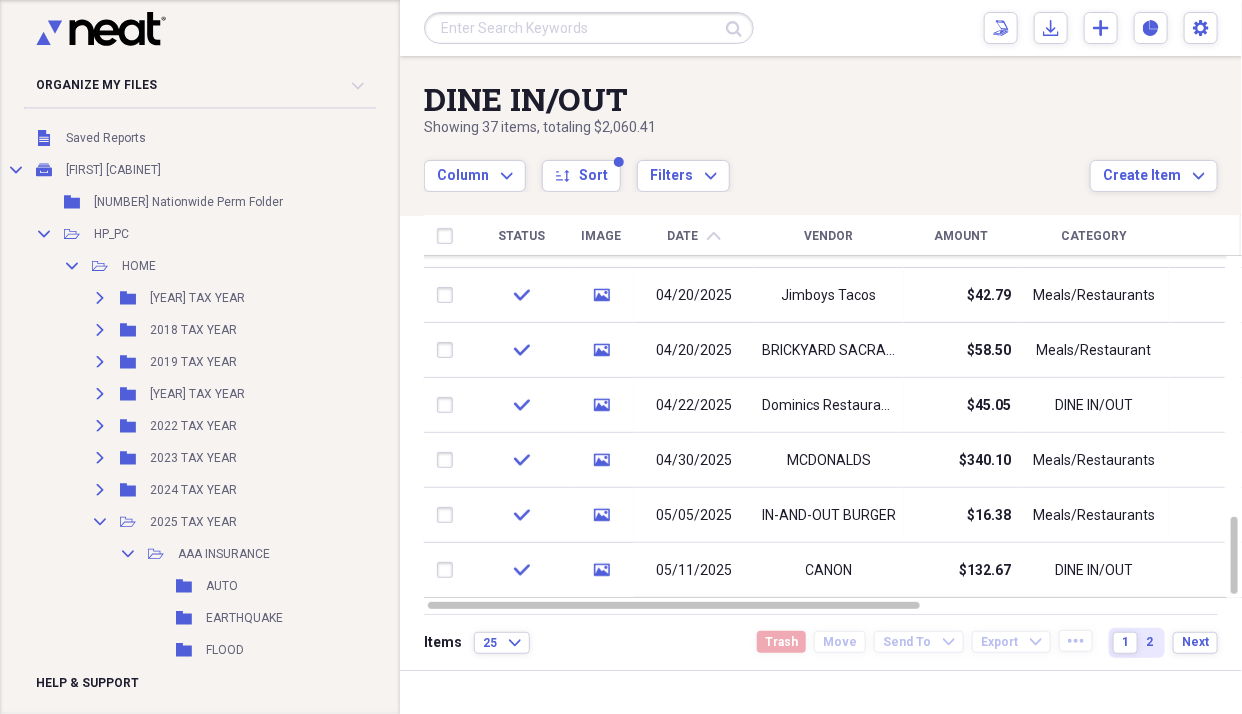 scroll, scrollTop: 0, scrollLeft: 0, axis: both 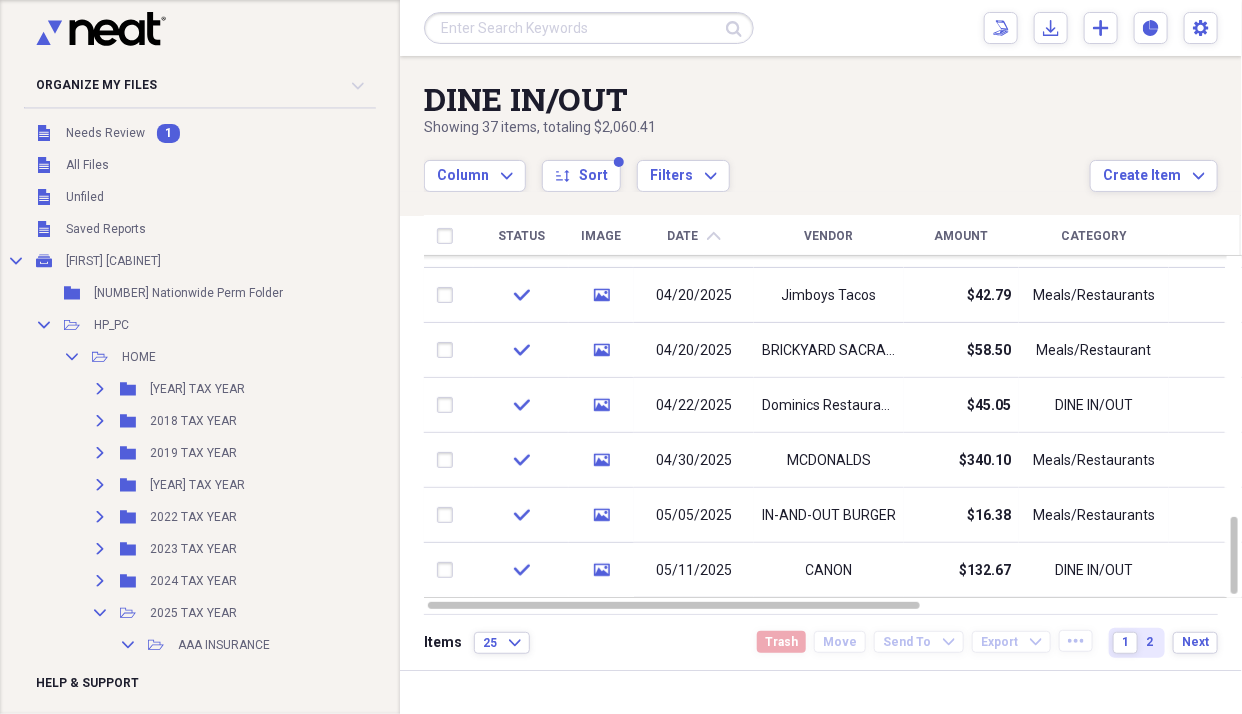 click on "Unfiled Needs Review 1" at bounding box center (297, 133) 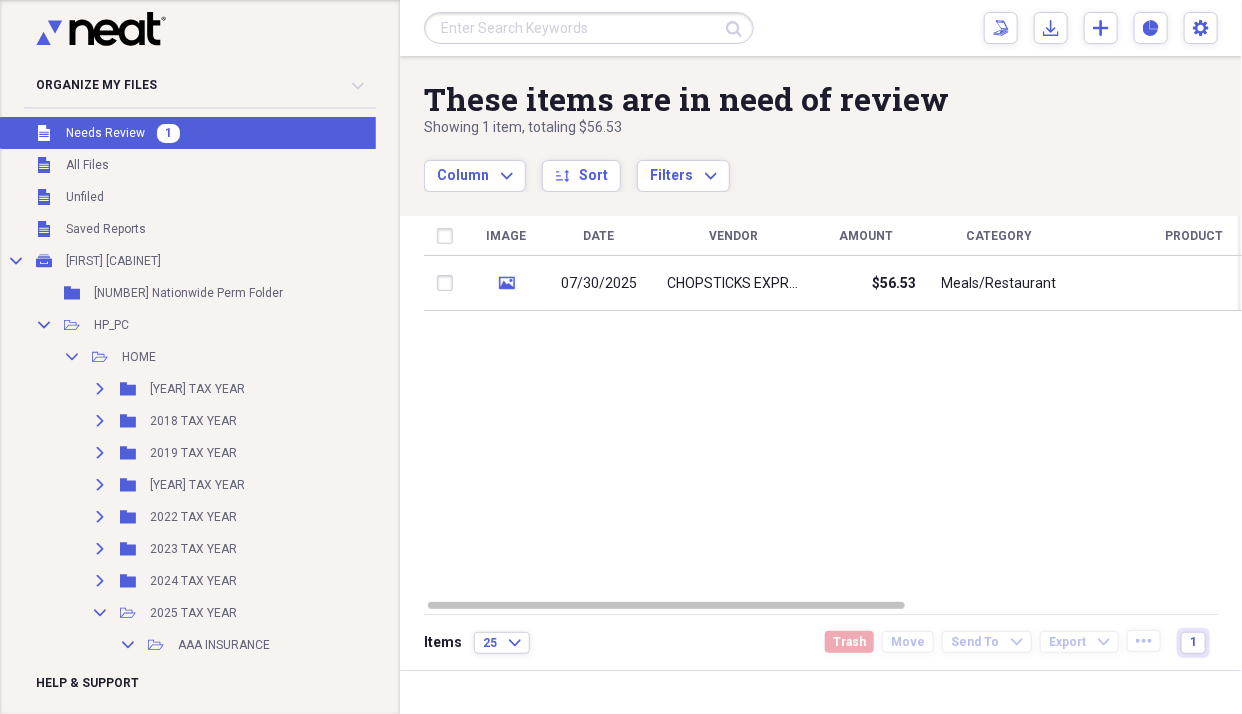 click on "media" 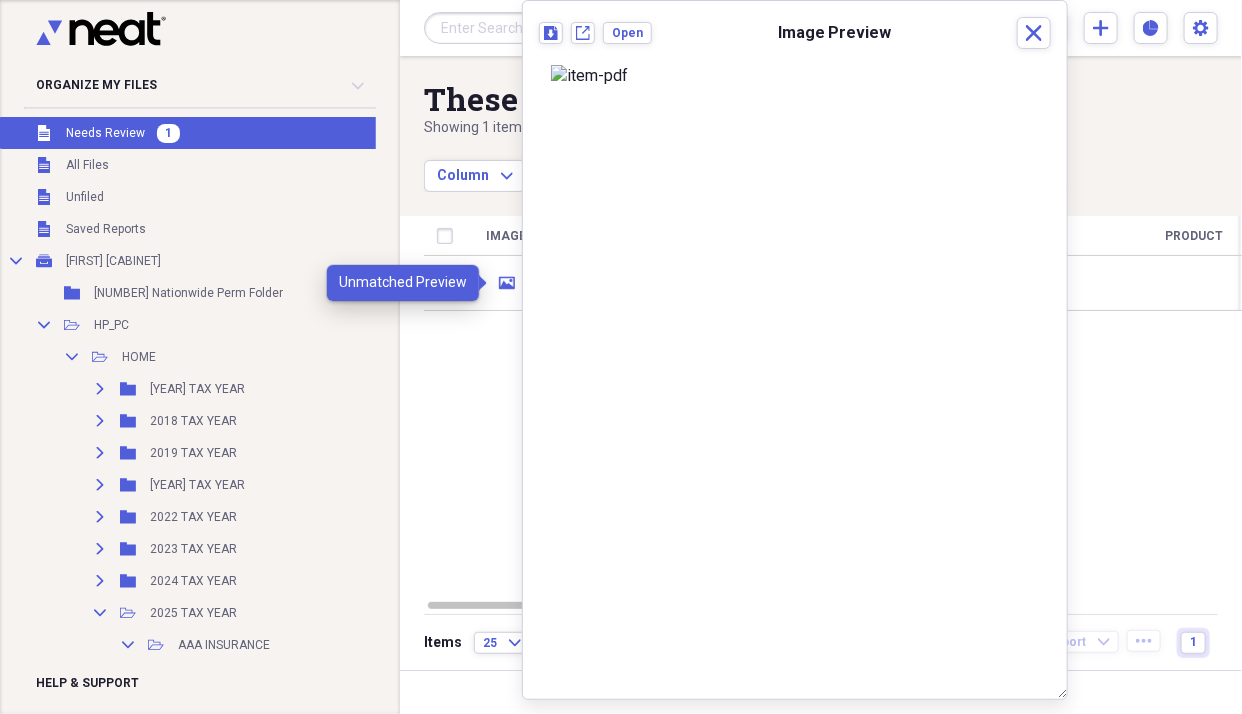 click on "media" 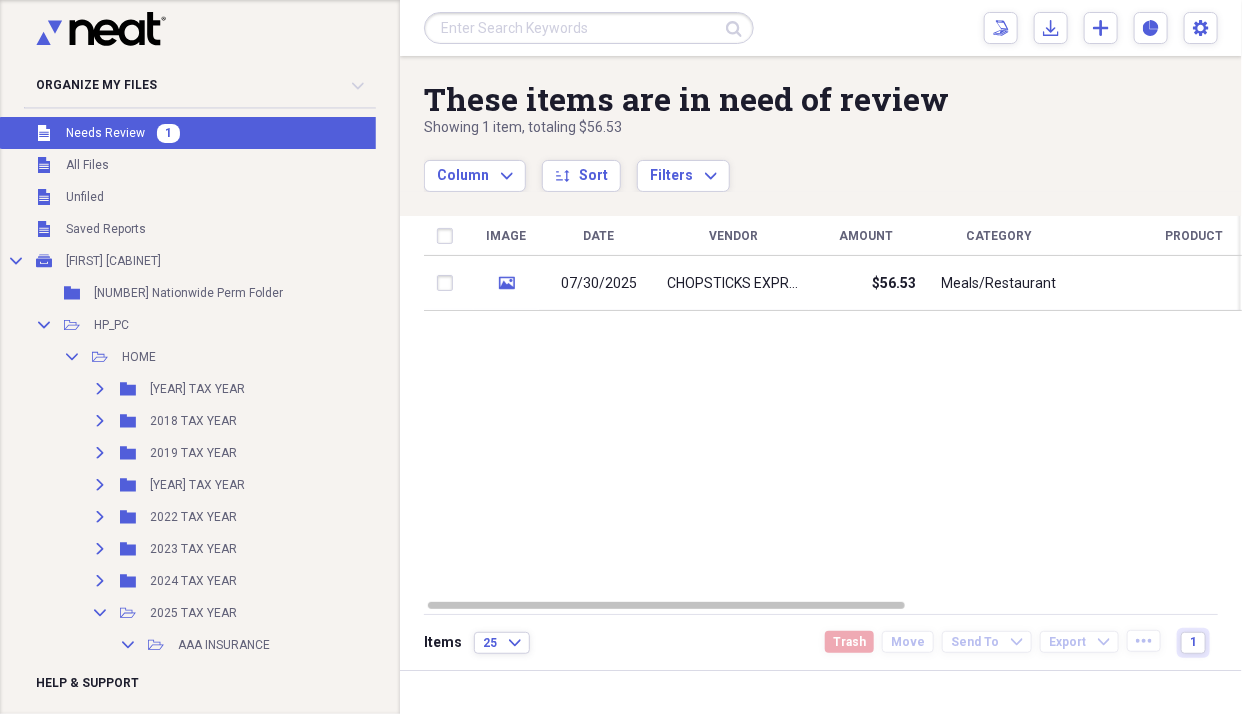 click on "07/30/2025" at bounding box center [599, 283] 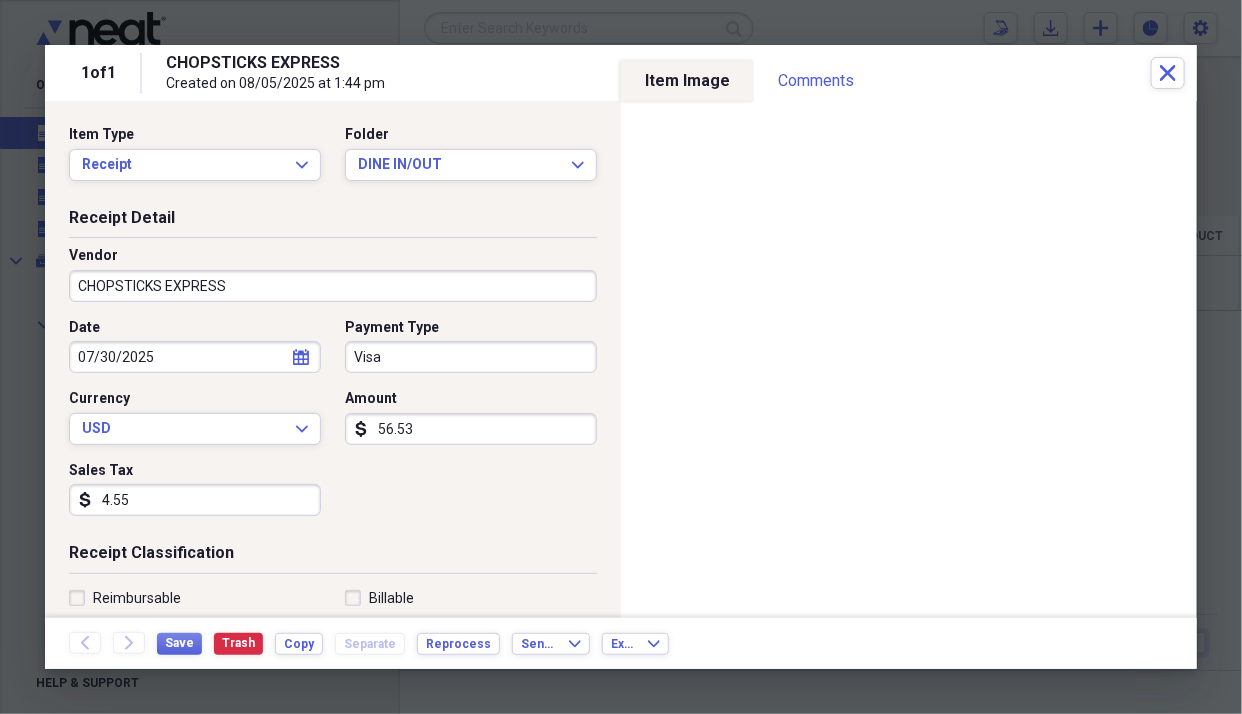 click on "CHOPSTICKS EXPRESS" at bounding box center [333, 286] 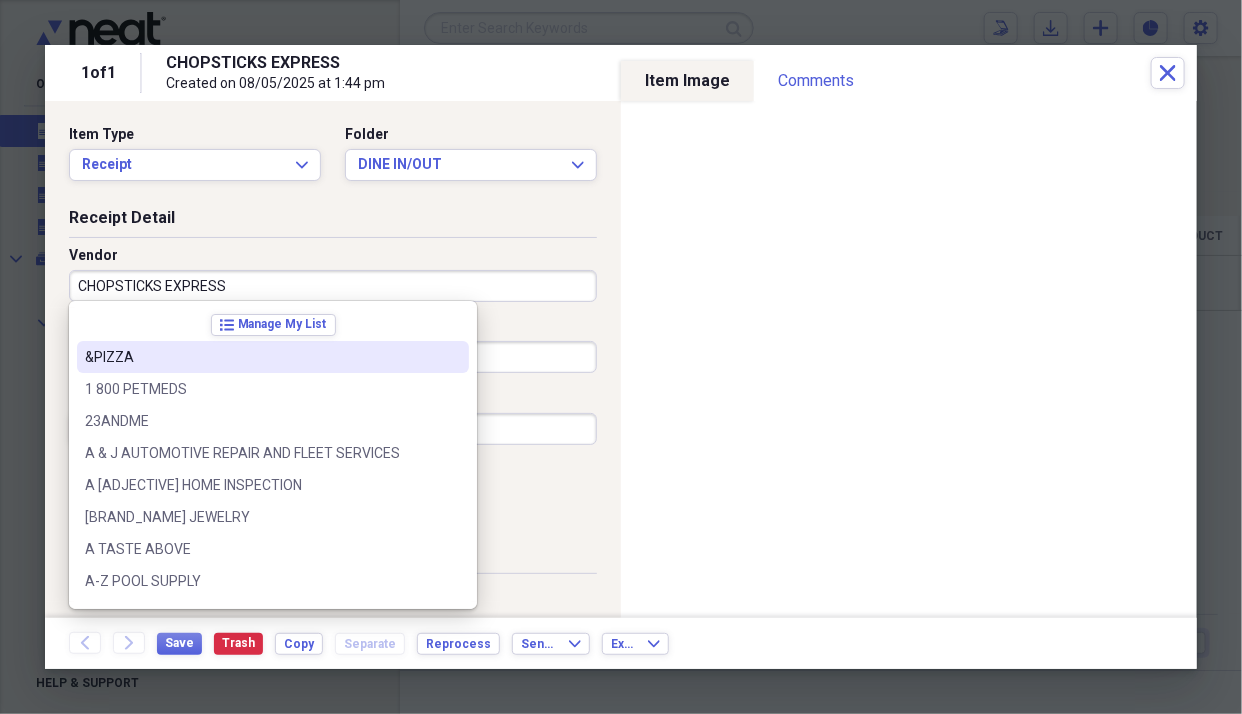 click on "Receipt Detail" at bounding box center (333, 222) 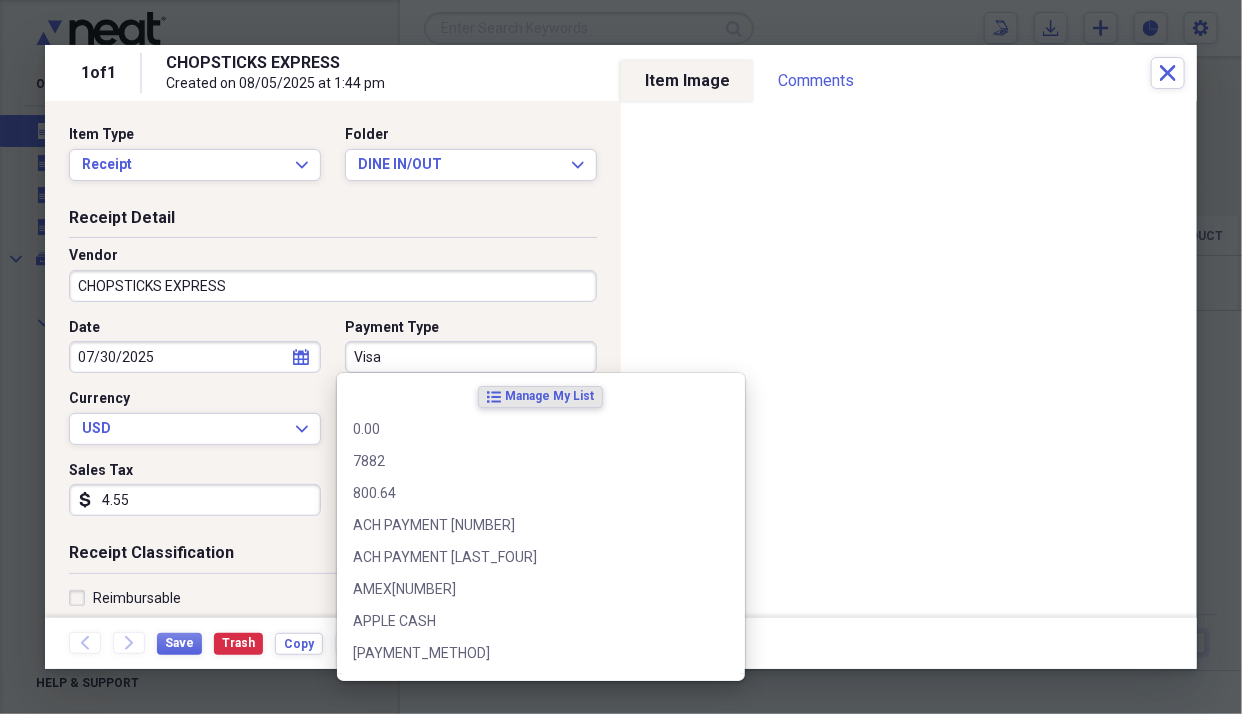 click on "Visa" at bounding box center (471, 357) 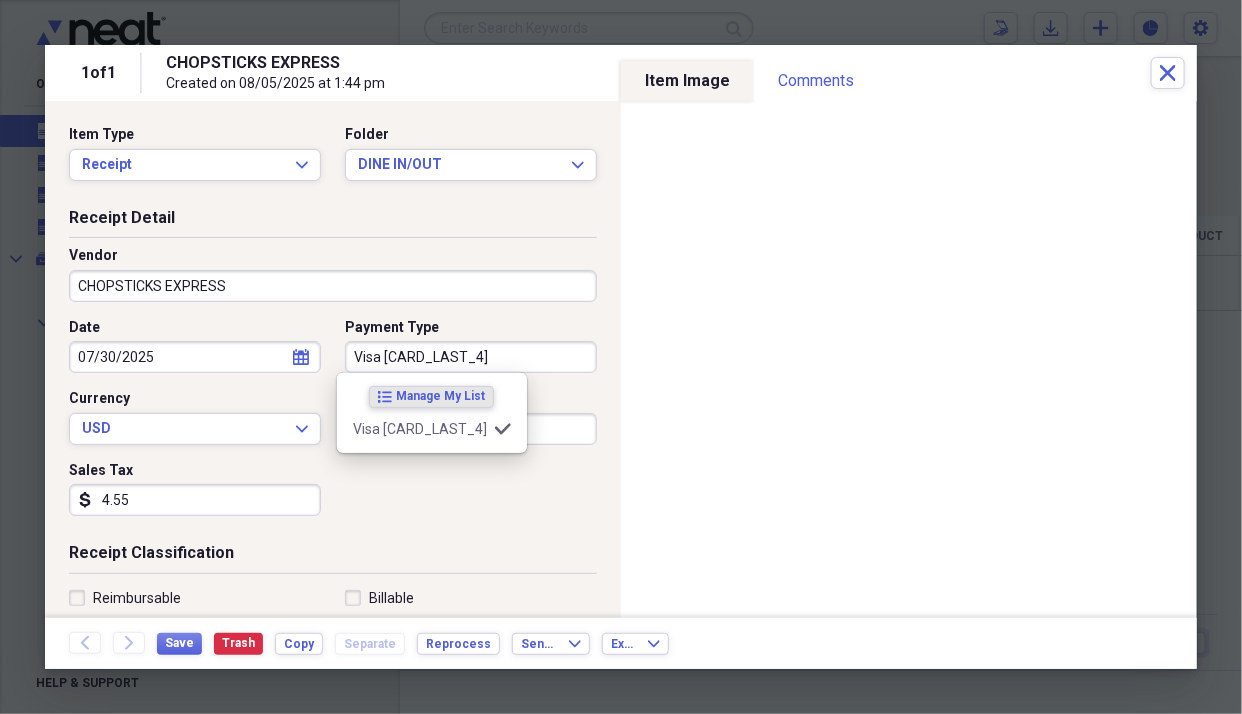 type on "Visa [CARD_LAST_4]" 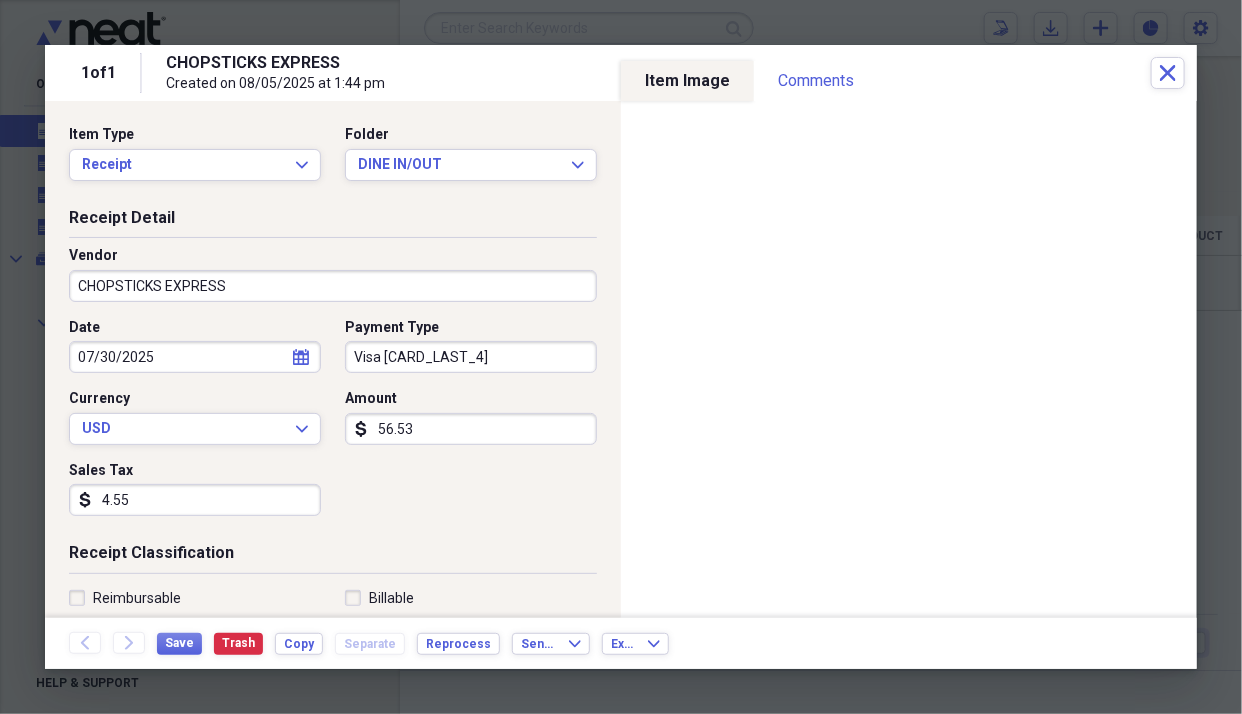 click on "Receipt Detail Vendor CHOPSTICKS EXPRESS Date [DATE] calendar Calendar Payment Type Visa [CARD_LAST_FOUR] Currency USD Expand Amount dollar-sign 56.53 Sales Tax dollar-sign 4.55" at bounding box center [333, 375] 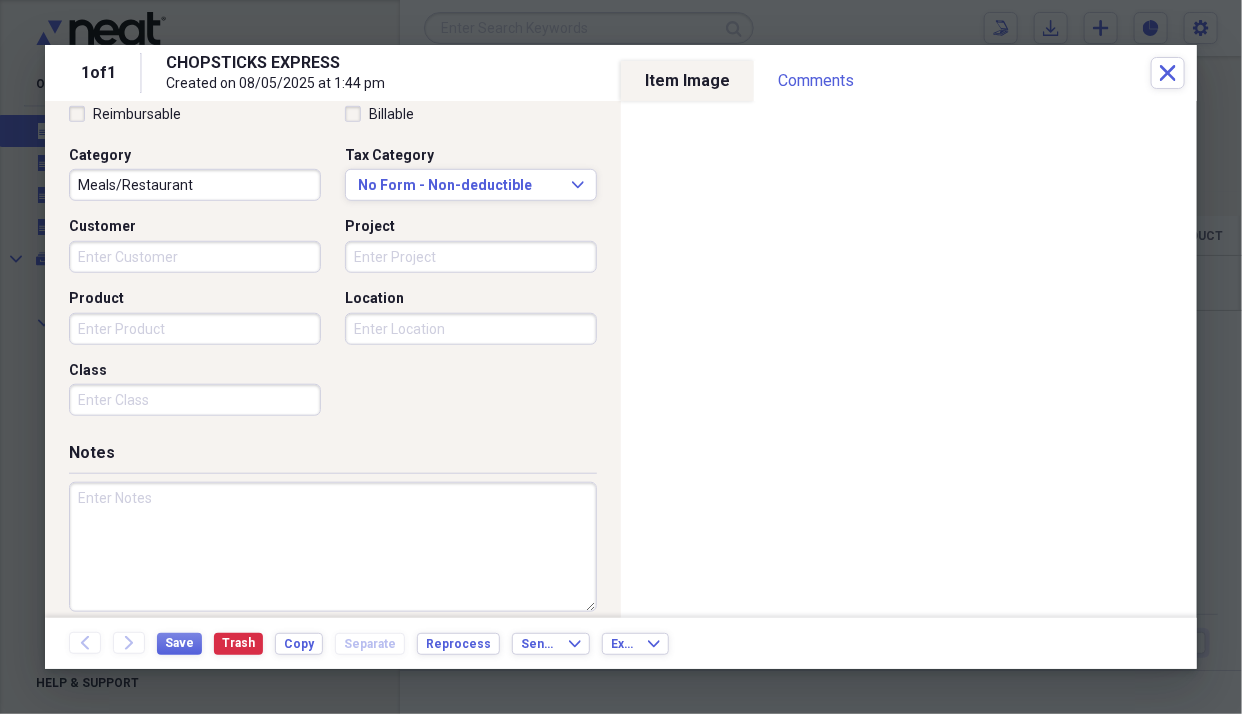 scroll, scrollTop: 497, scrollLeft: 0, axis: vertical 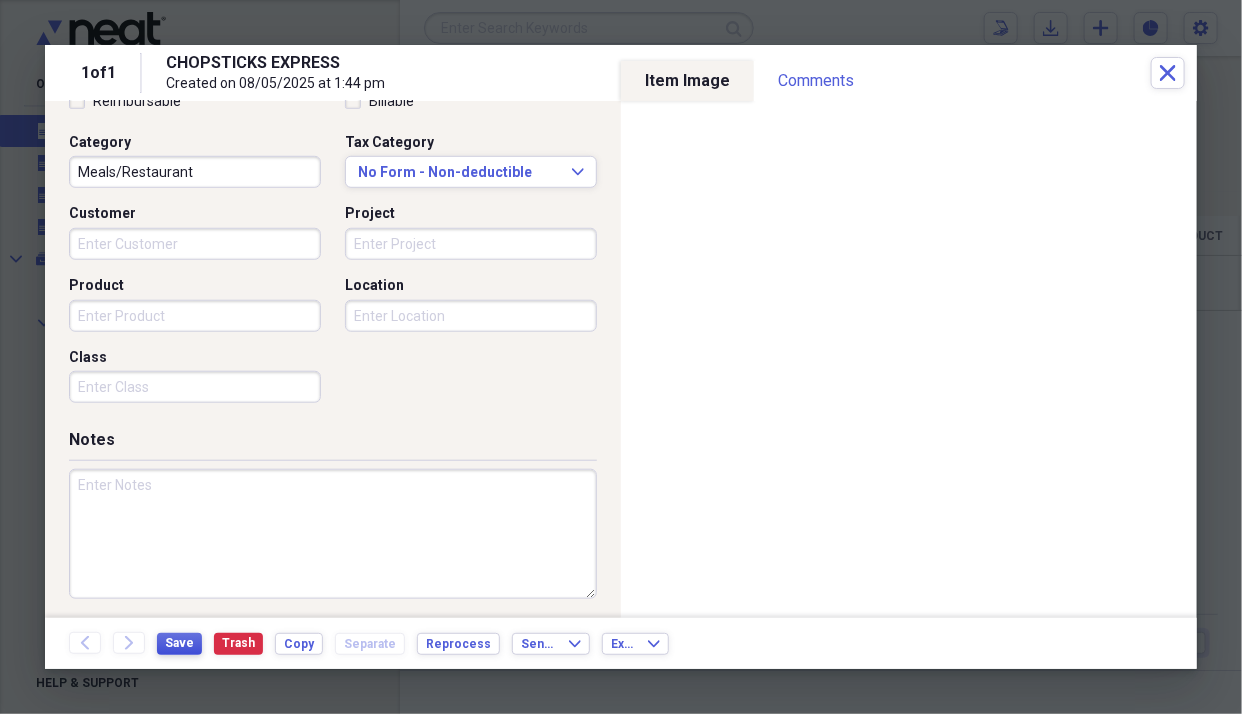 click on "Save" at bounding box center [179, 643] 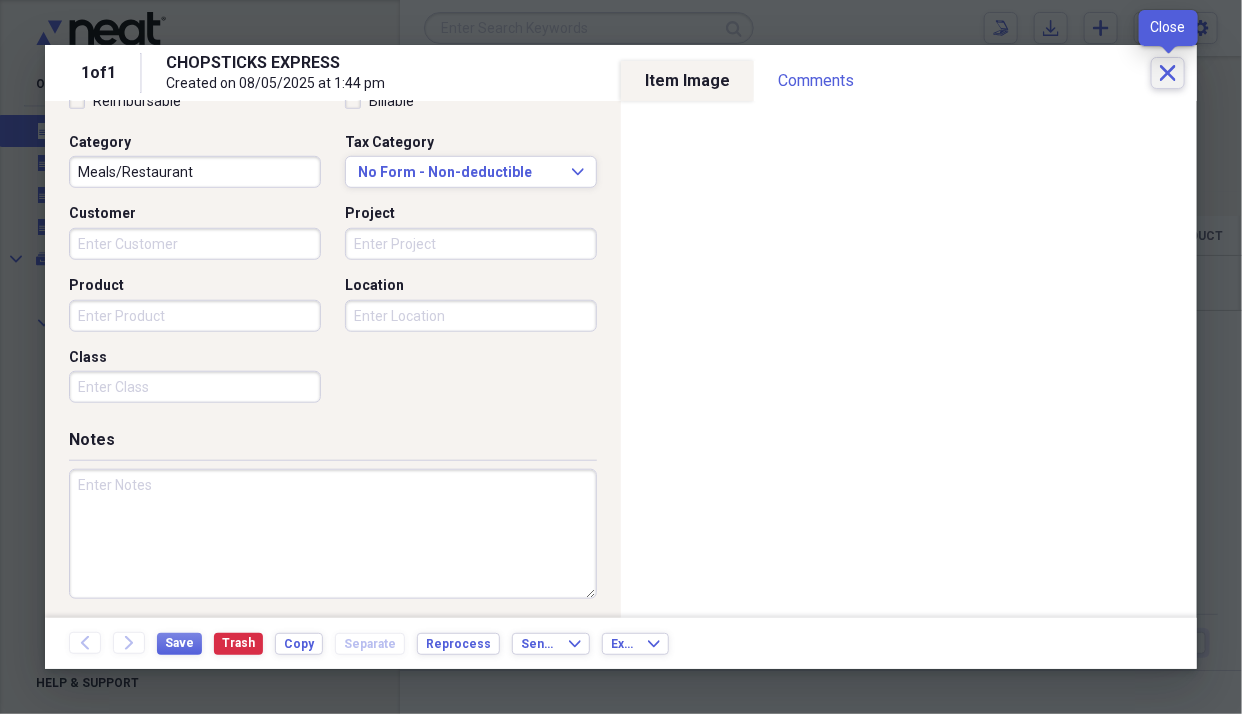 click 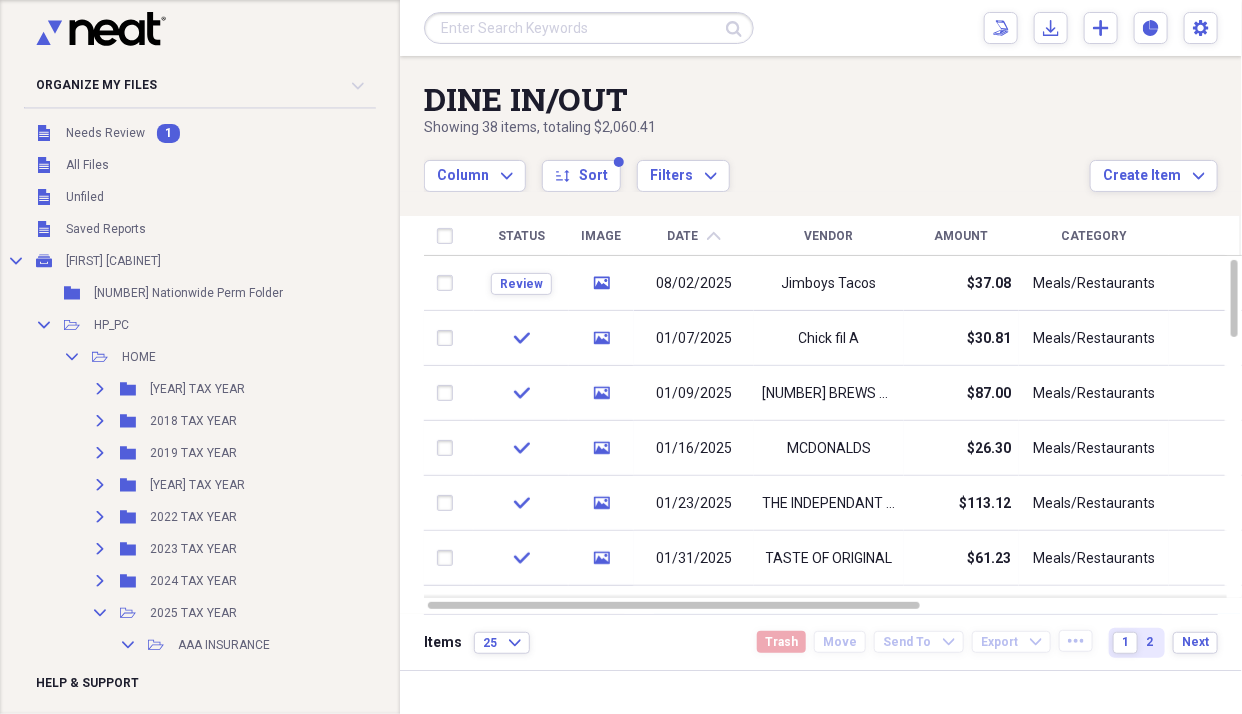 click on "Unfiled Needs Review 1" at bounding box center [297, 133] 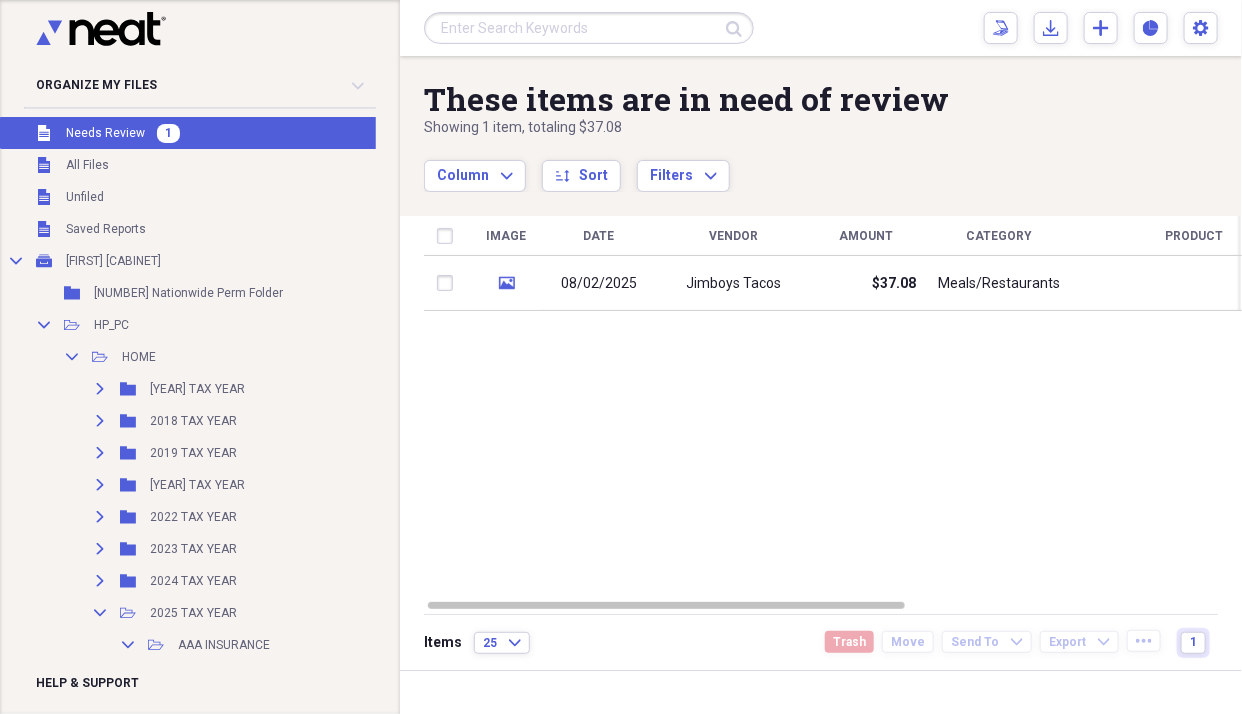 click on "08/02/2025" at bounding box center [599, 284] 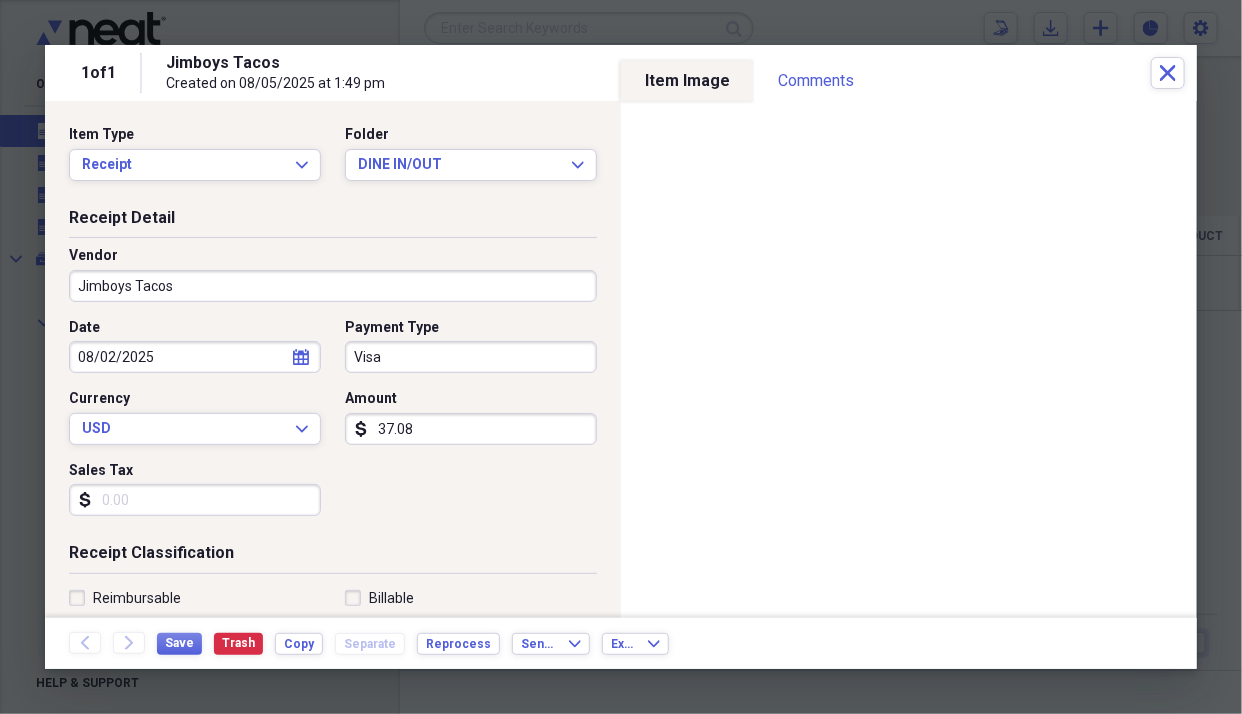 click on "Visa" at bounding box center (471, 357) 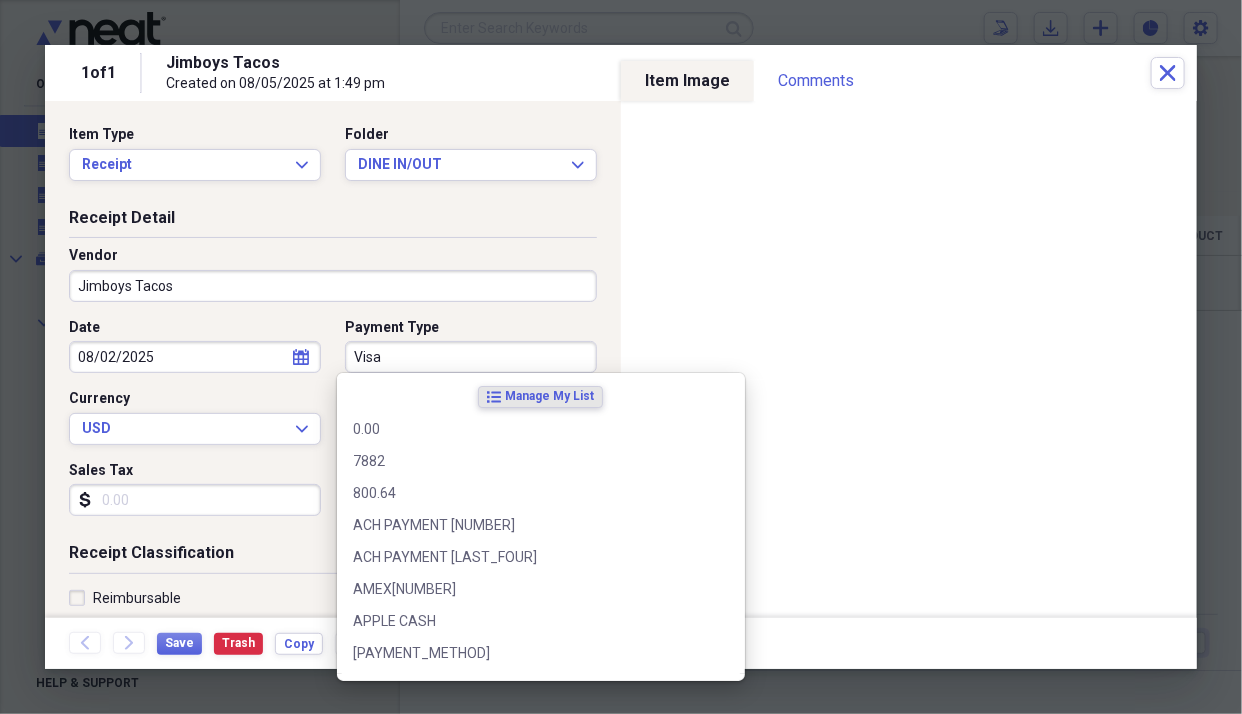 click on "Visa" at bounding box center [471, 357] 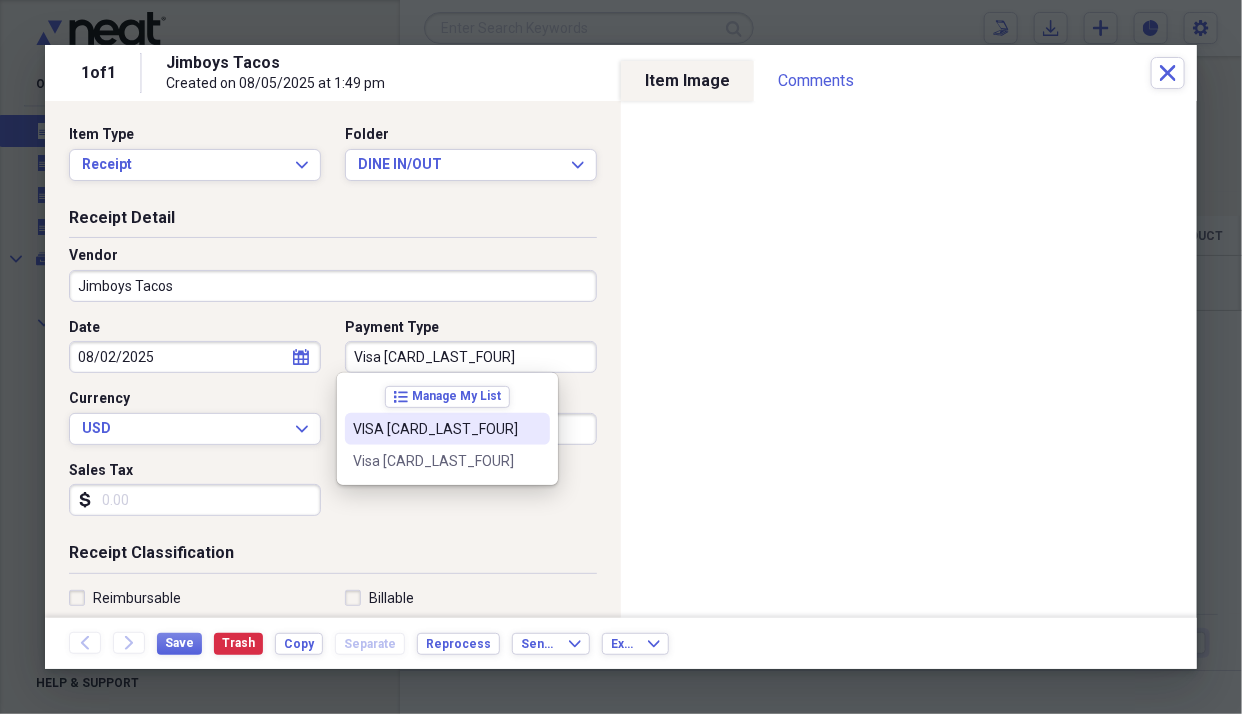 click on "VISA [CARD_LAST_FOUR]" at bounding box center (435, 429) 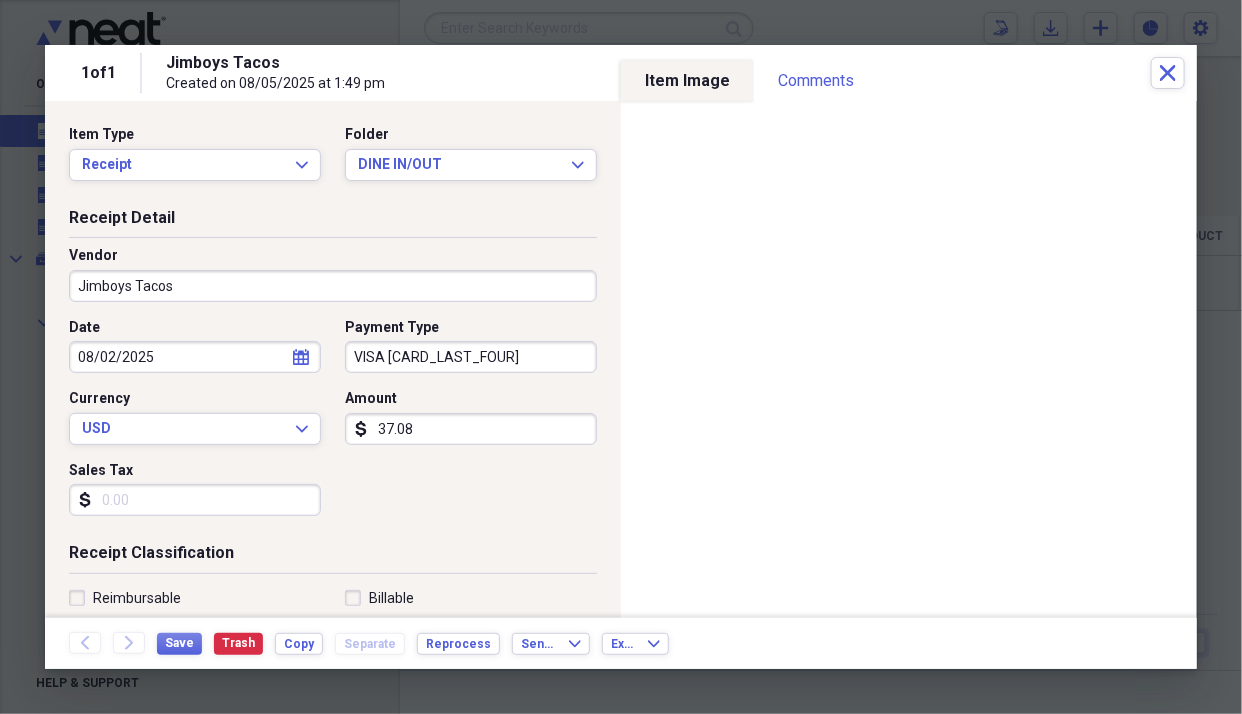 click on "Sales Tax" at bounding box center (195, 500) 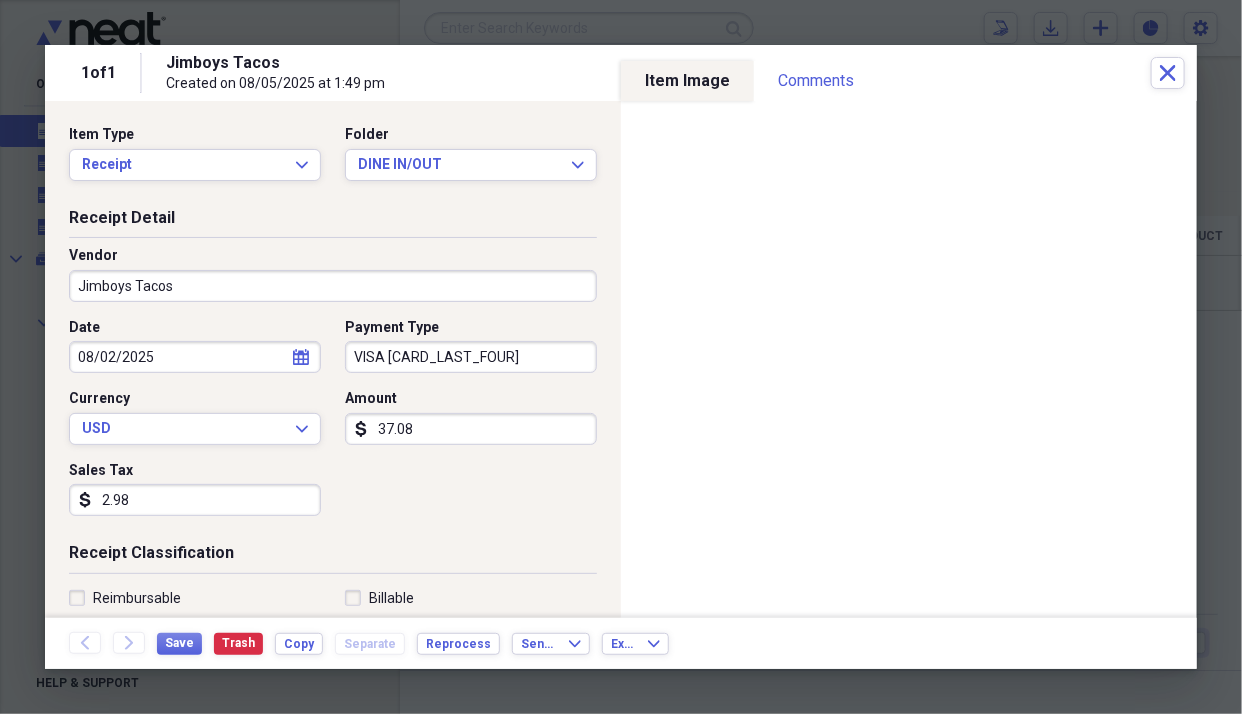 type on "2.98" 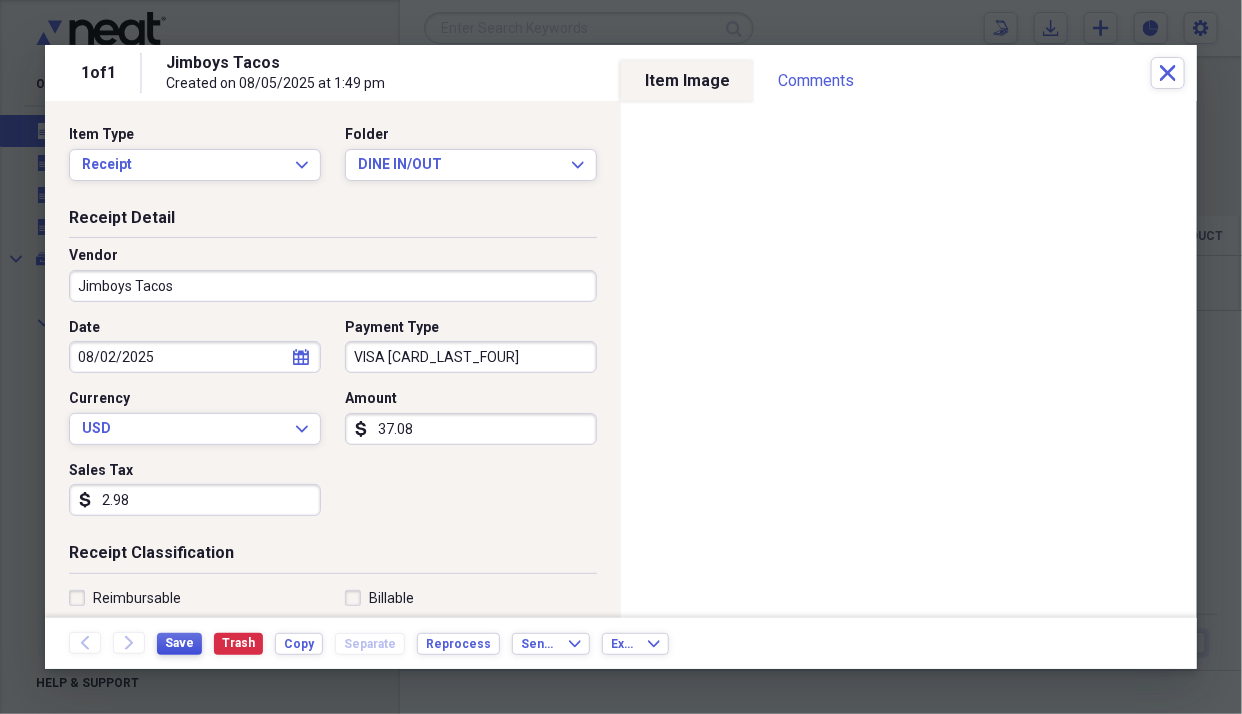 click on "Save" at bounding box center (179, 643) 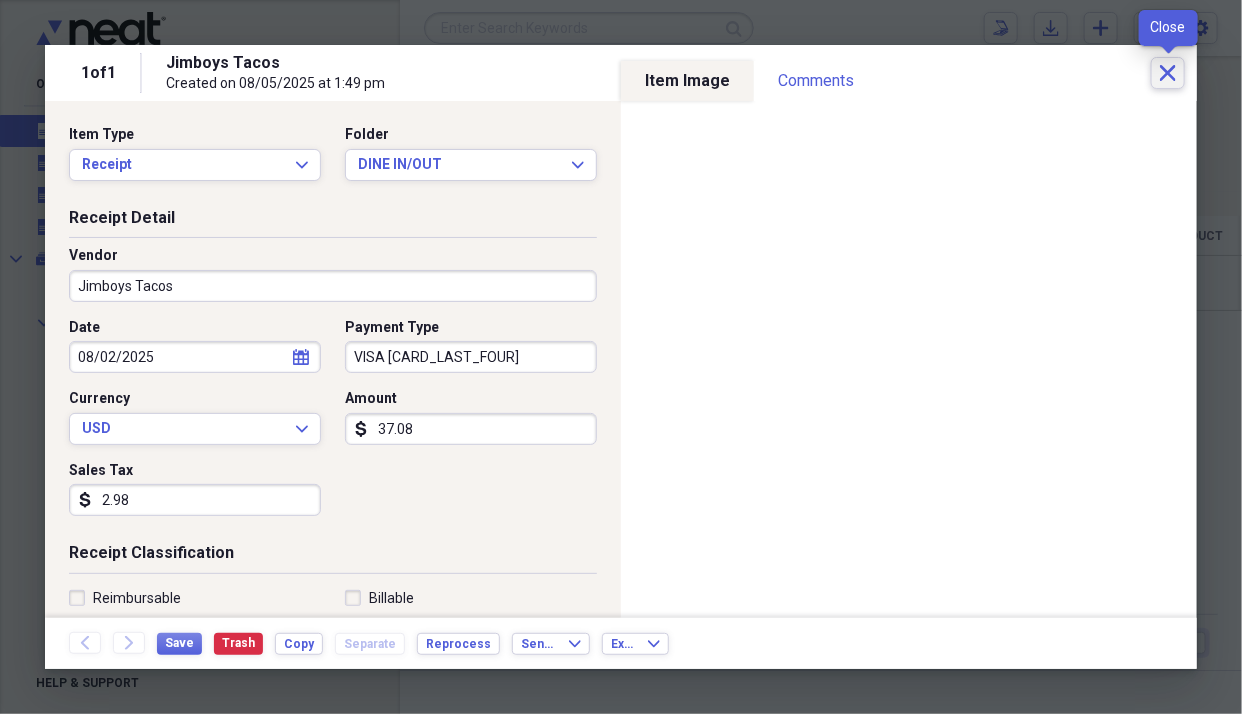 click on "Close" 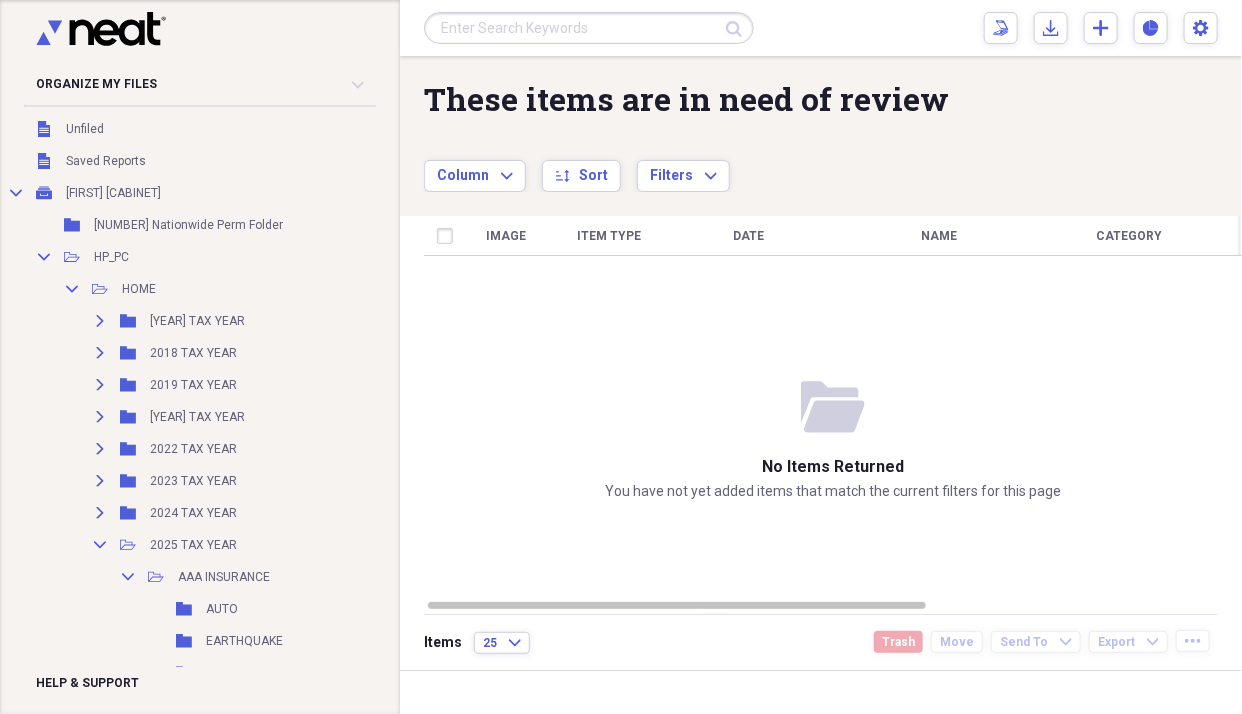 scroll, scrollTop: 100, scrollLeft: 0, axis: vertical 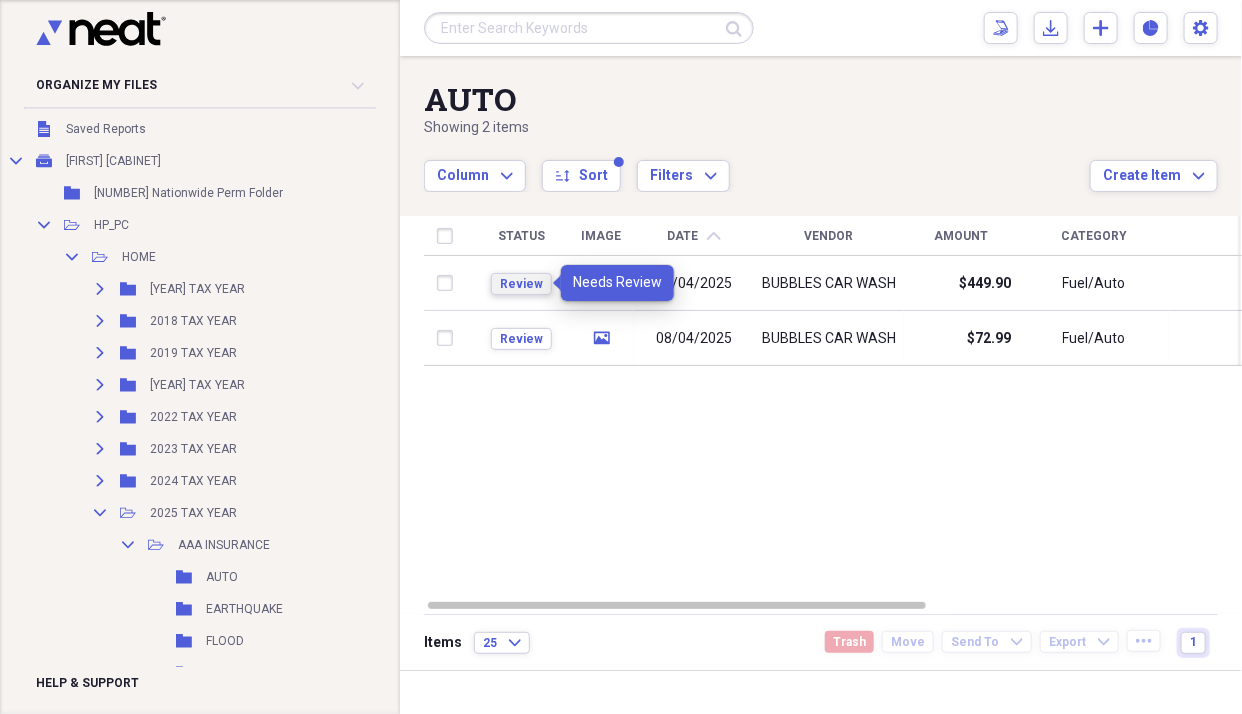 click on "Review" at bounding box center [521, 284] 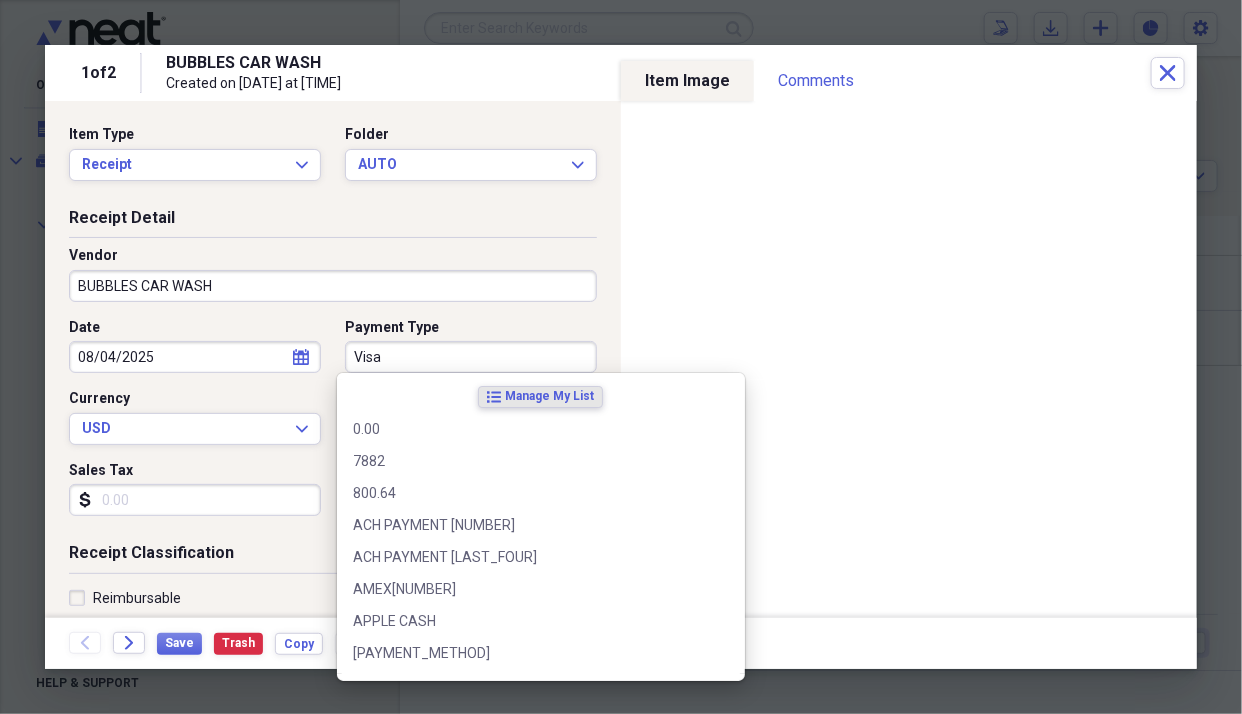 click on "Visa" at bounding box center (471, 357) 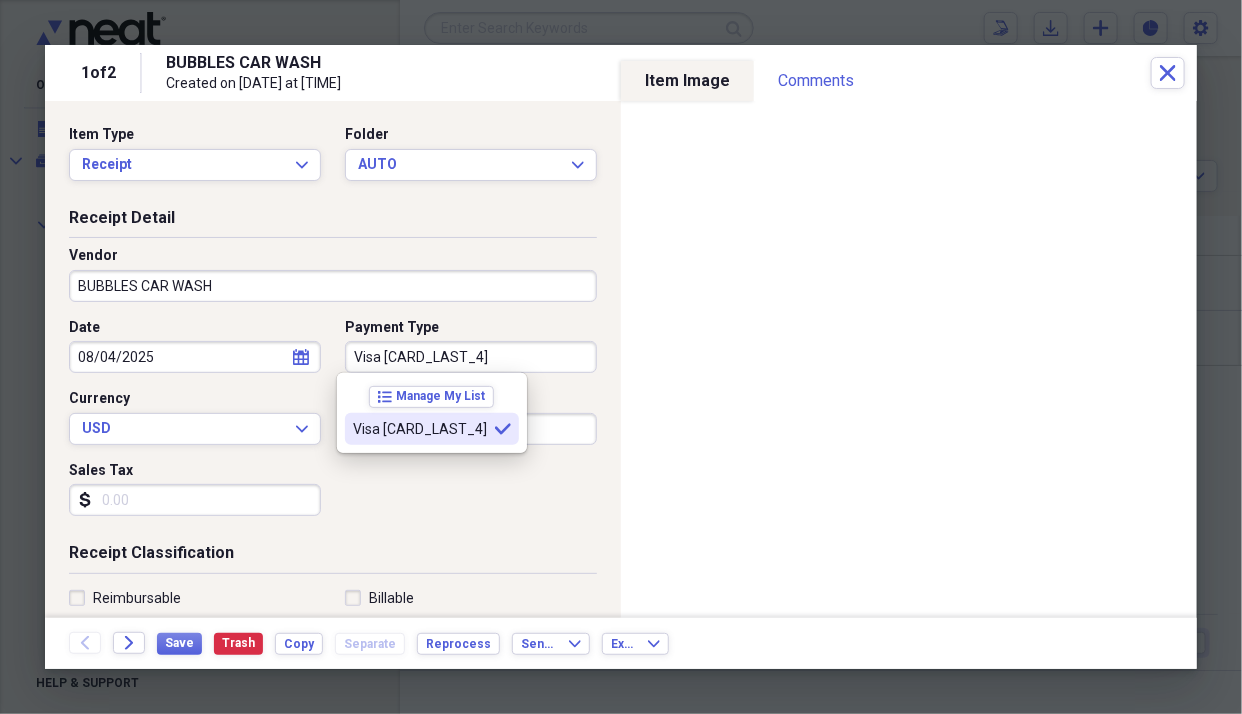 type on "Visa [CARD_LAST_4]" 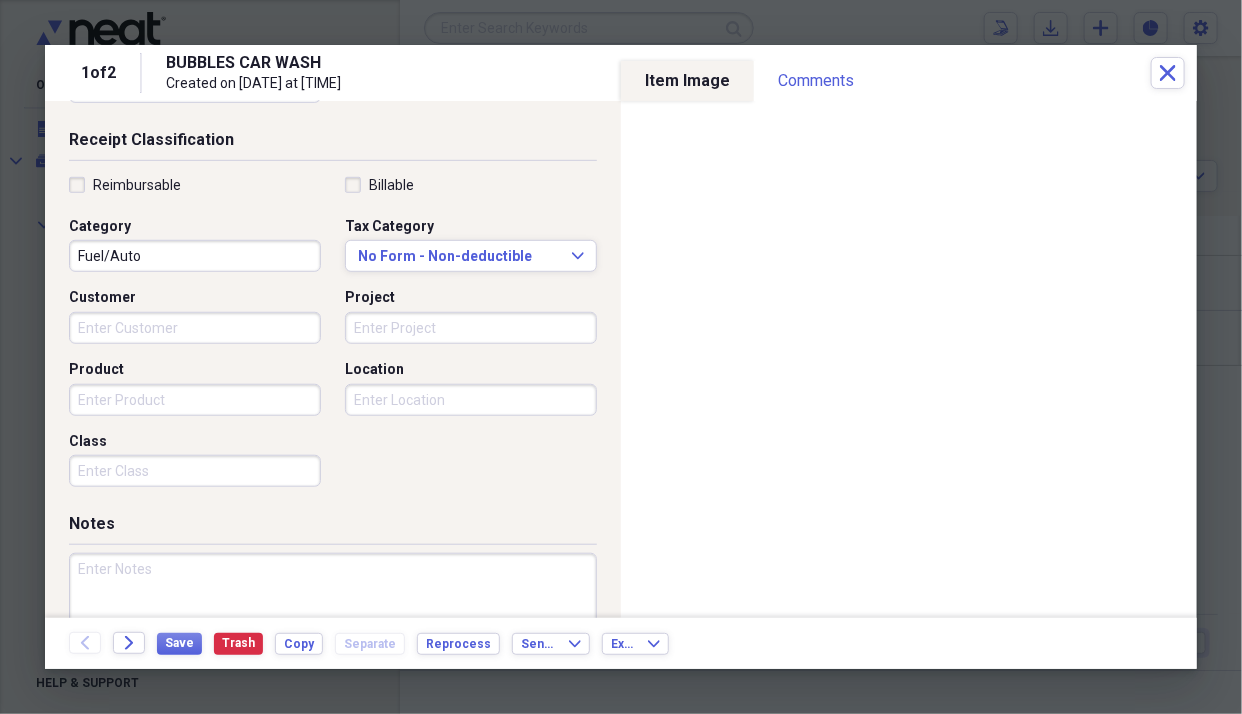 scroll, scrollTop: 497, scrollLeft: 0, axis: vertical 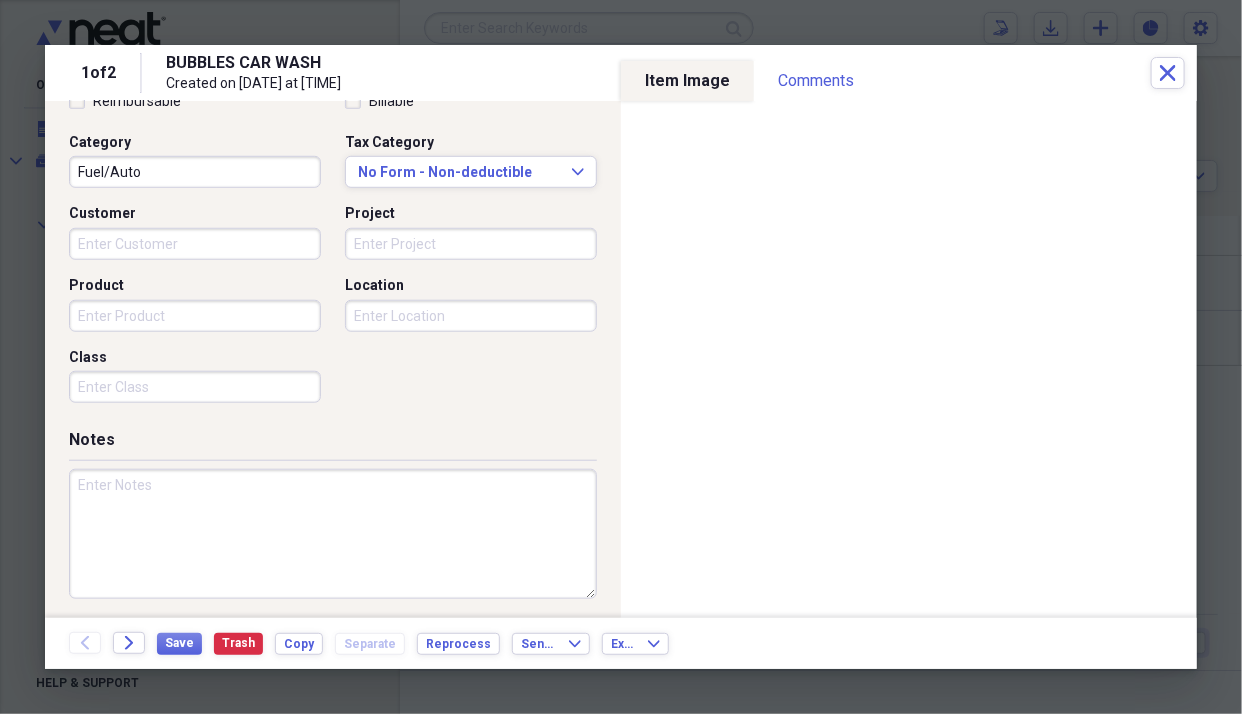 click at bounding box center [333, 534] 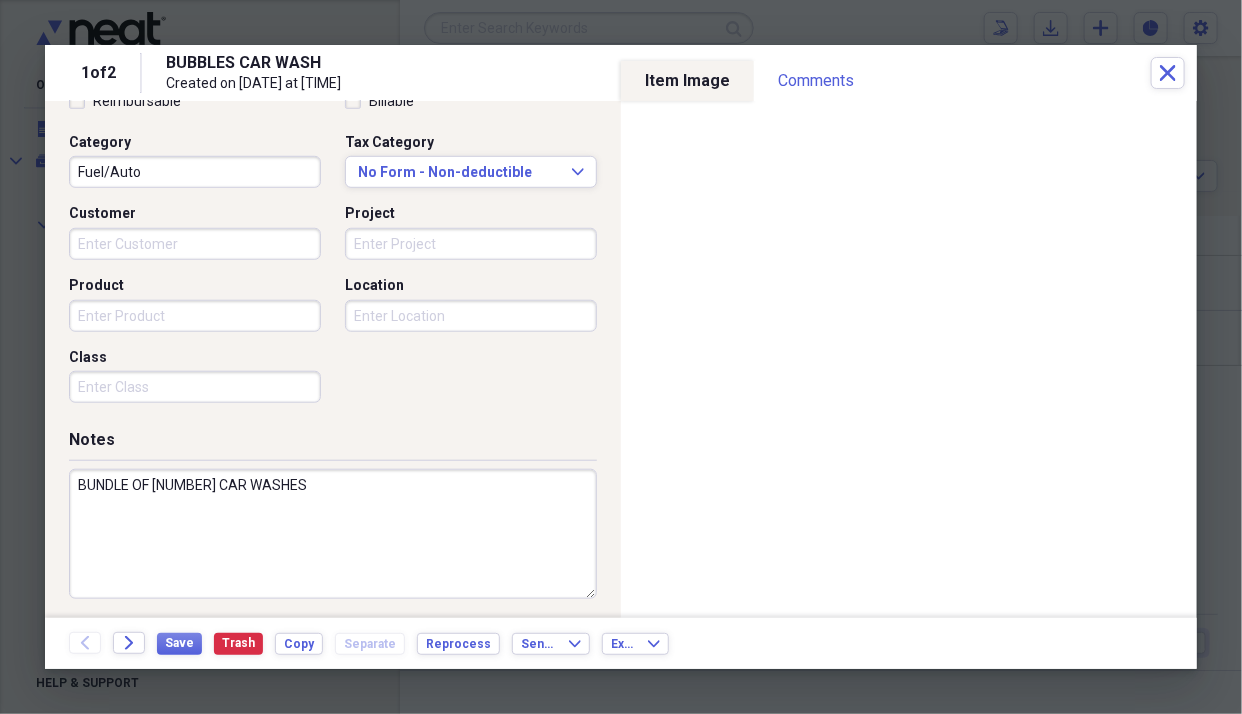 type on "BUNDLE OF [NUMBER] CAR WASHES" 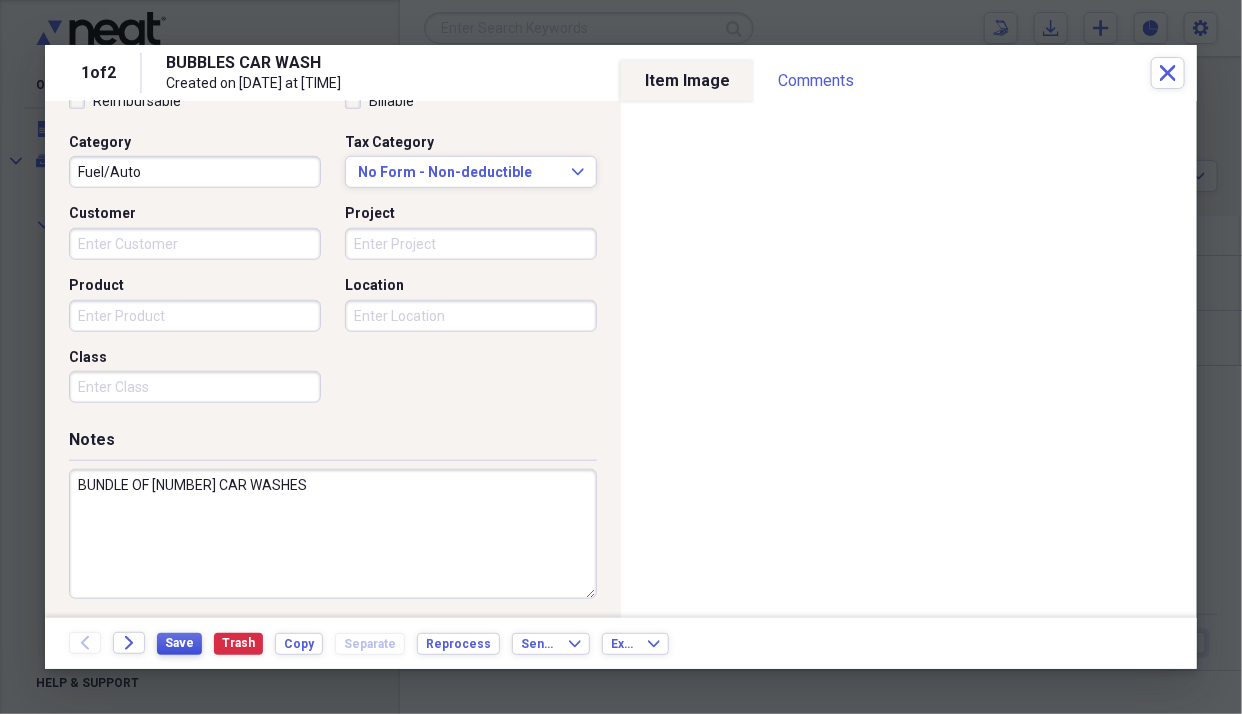 click on "Save" at bounding box center (179, 643) 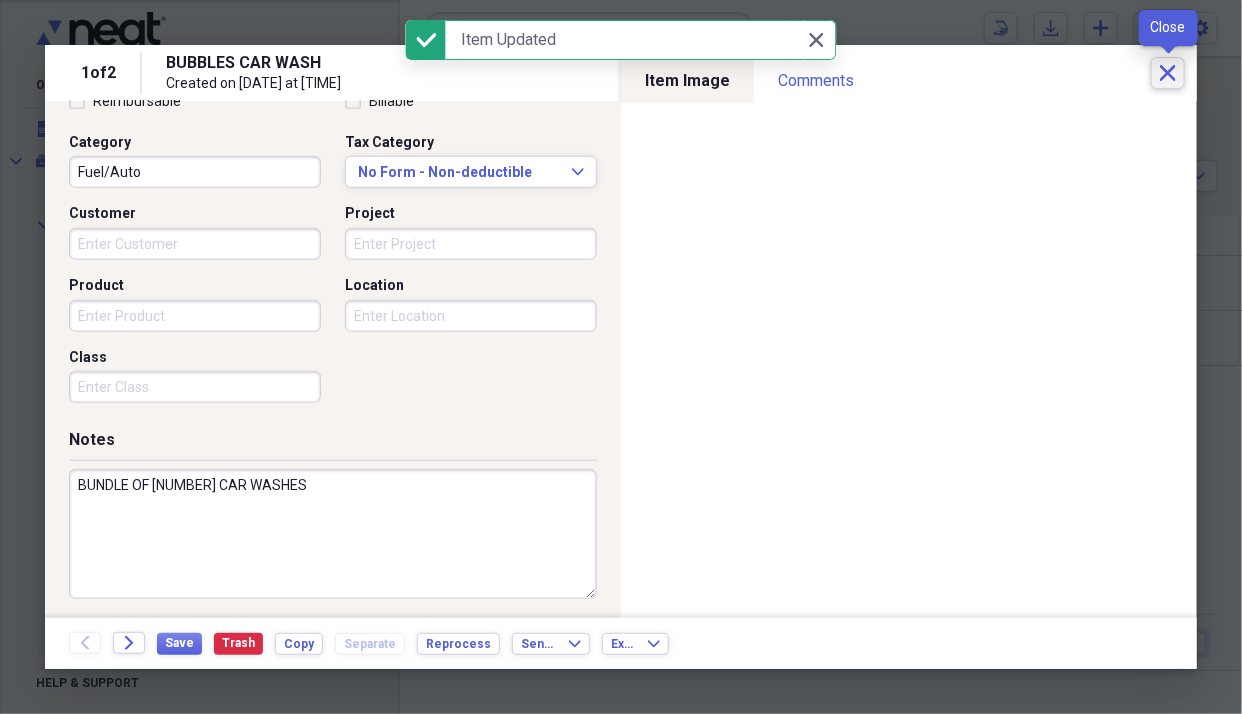 click on "Close" 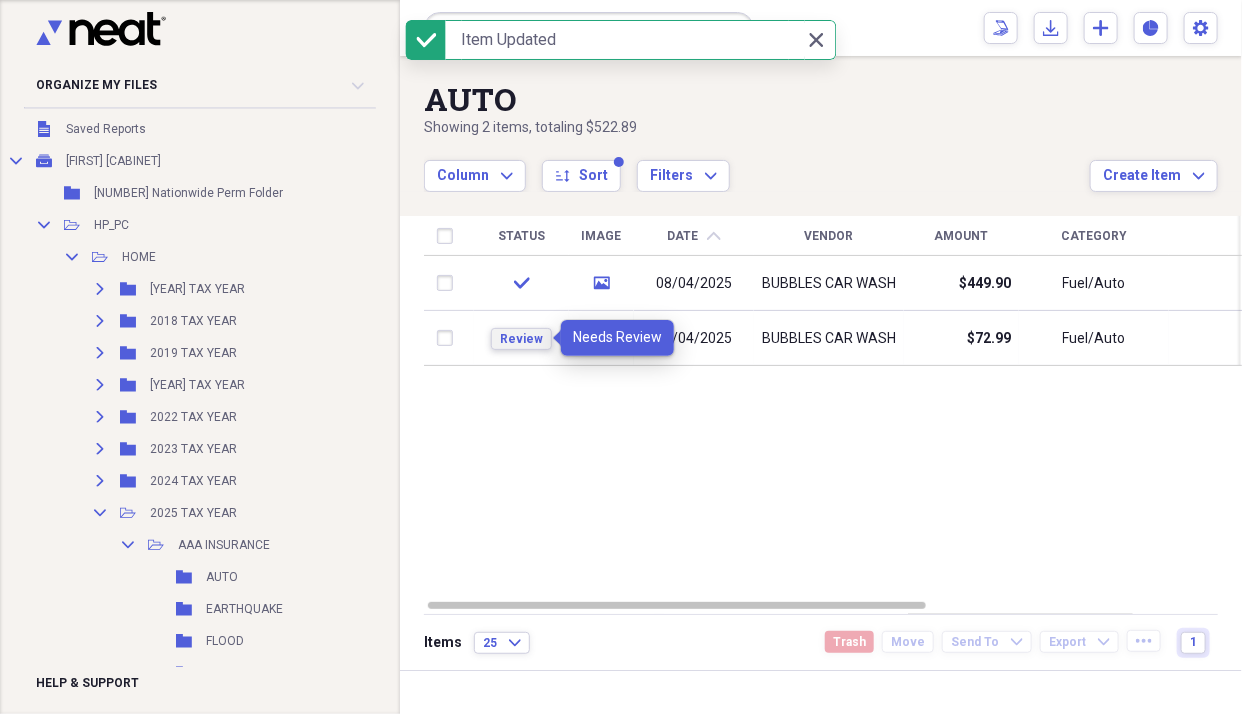 click on "Review" at bounding box center (521, 339) 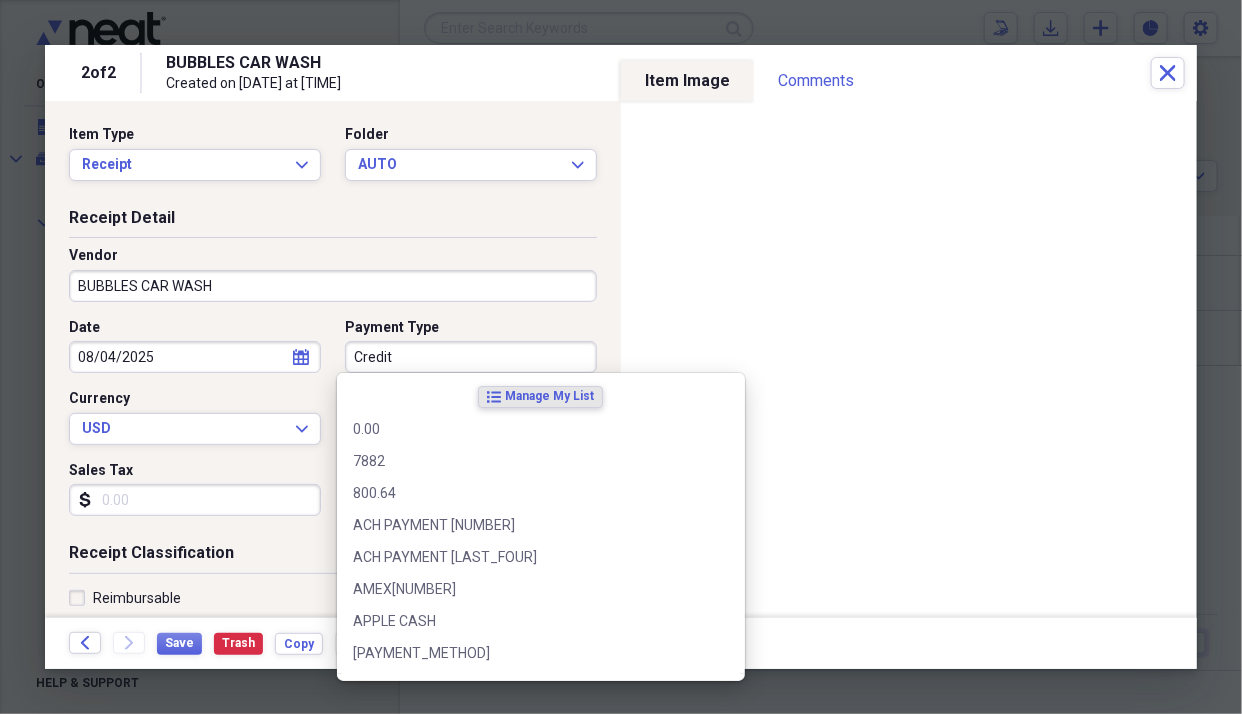 click on "Credit" at bounding box center [471, 357] 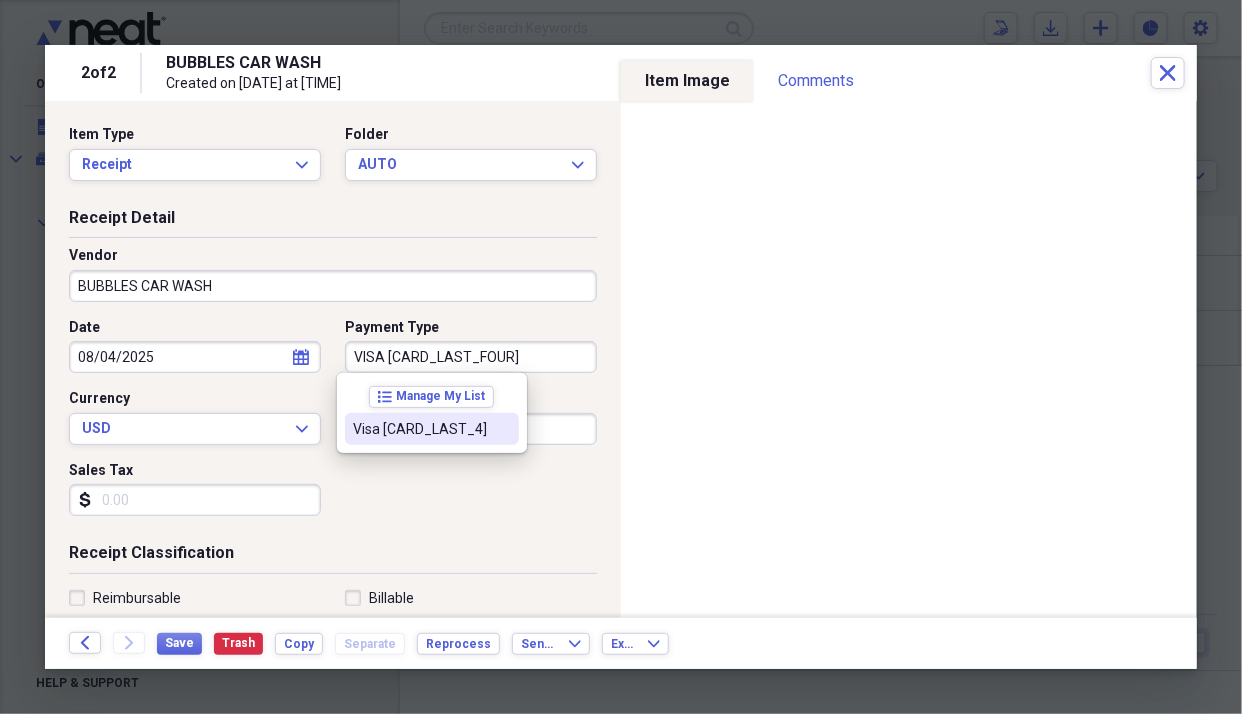 click on "Visa [CARD_LAST_4]" at bounding box center (432, 429) 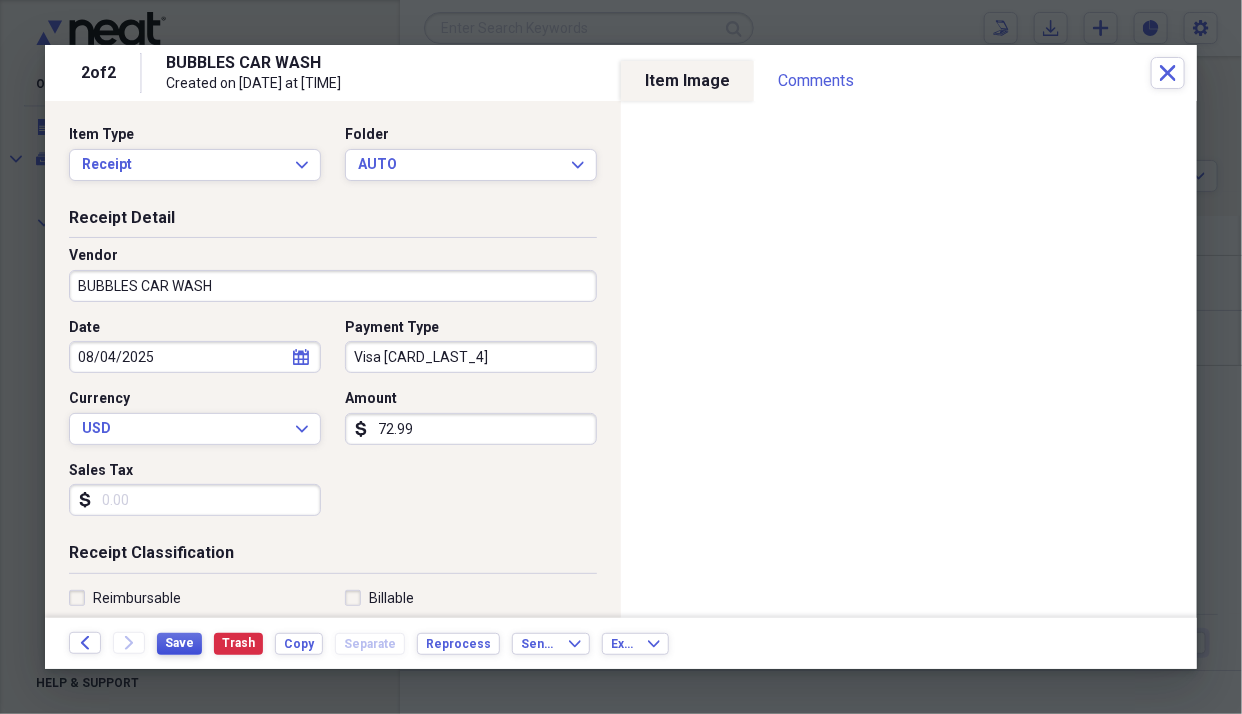 click on "Save" at bounding box center [179, 643] 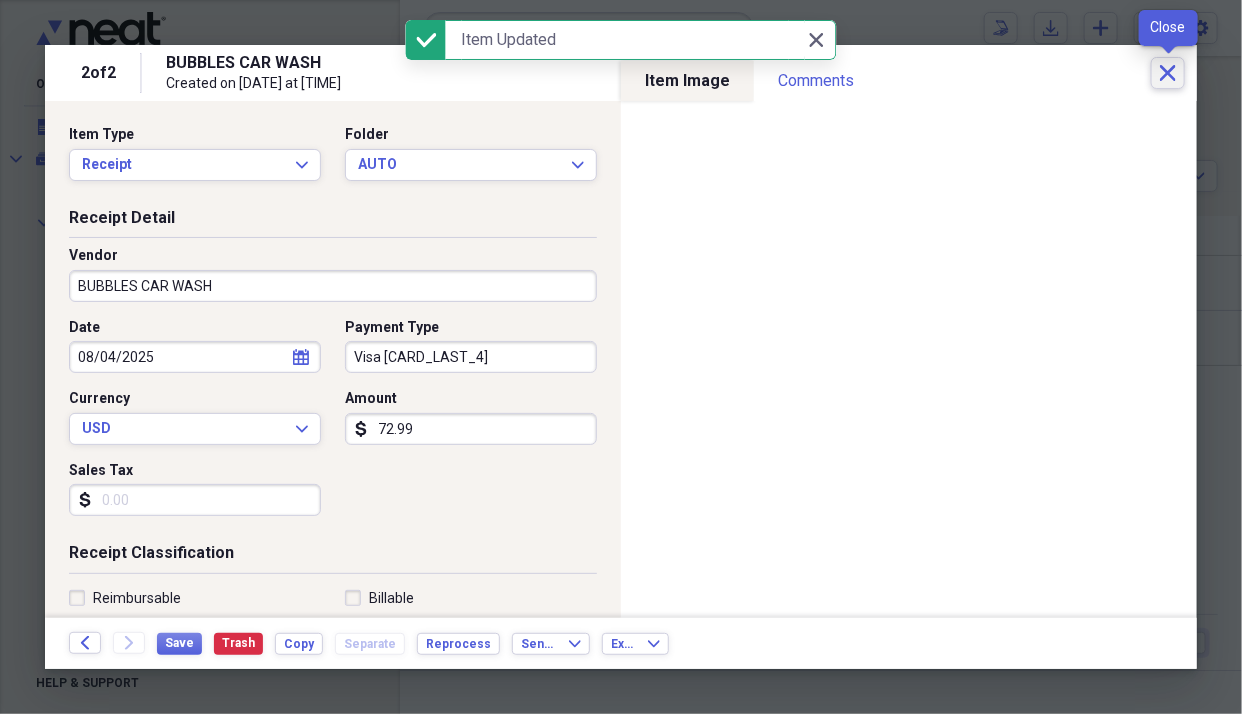 click on "Close" at bounding box center (1168, 73) 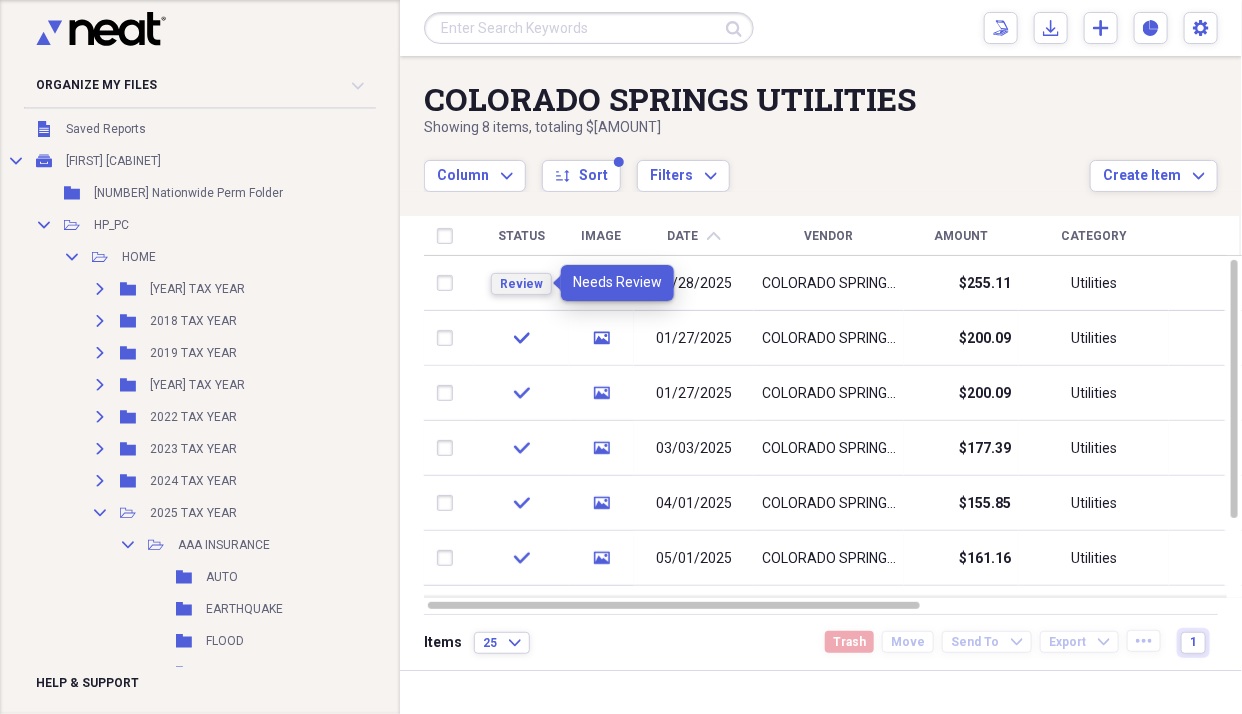 click on "Review" at bounding box center [521, 284] 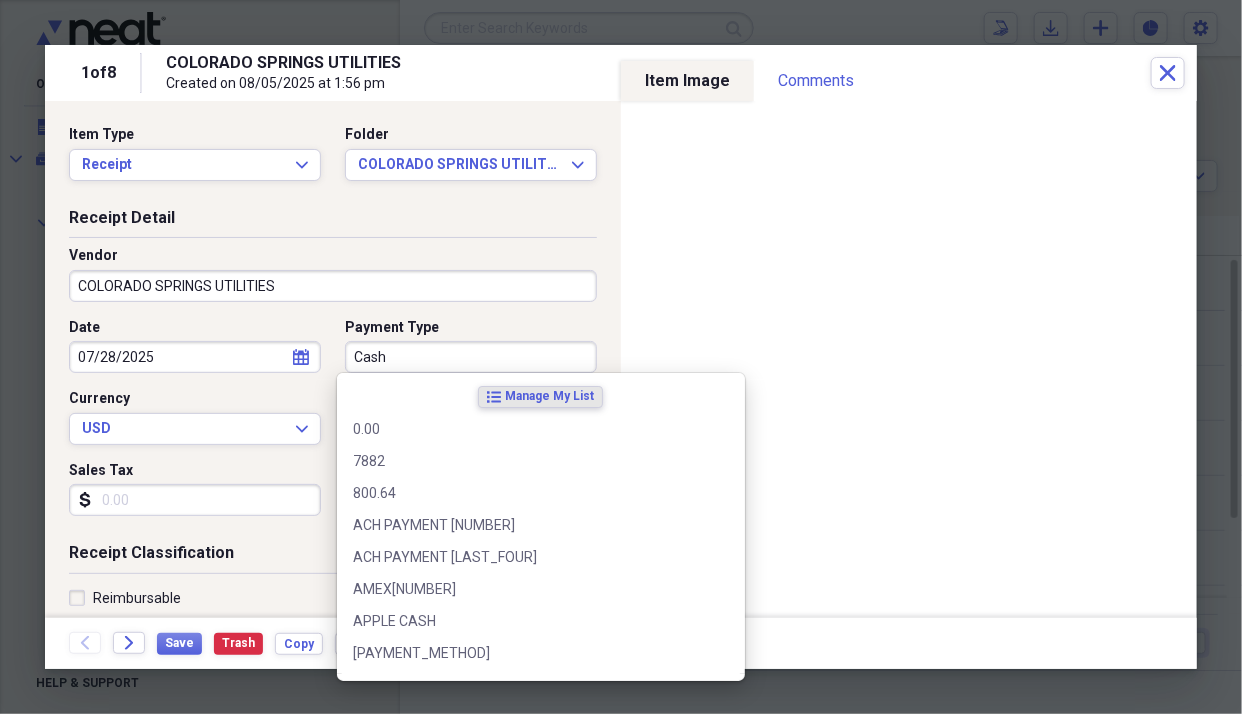 click on "Cash" at bounding box center [471, 357] 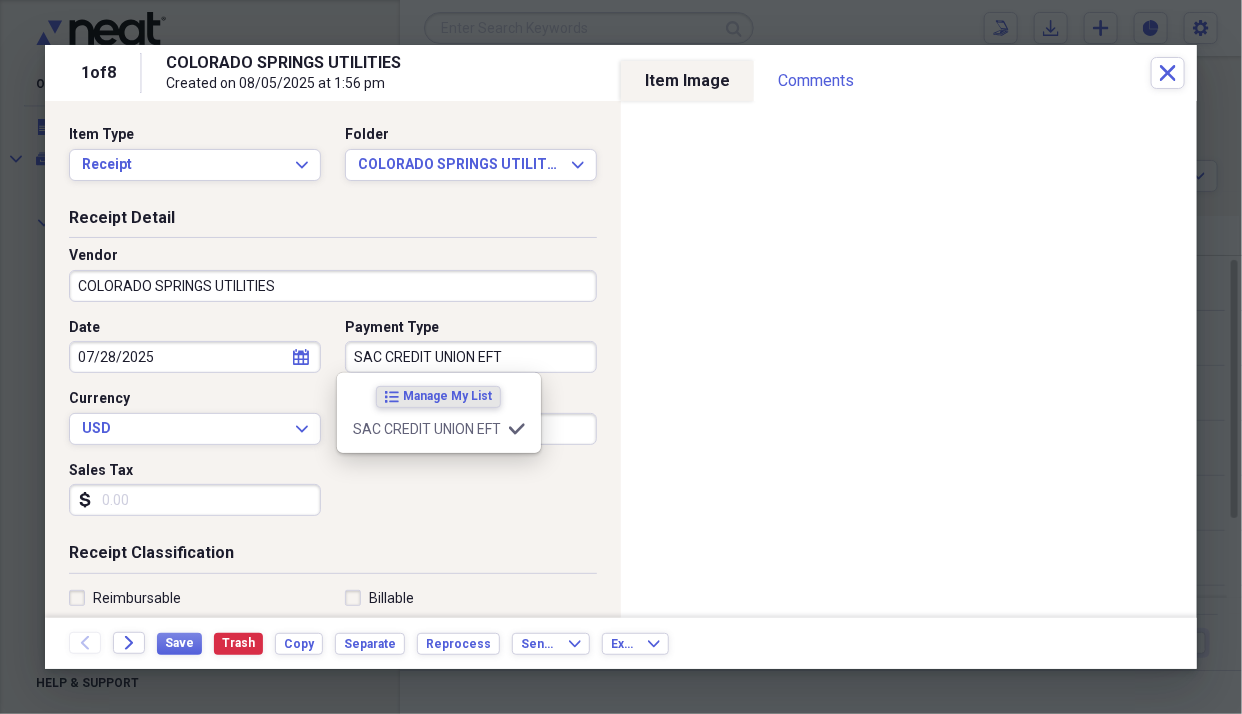 type on "SAC CREDIT UNION EFT" 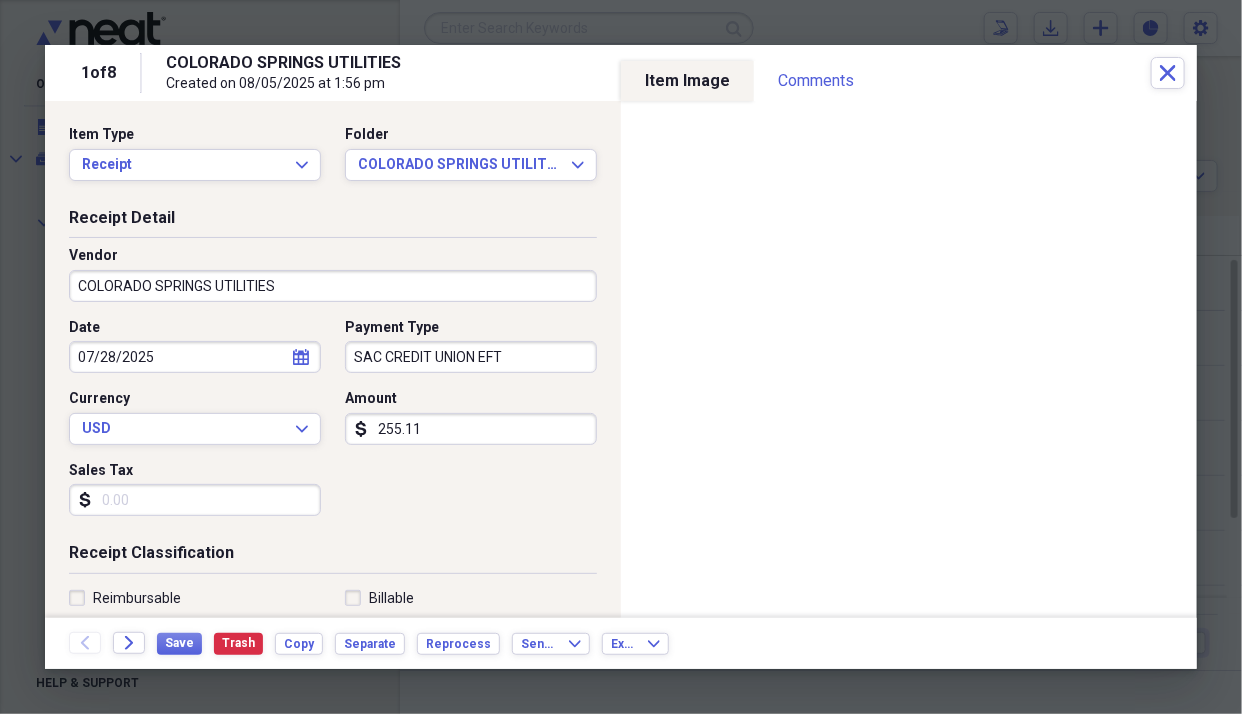 click on "Date [DATE] calendar Calendar Payment Type SAC CREDIT UNION EFT Currency USD Expand Amount [AMOUNT] Sales Tax [AMOUNT]" at bounding box center [333, 425] 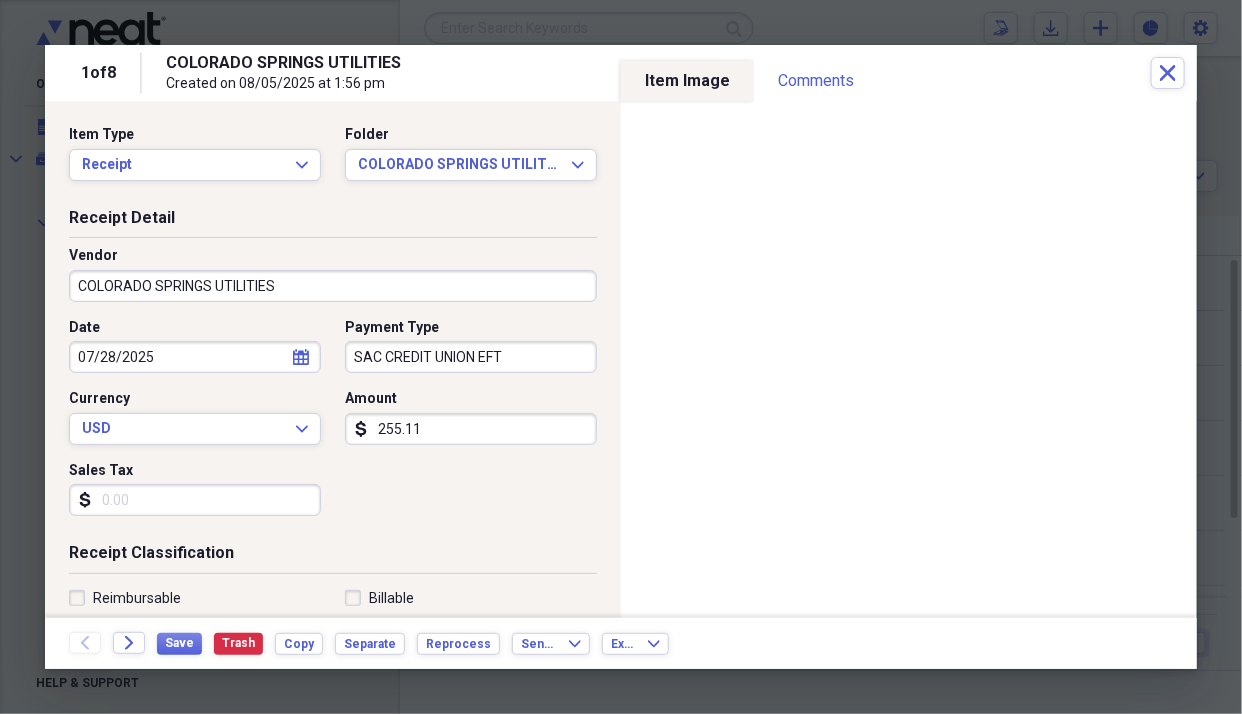 click on "255.11" at bounding box center [471, 429] 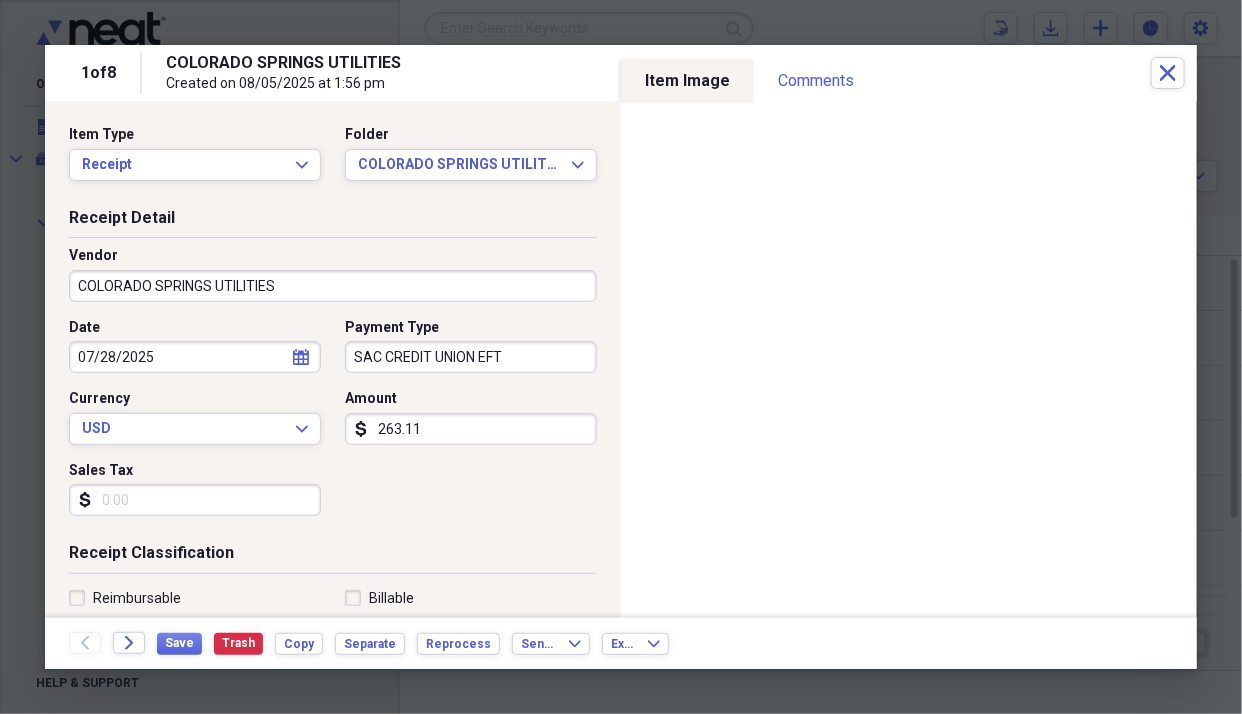 type on "263.11" 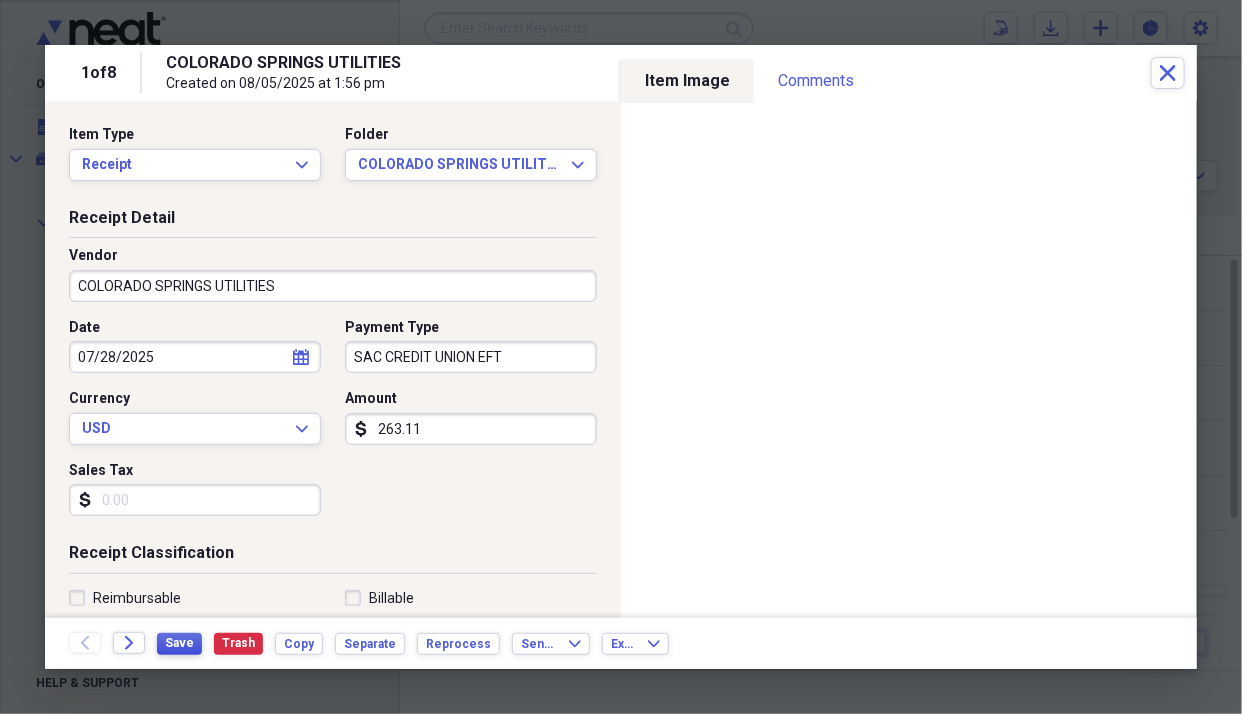 click on "Save" at bounding box center (179, 643) 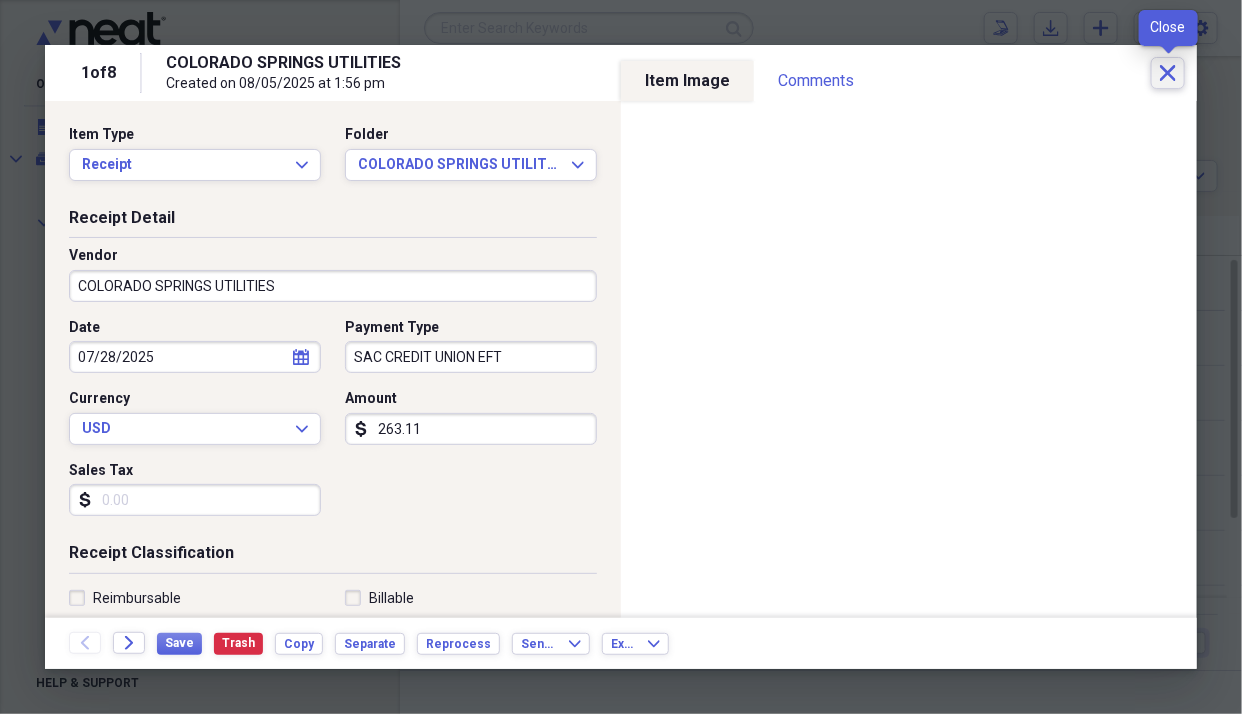 click on "Close" 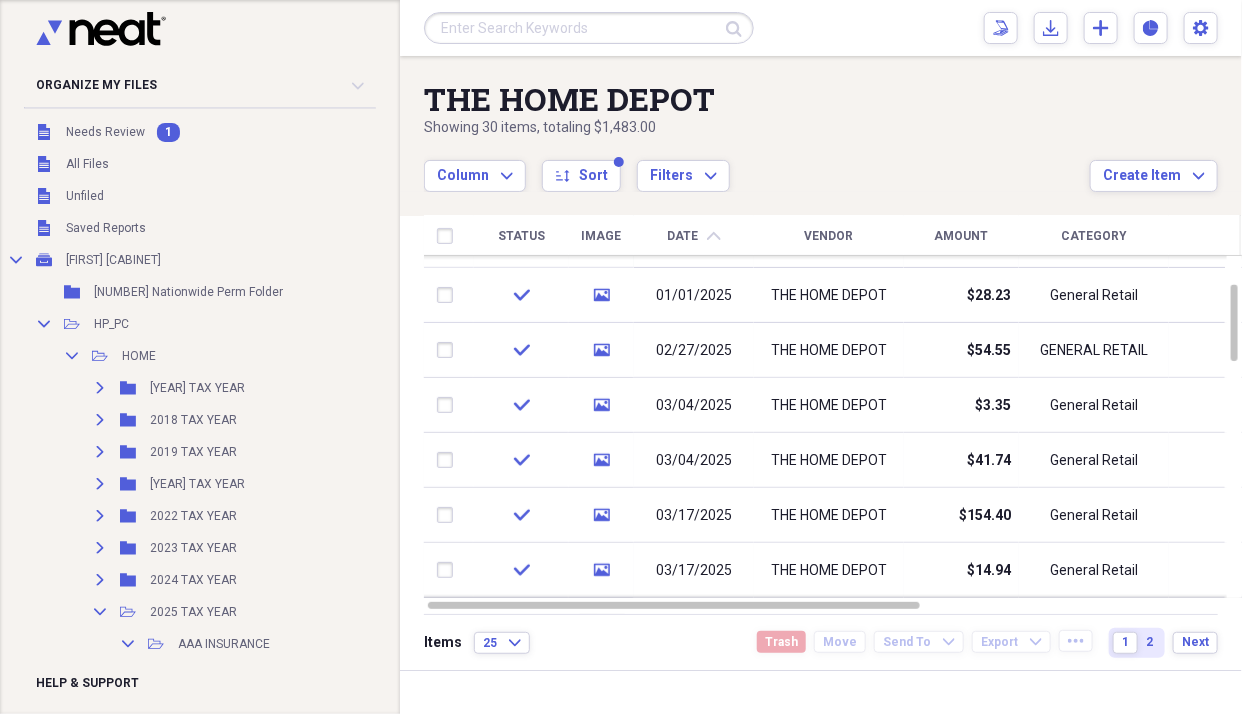 scroll, scrollTop: 0, scrollLeft: 0, axis: both 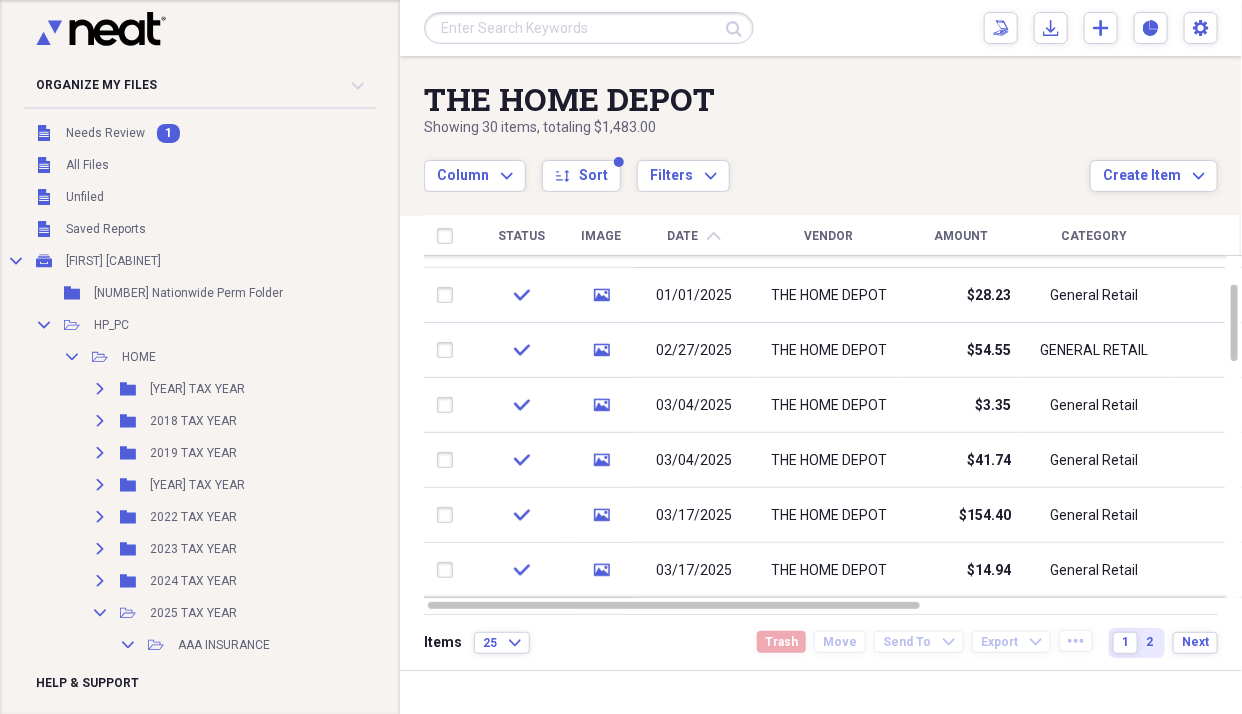click on "1" at bounding box center (168, 133) 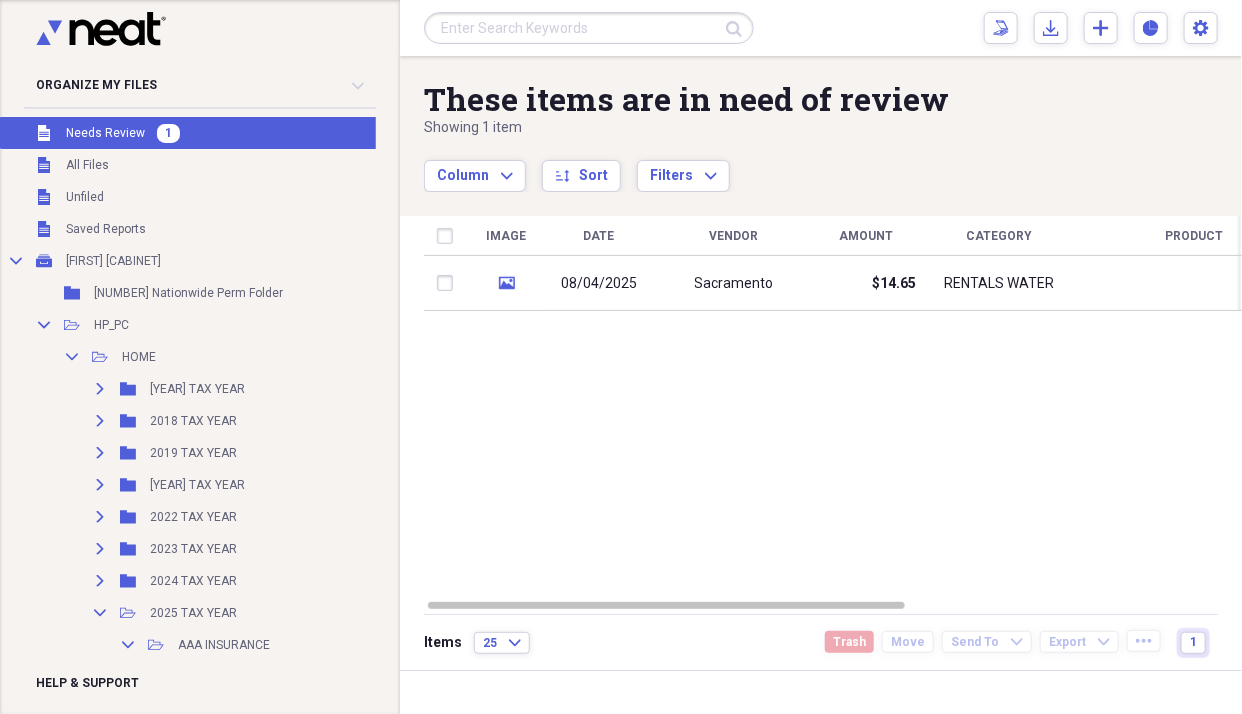 click 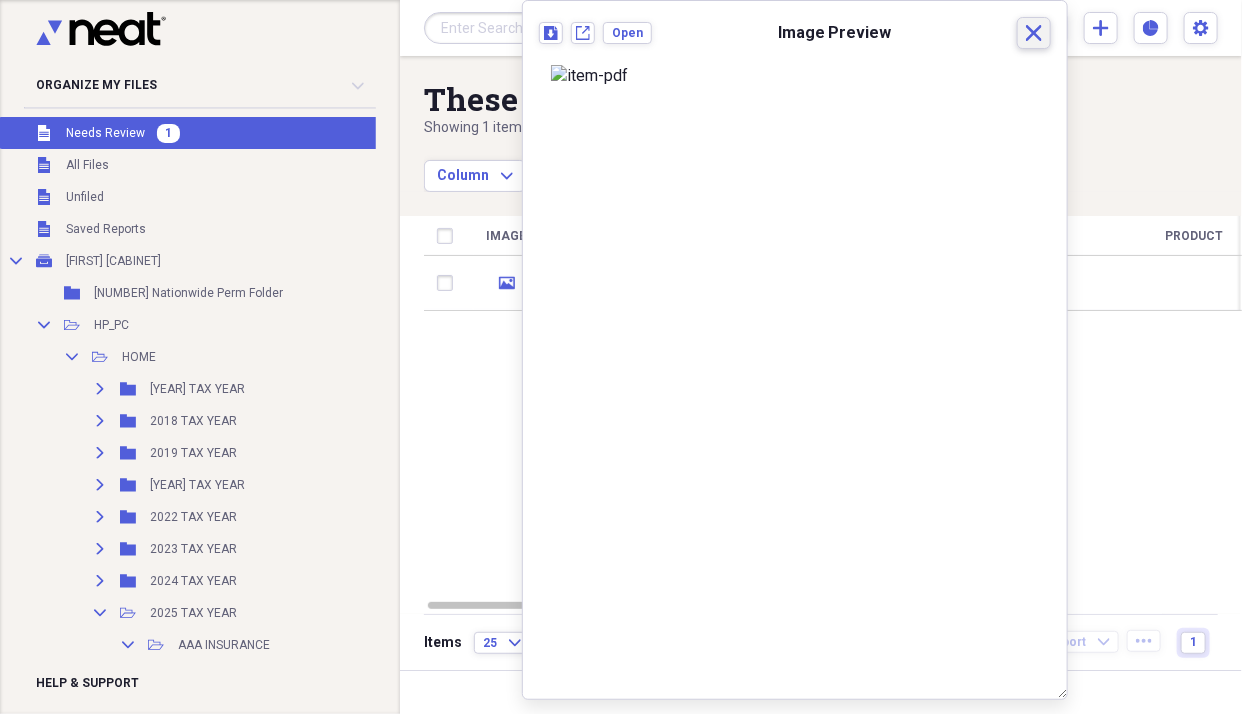 click on "Close" 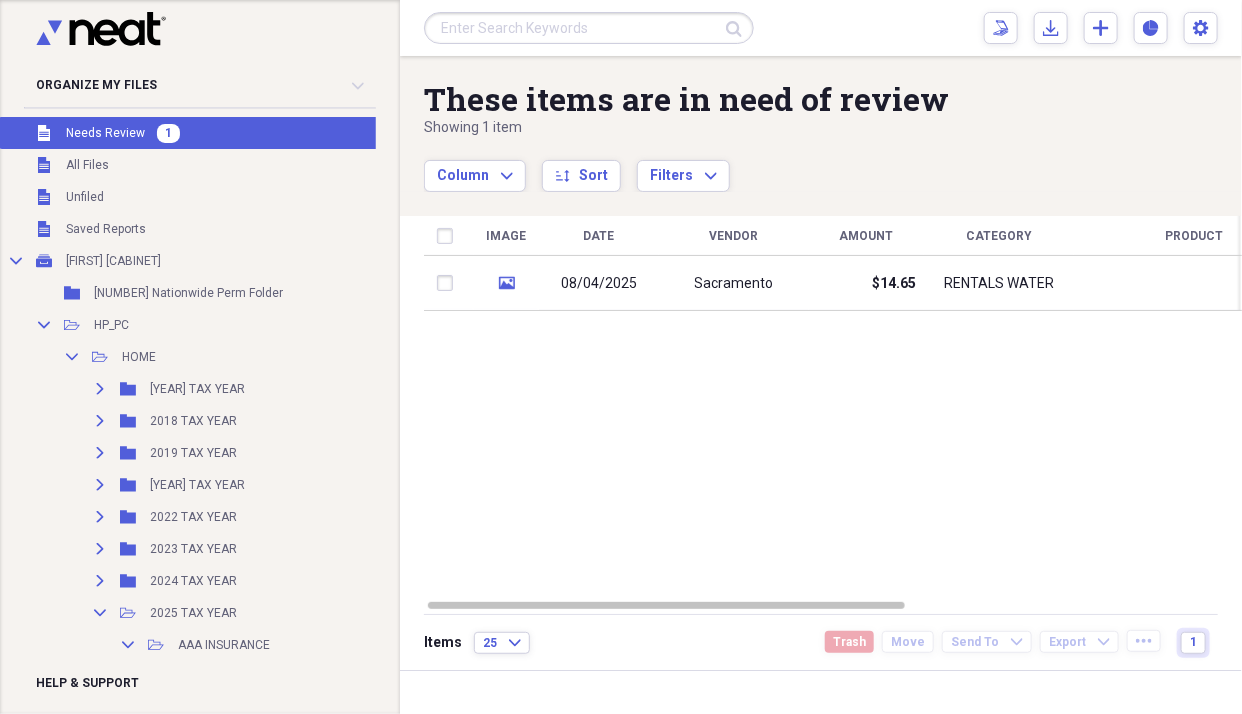 click on "media" 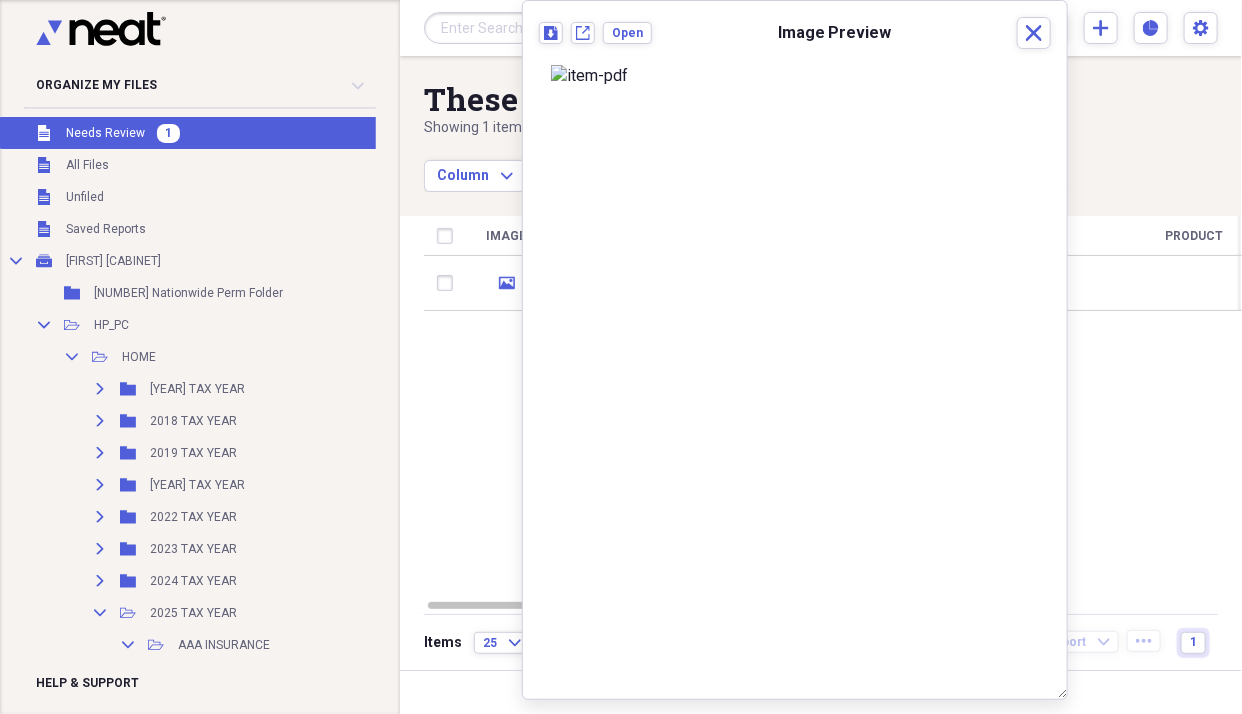 click on "media" at bounding box center (507, 283) 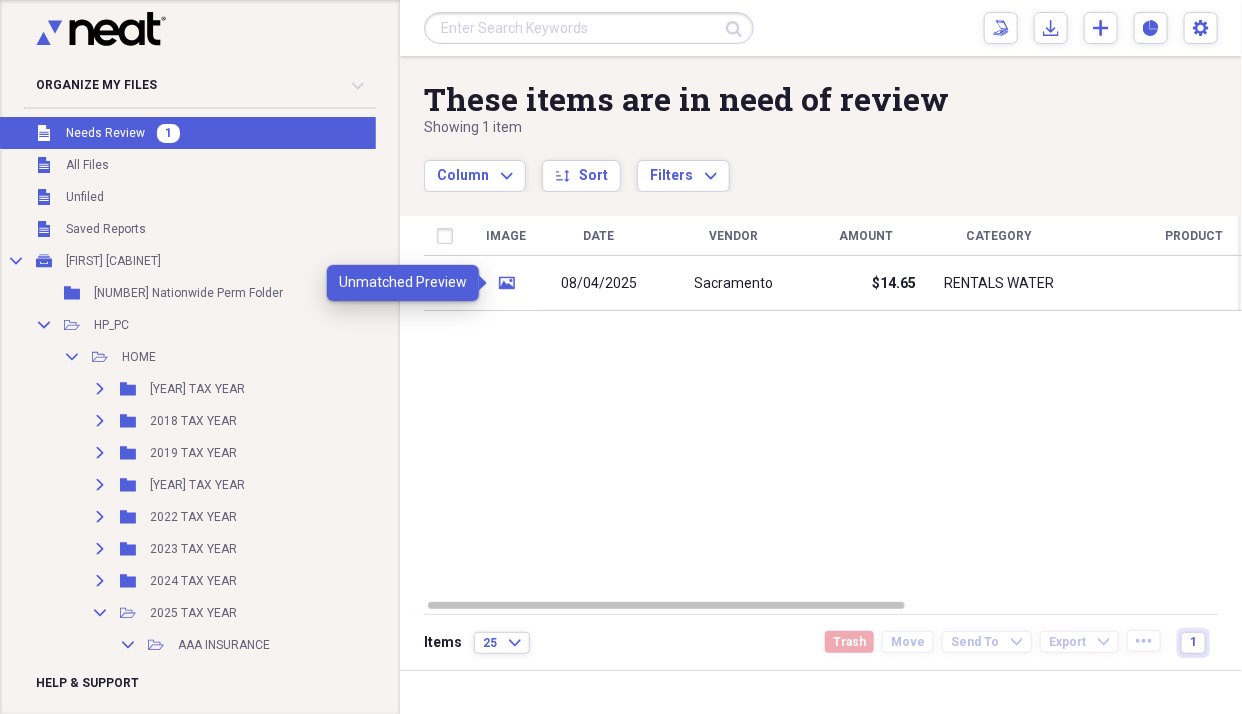 click 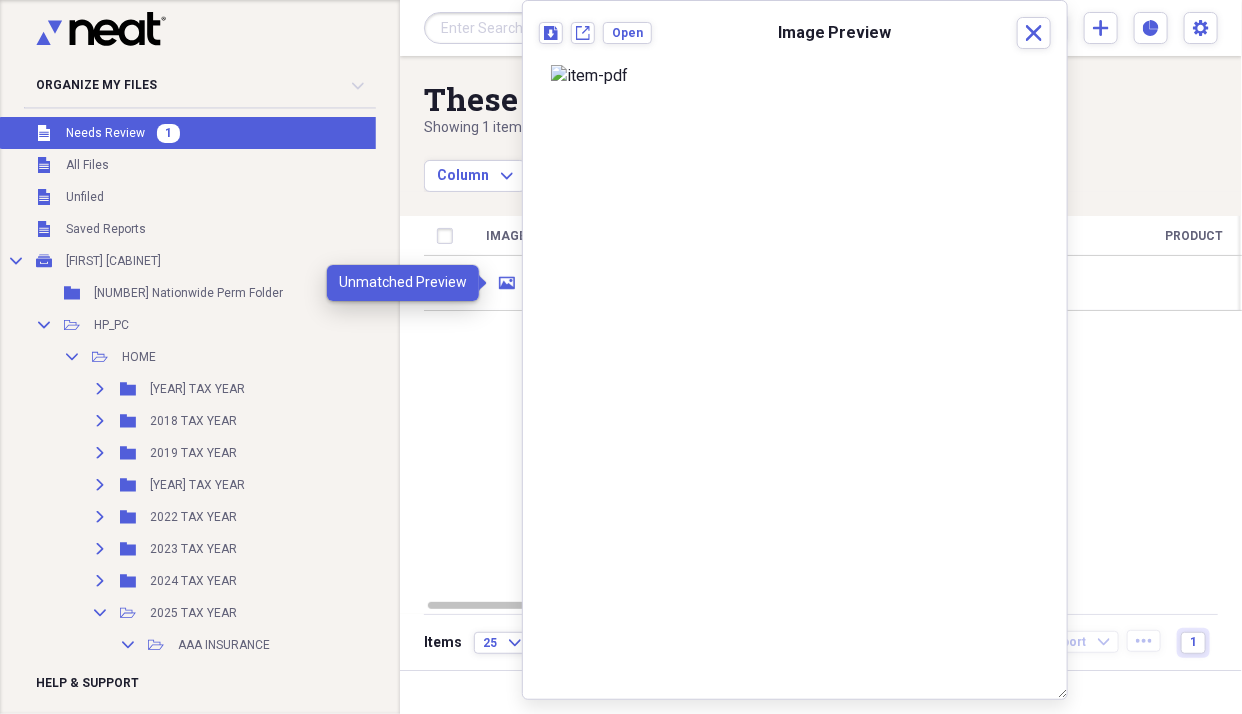 click 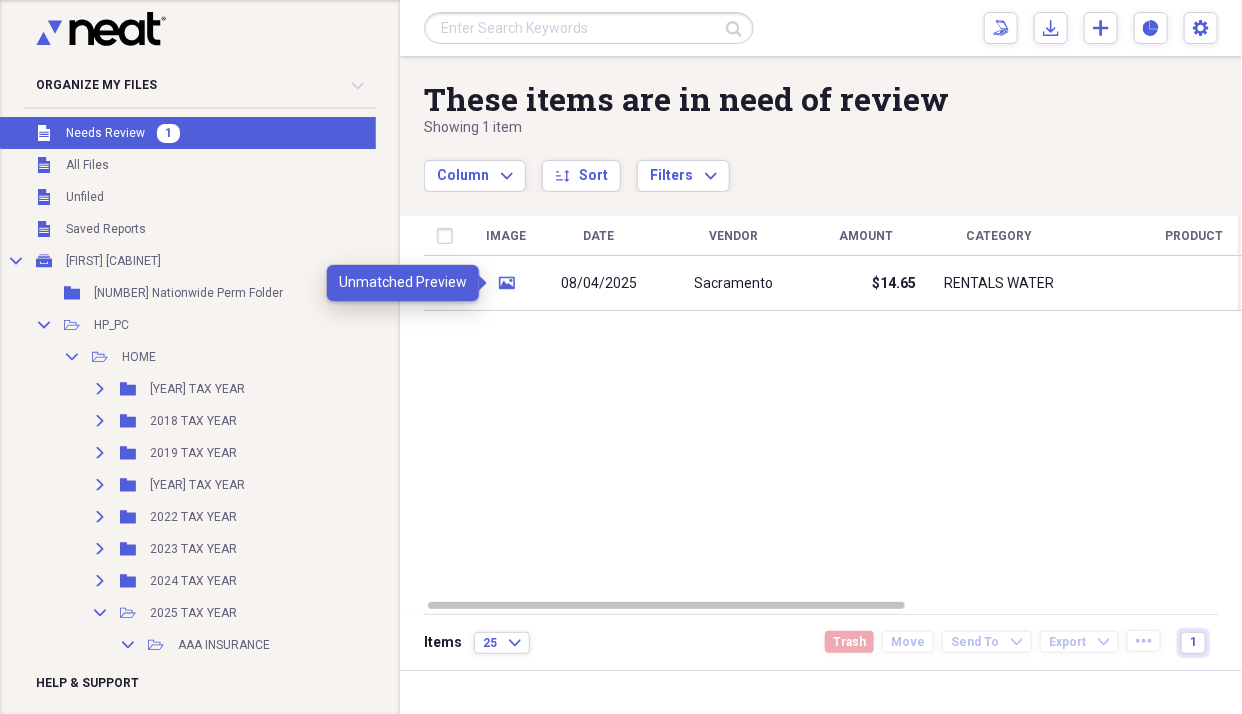 click 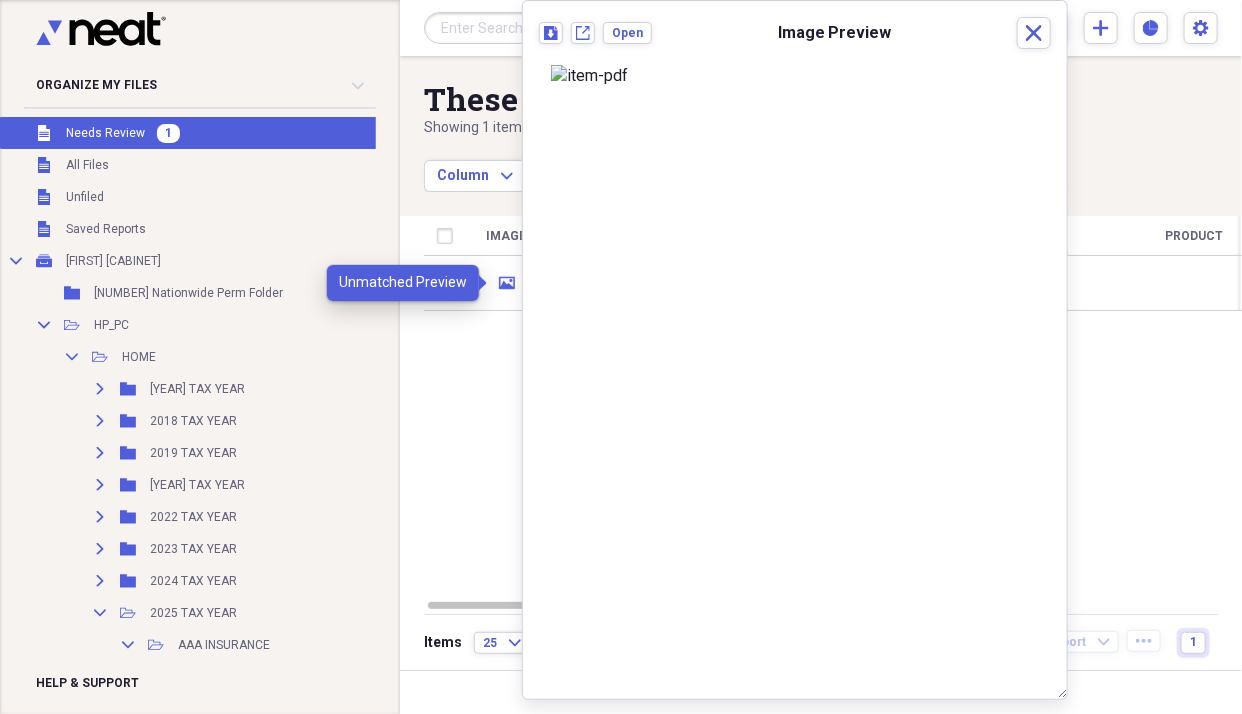 click 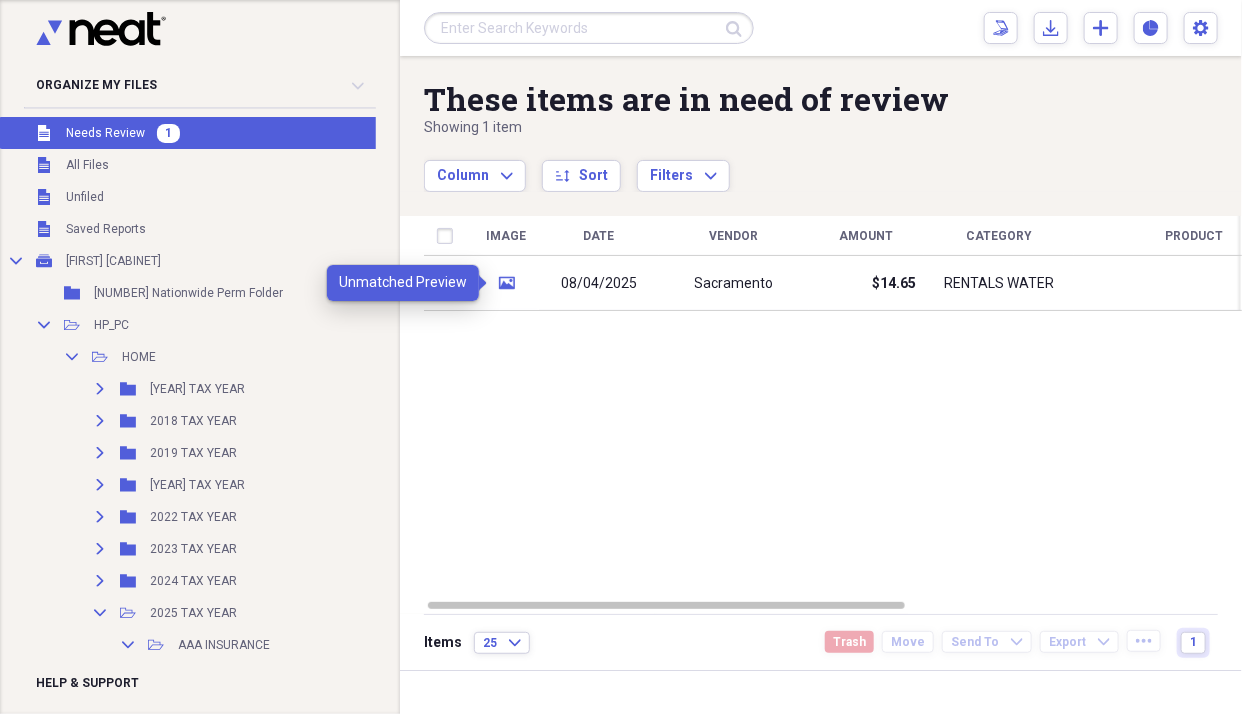 click 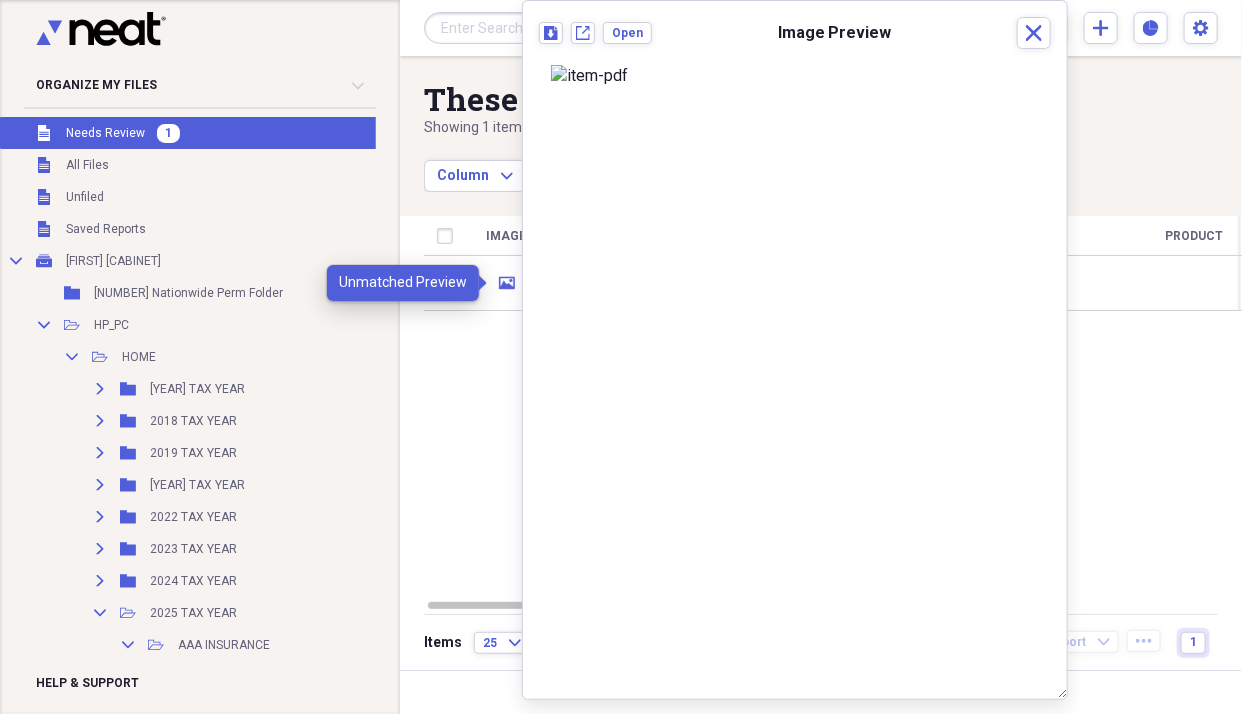 click 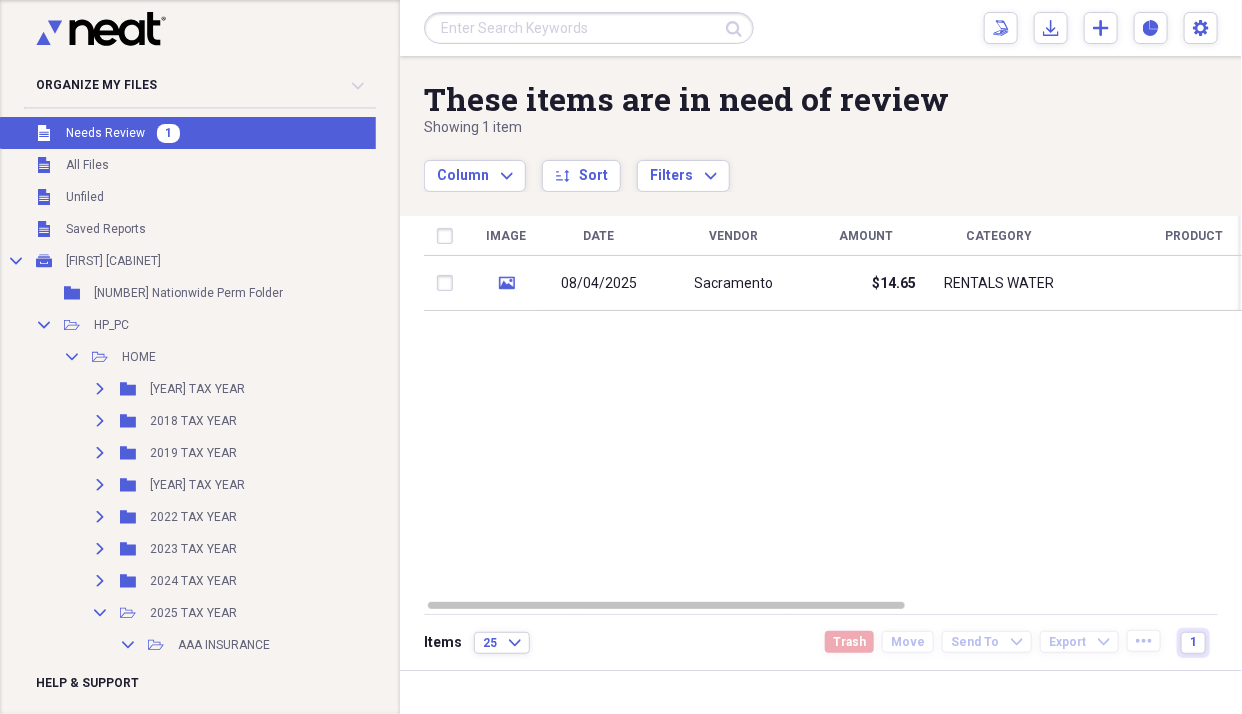click at bounding box center (449, 283) 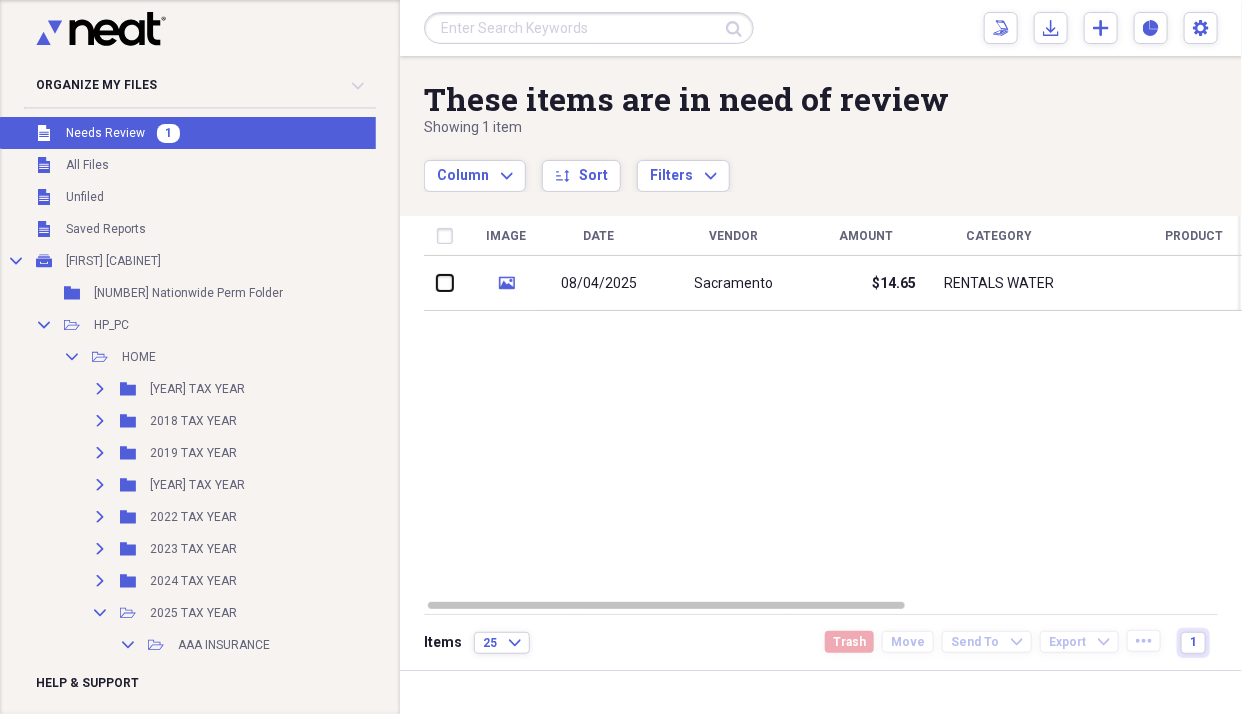 click at bounding box center (437, 283) 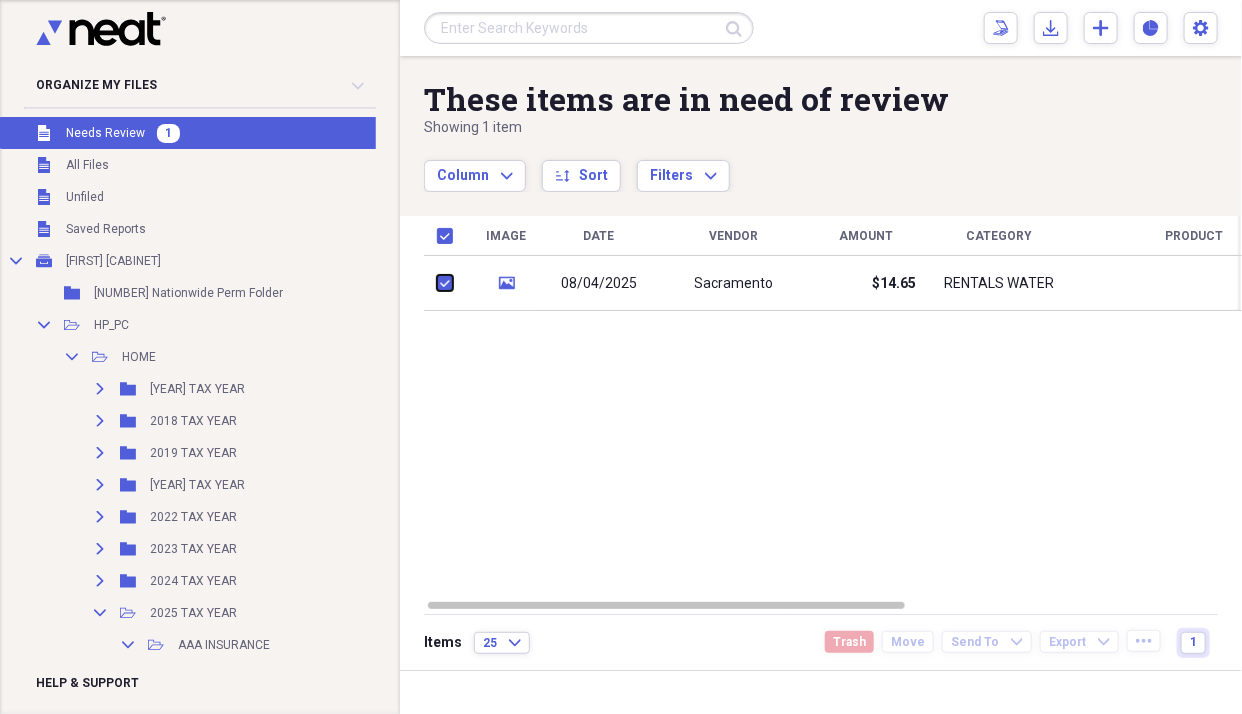 checkbox on "true" 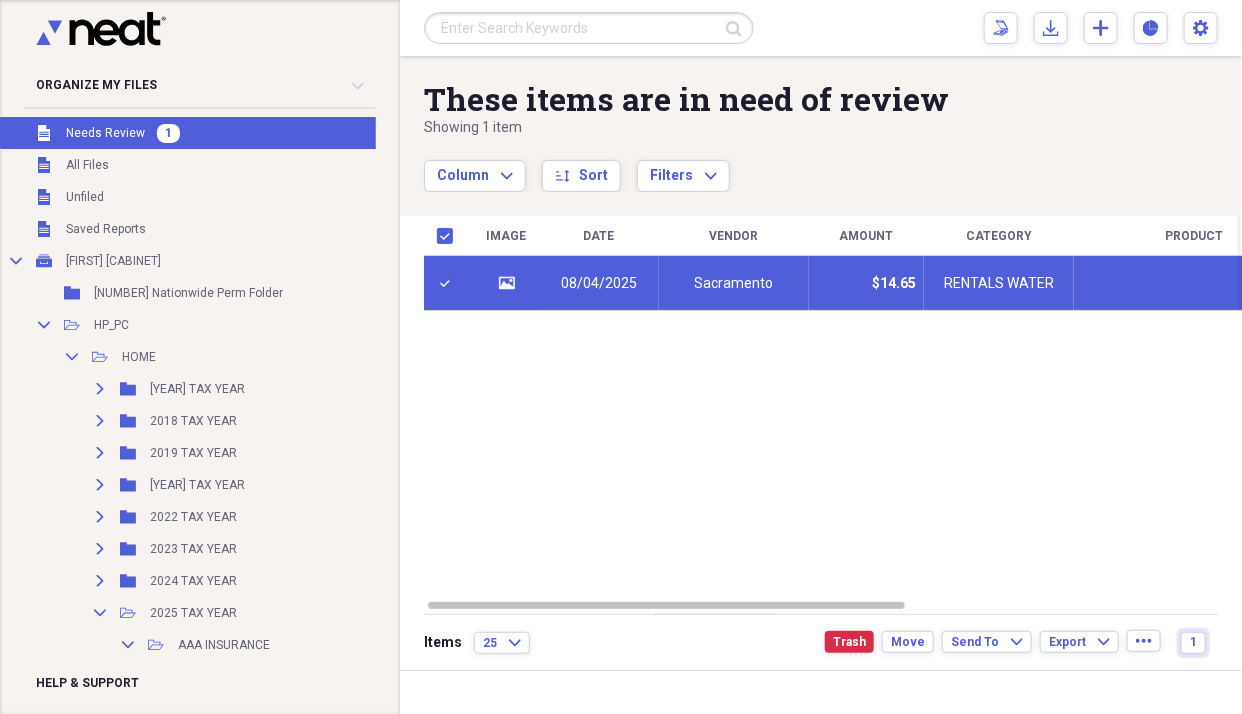 click 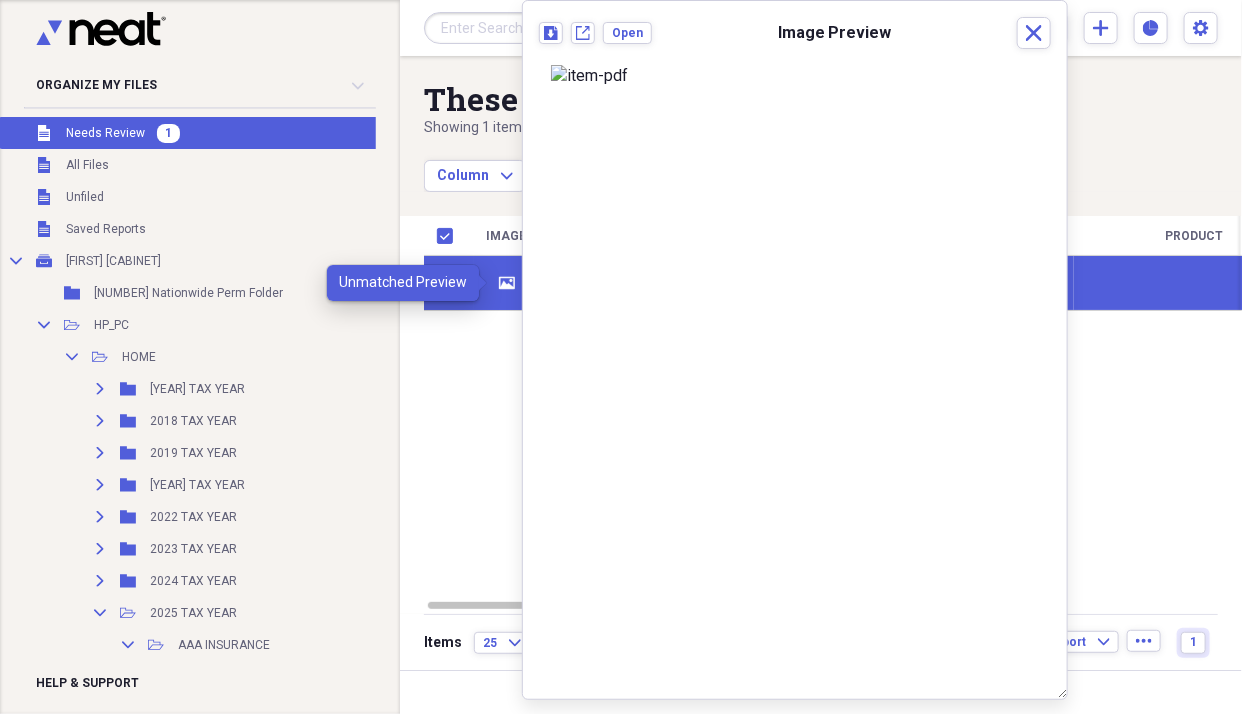 click 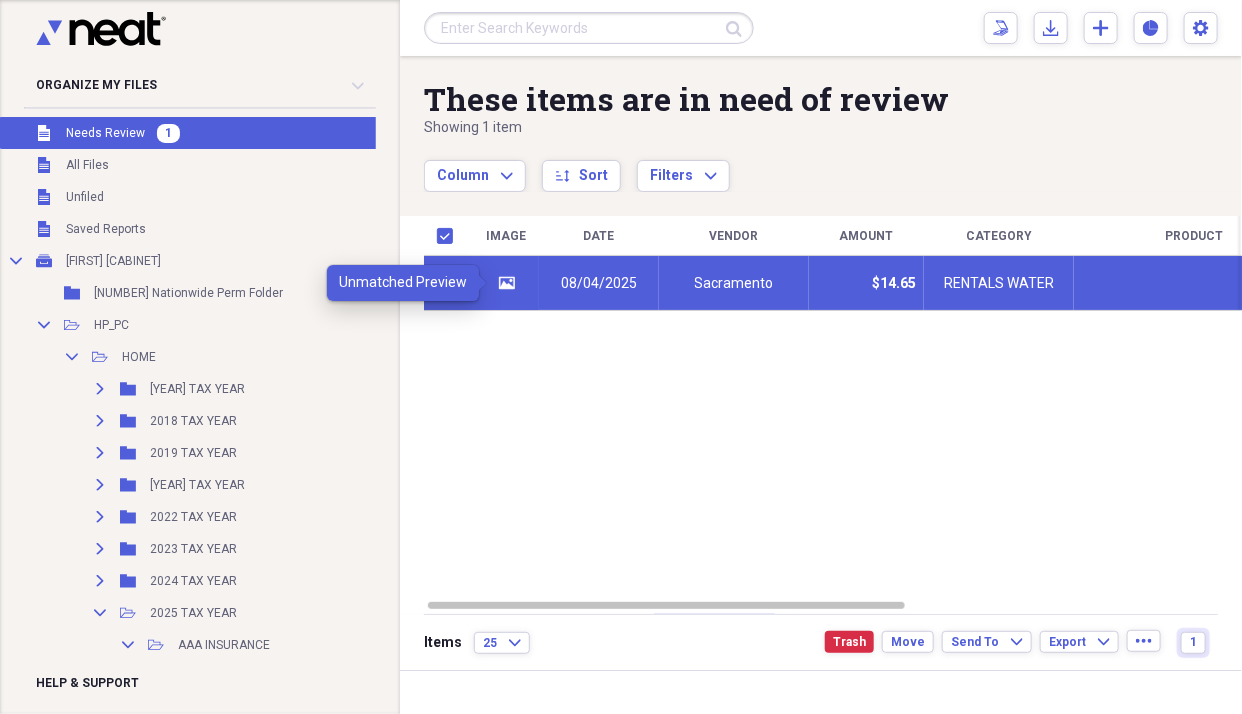 click 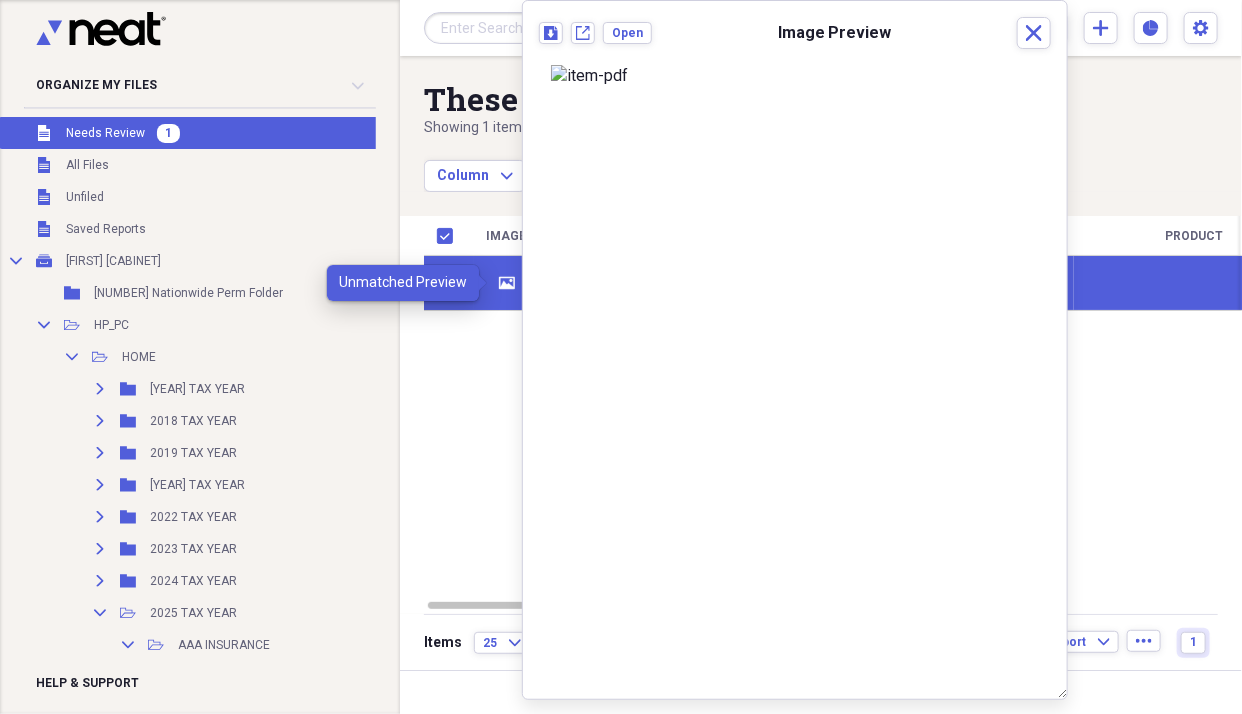 click 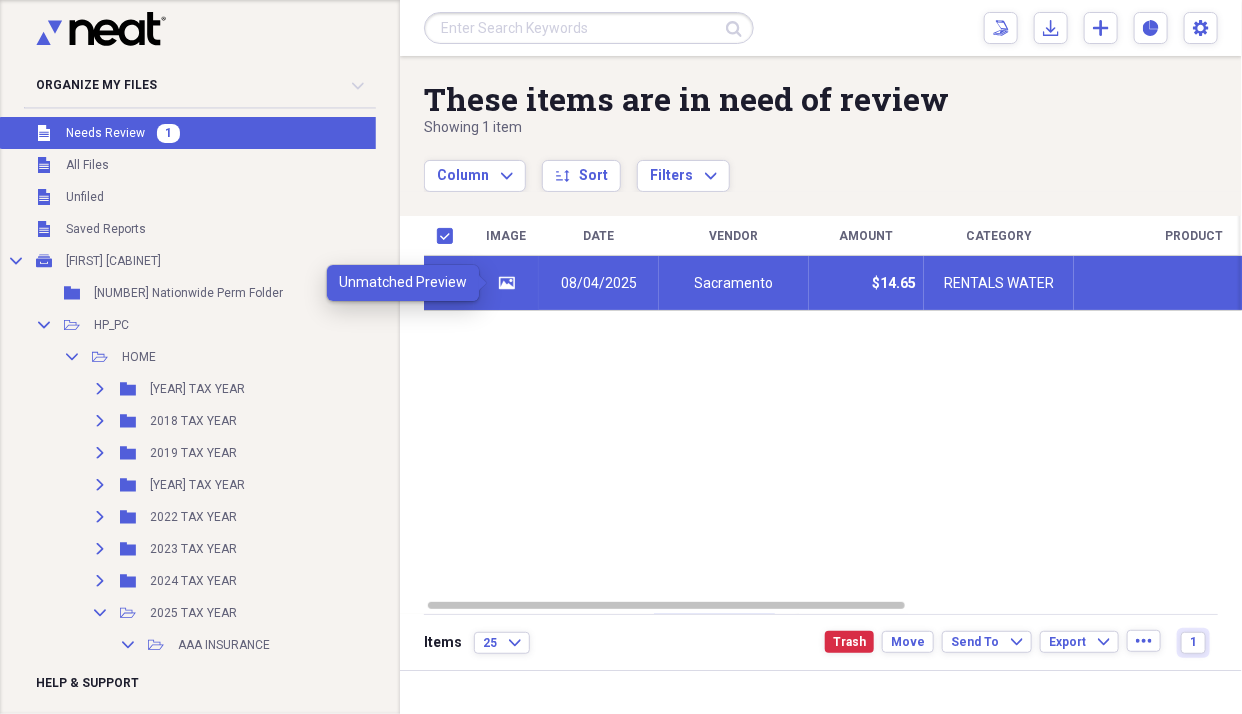 click 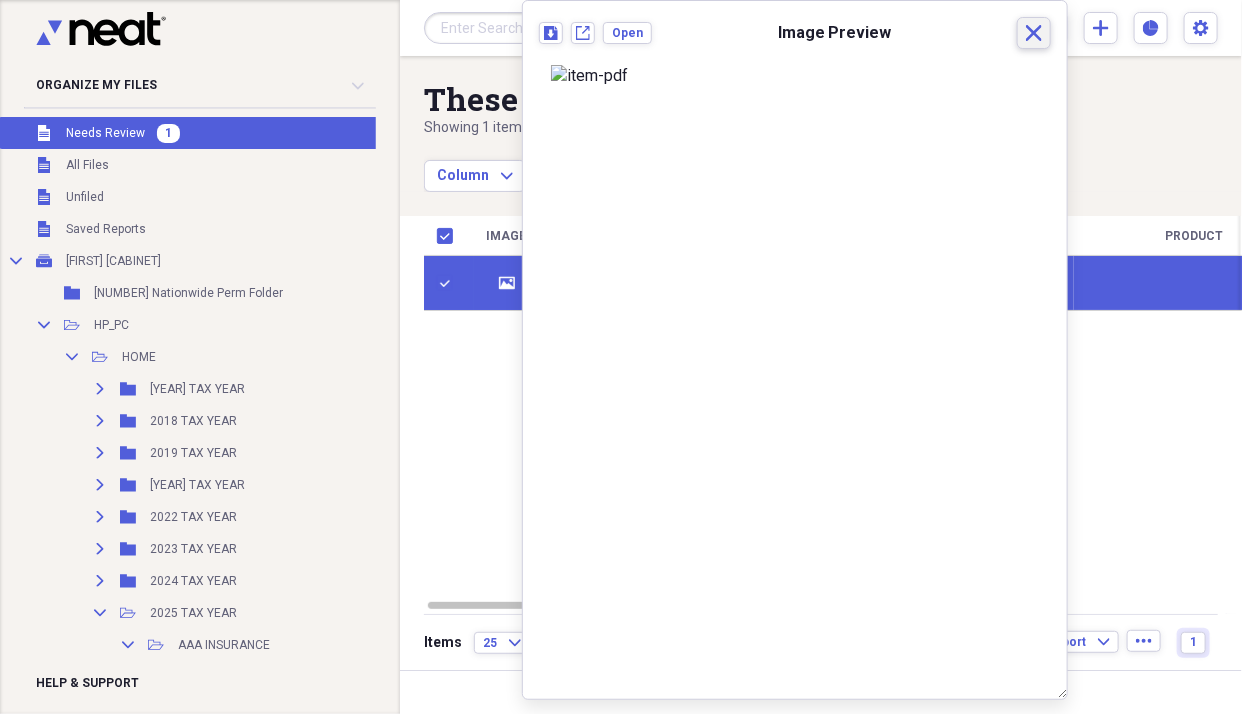 click on "Close" at bounding box center [1034, 33] 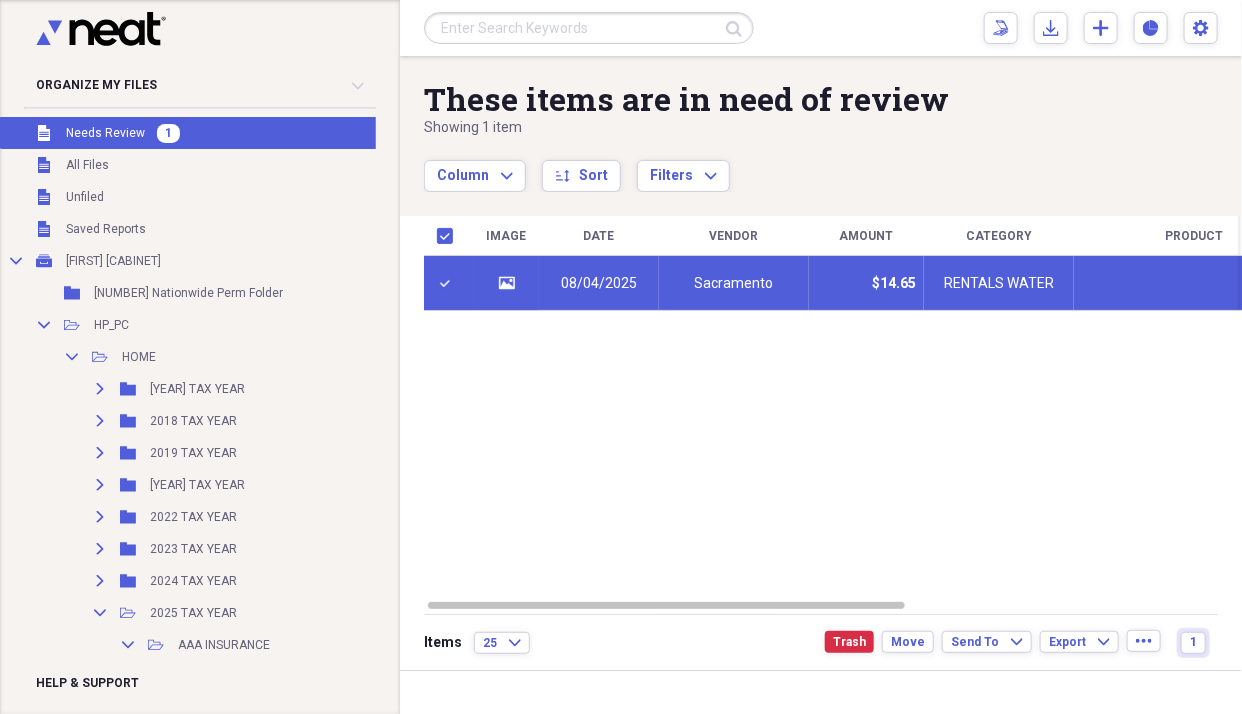 click on "Sacramento" at bounding box center [734, 284] 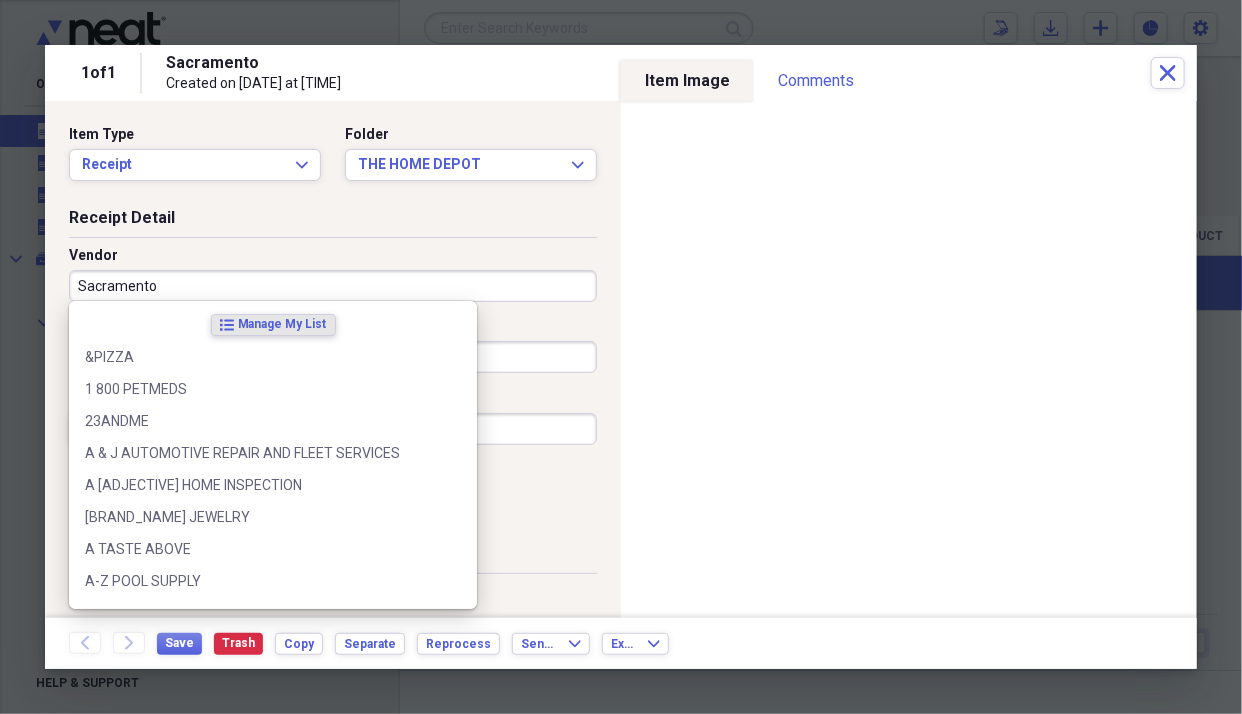 click on "Sacramento" at bounding box center (333, 286) 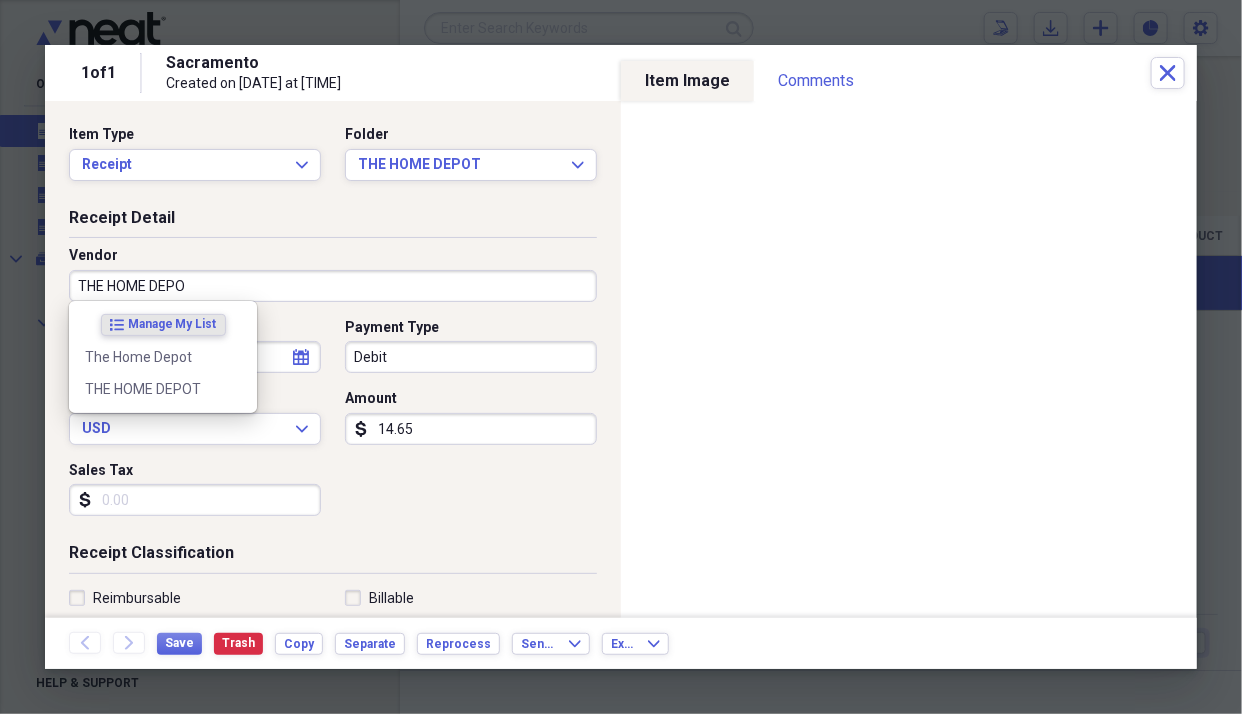 type on "THE HOME DEPOT" 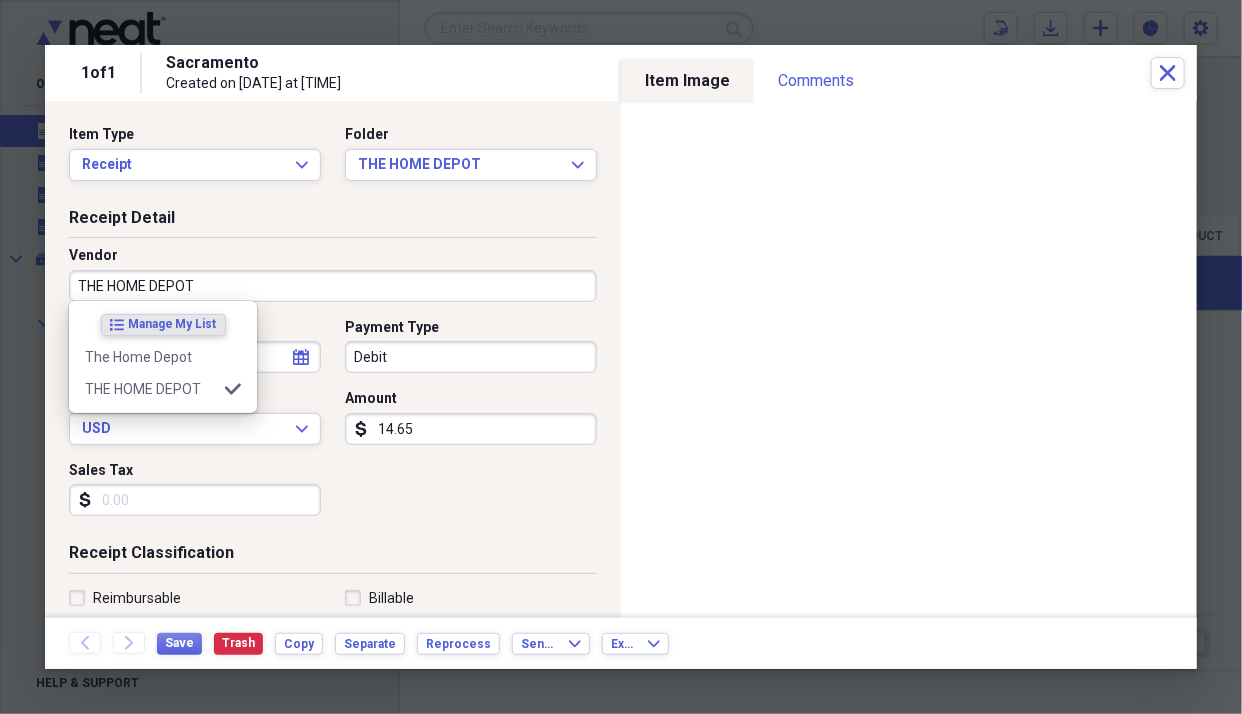 type on "RENTAL EXPENSE" 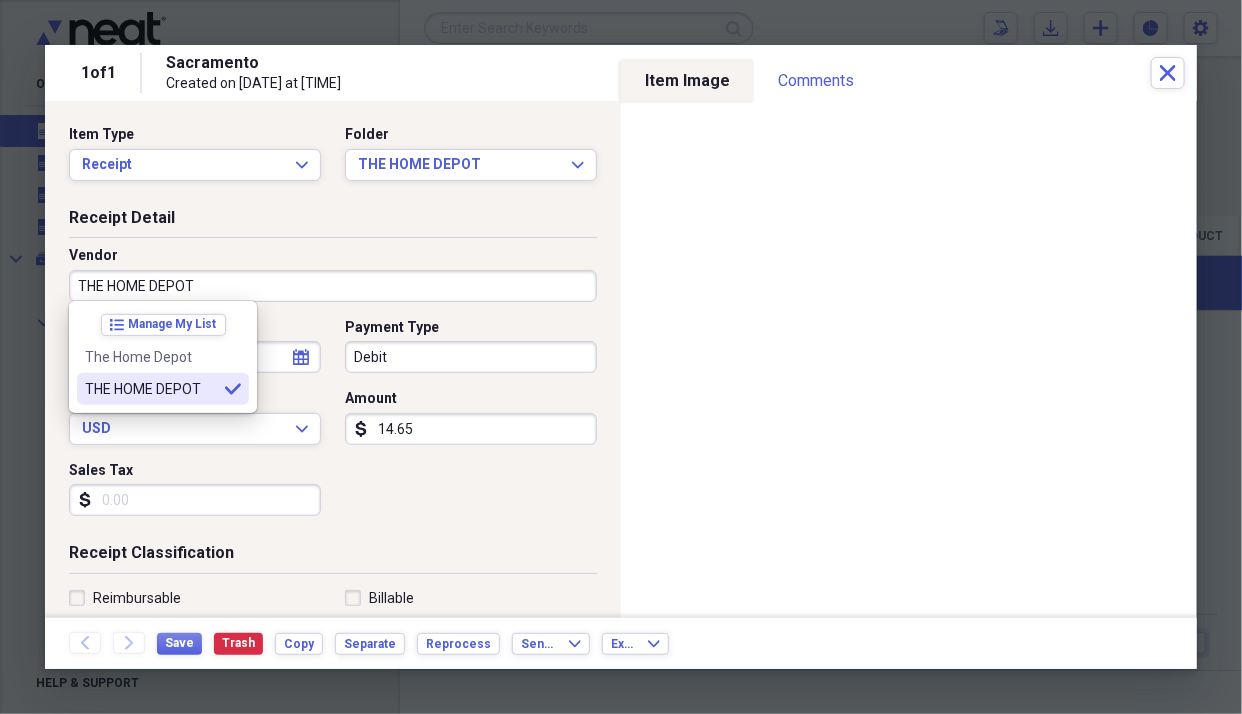 type on "THE HOME DEPOT" 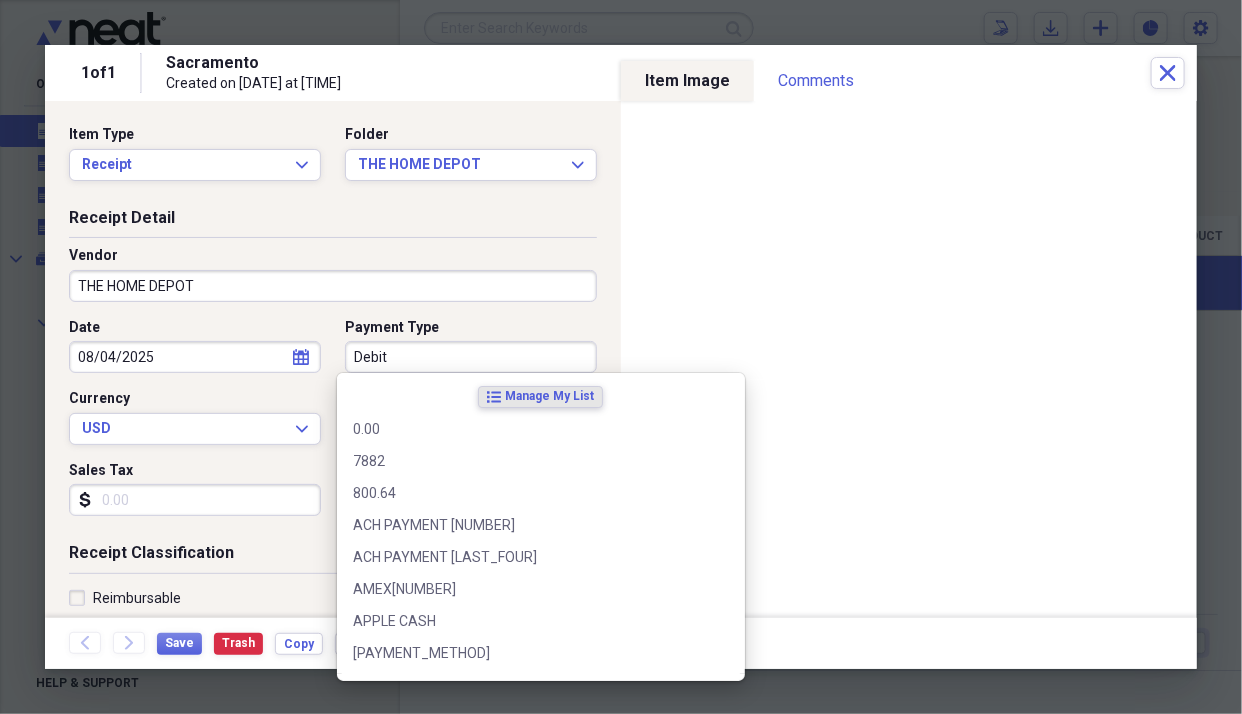 click on "Debit" at bounding box center [471, 357] 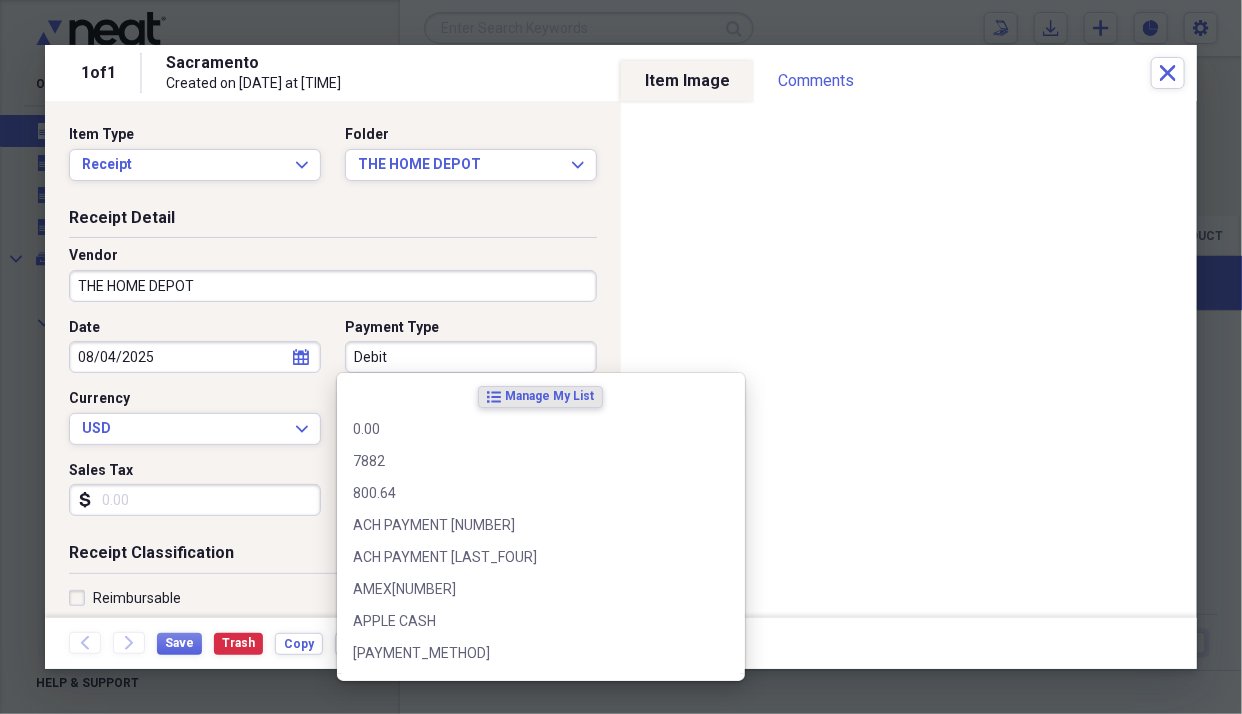 click on "Debit" at bounding box center [471, 357] 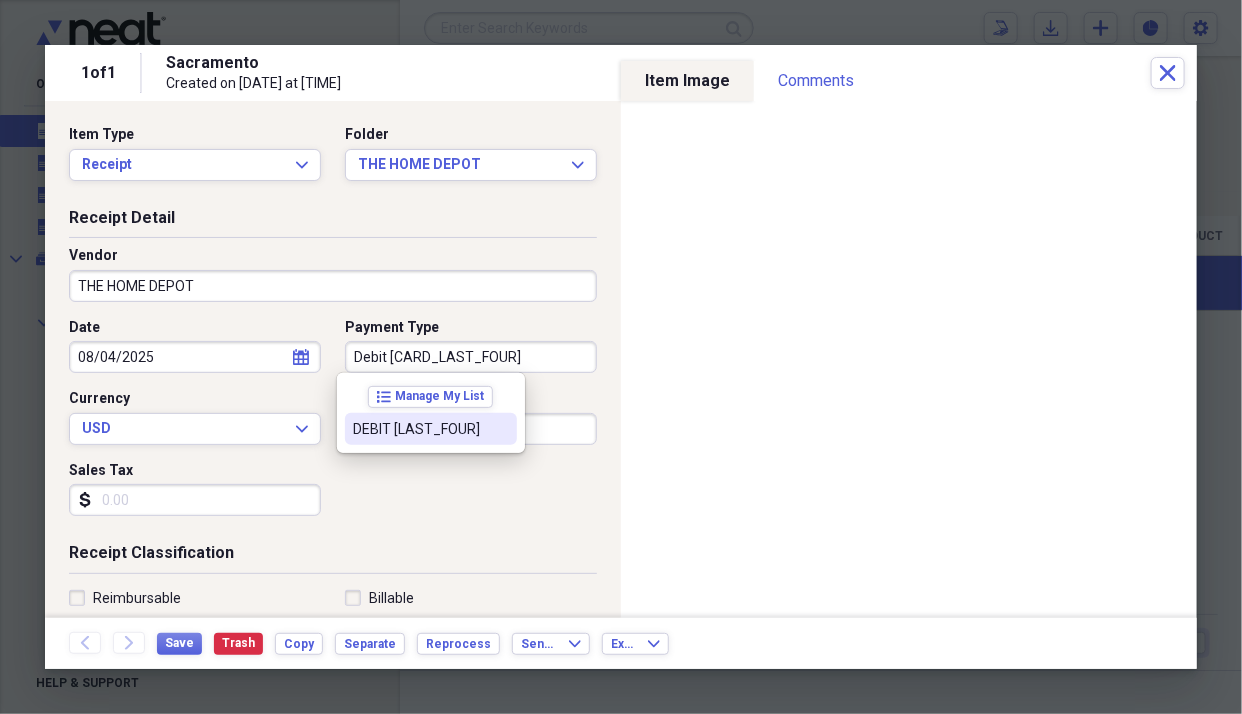 click on "DEBIT [LAST_FOUR]" at bounding box center [419, 429] 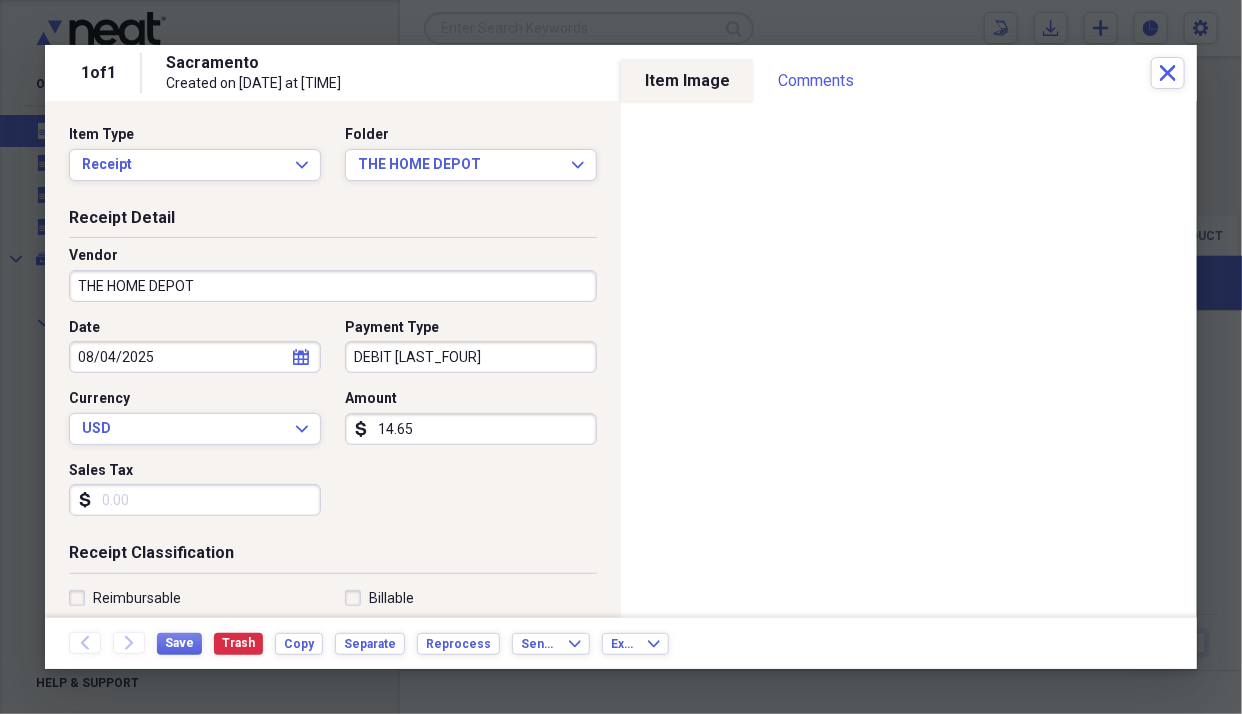 click on "Sales Tax" at bounding box center [195, 500] 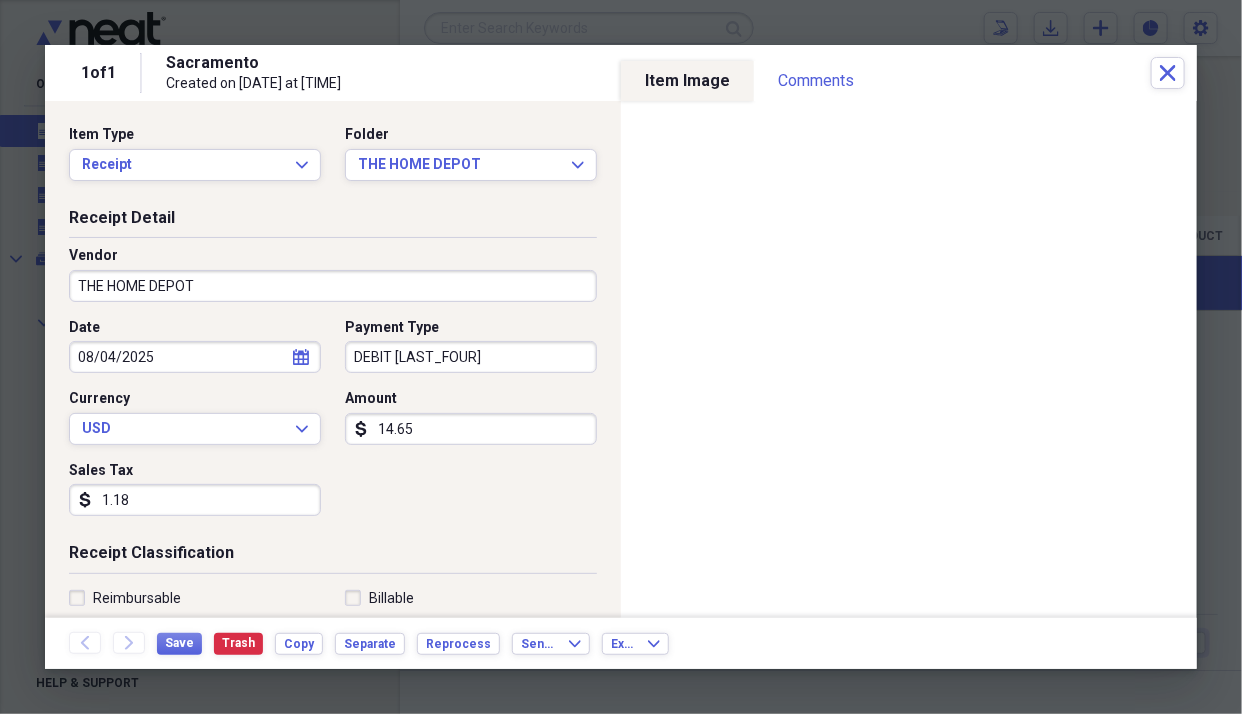 type on "1.18" 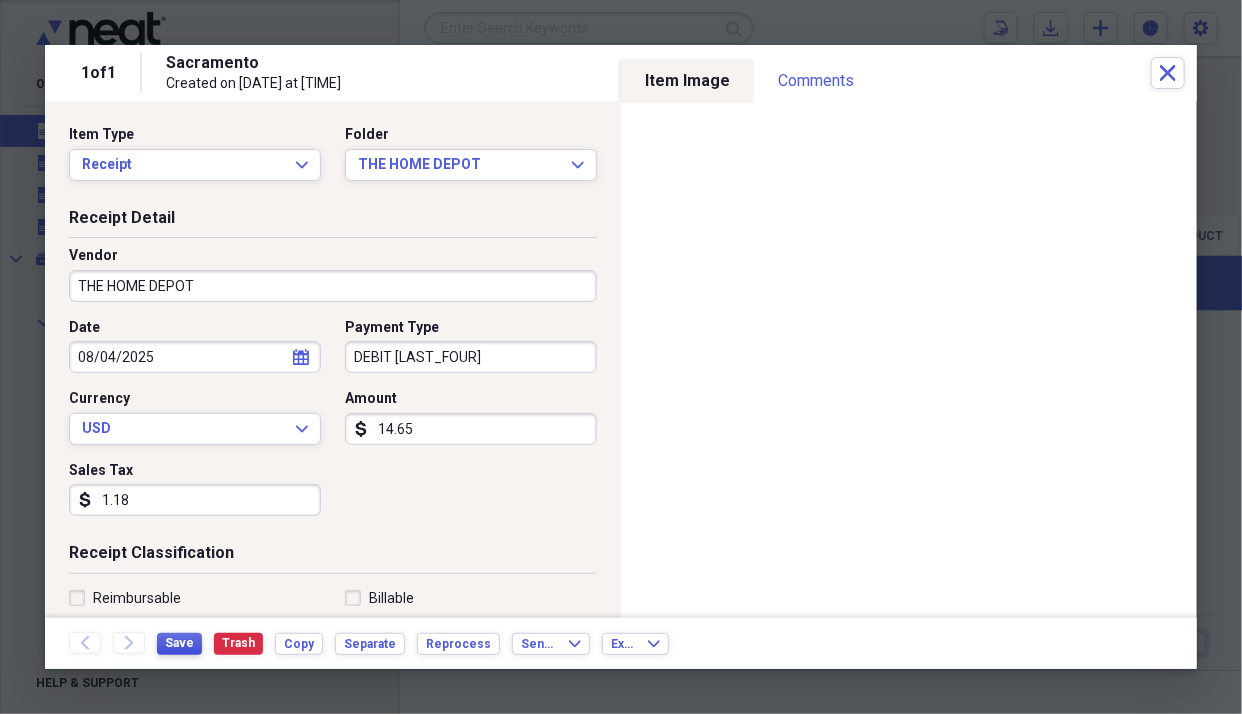 click on "Save" at bounding box center (179, 643) 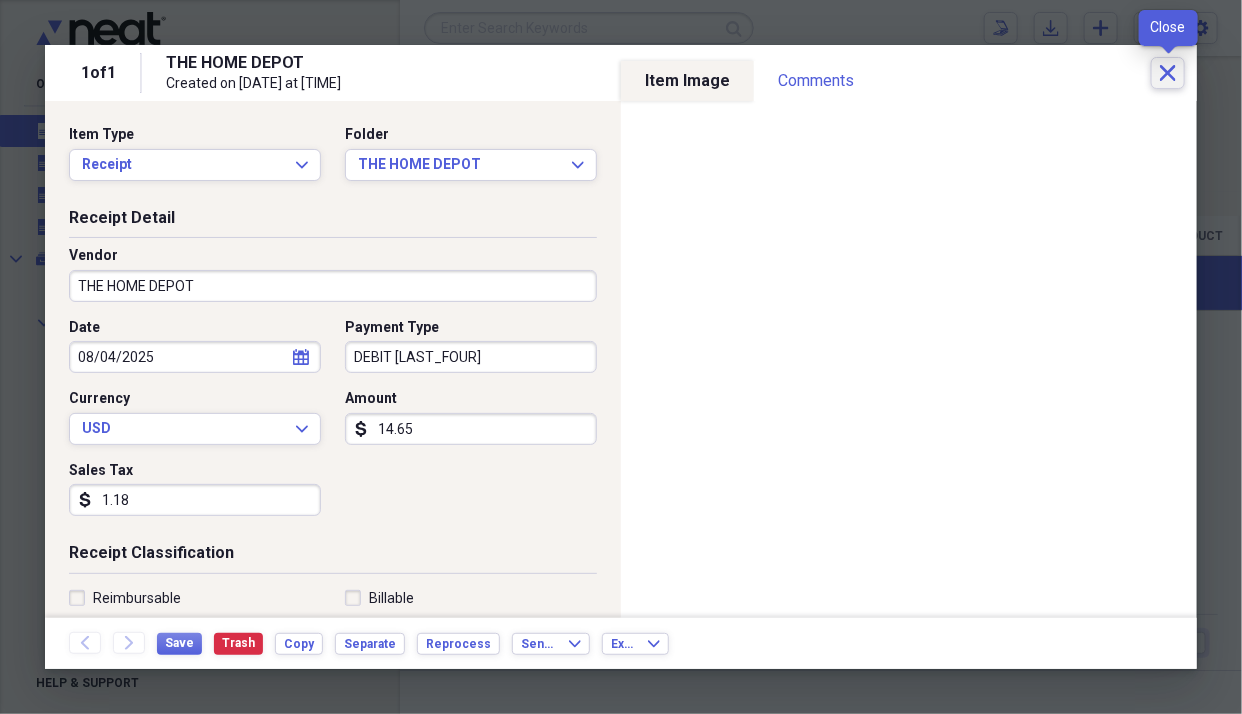 click 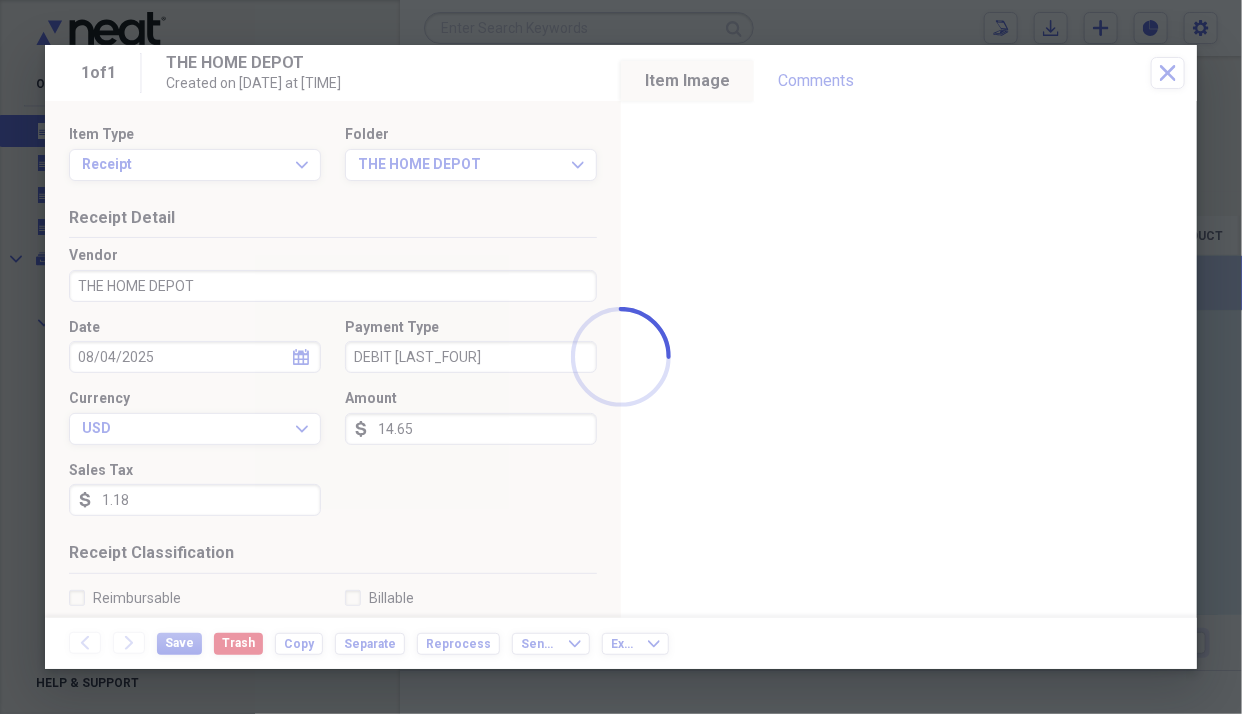 checkbox on "false" 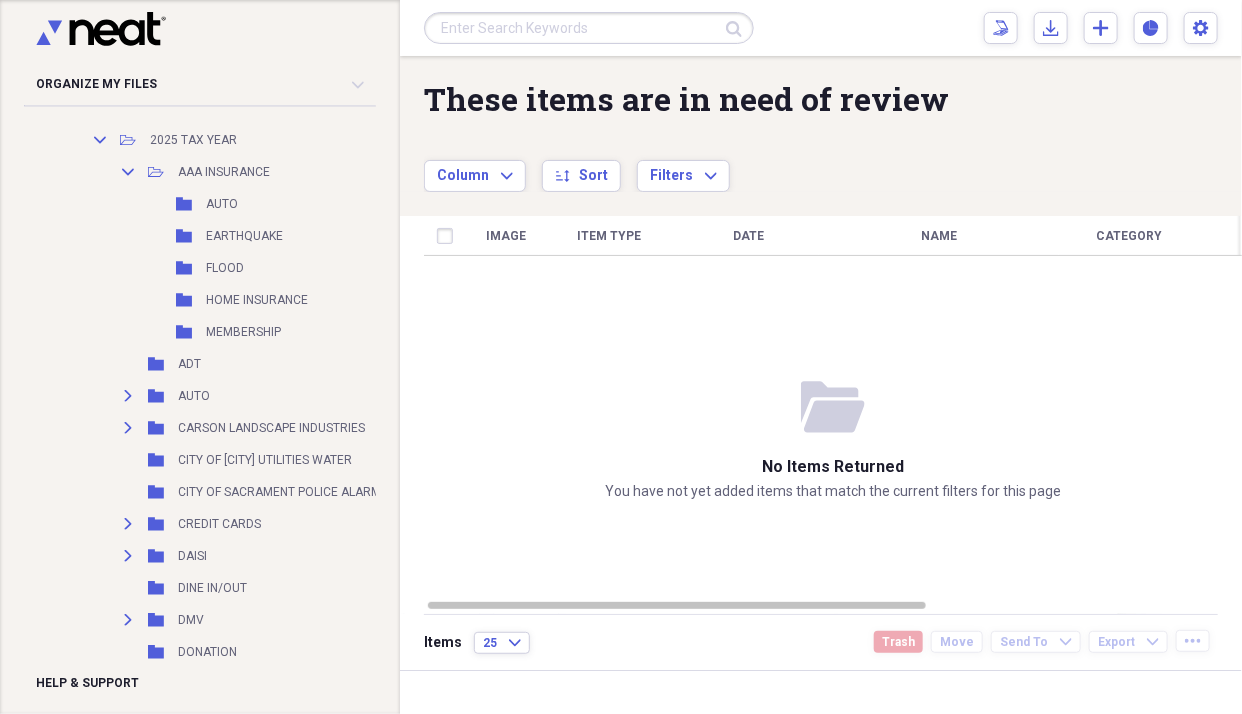 scroll, scrollTop: 0, scrollLeft: 0, axis: both 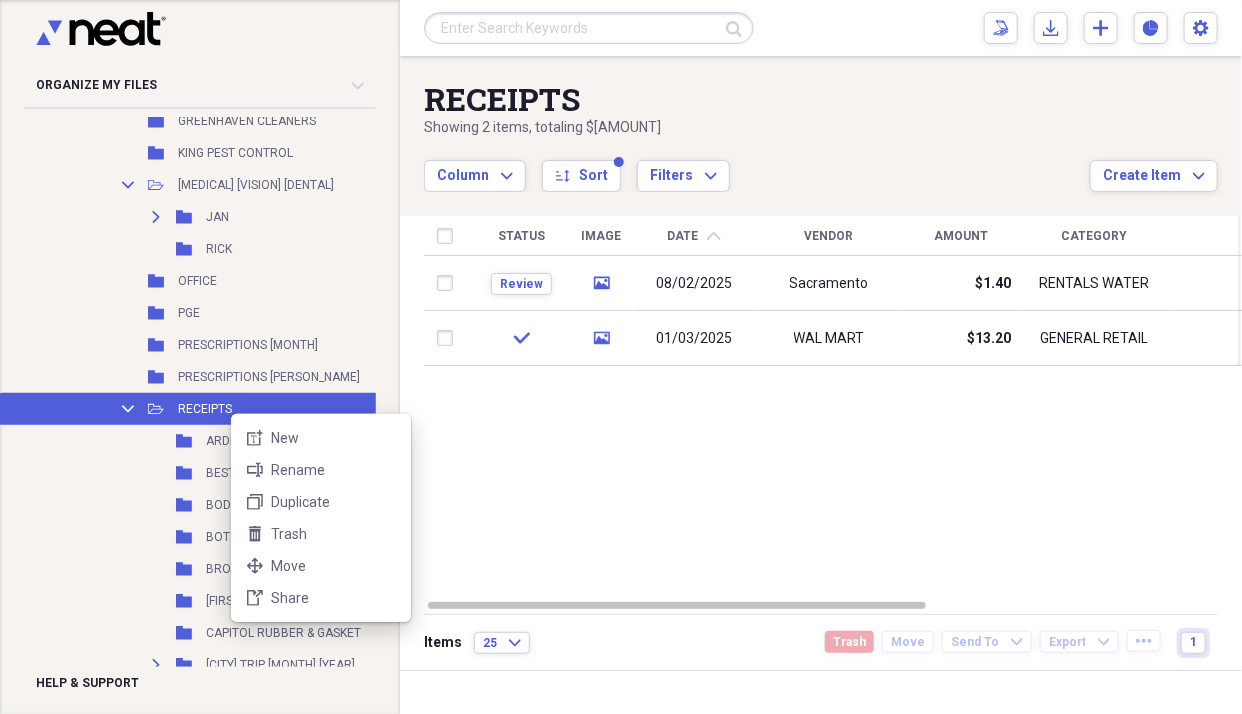 click 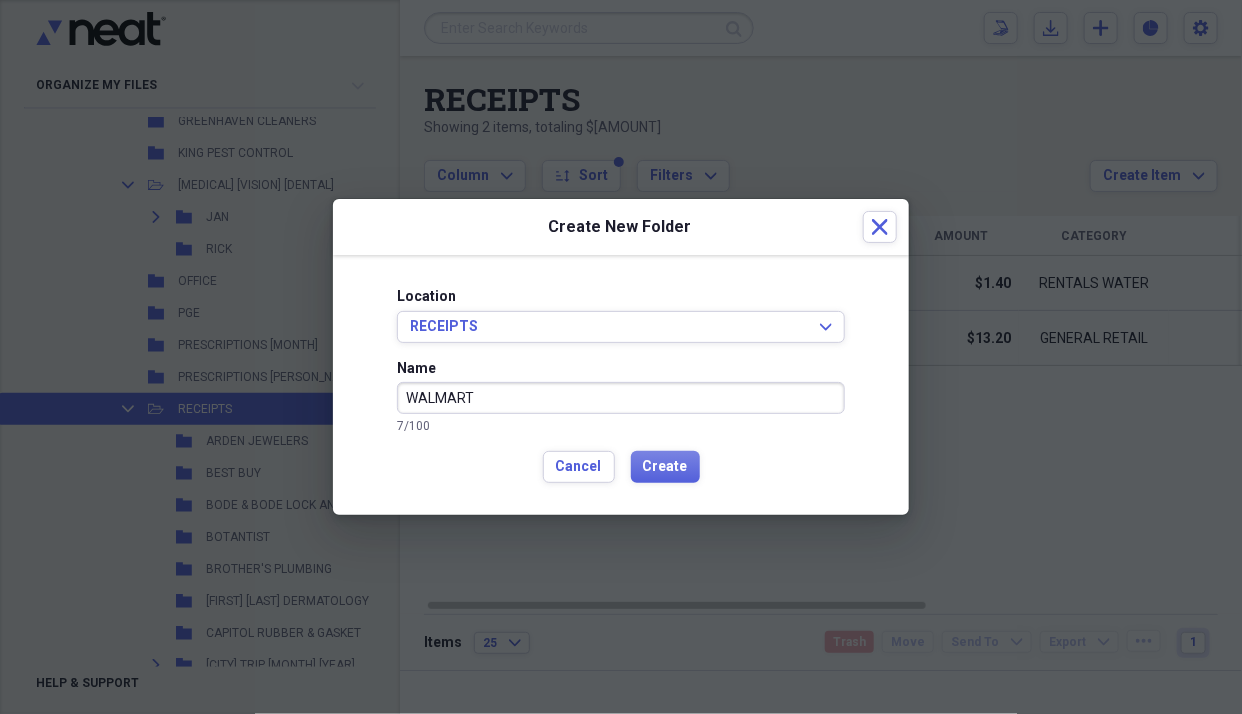 type on "WALMART" 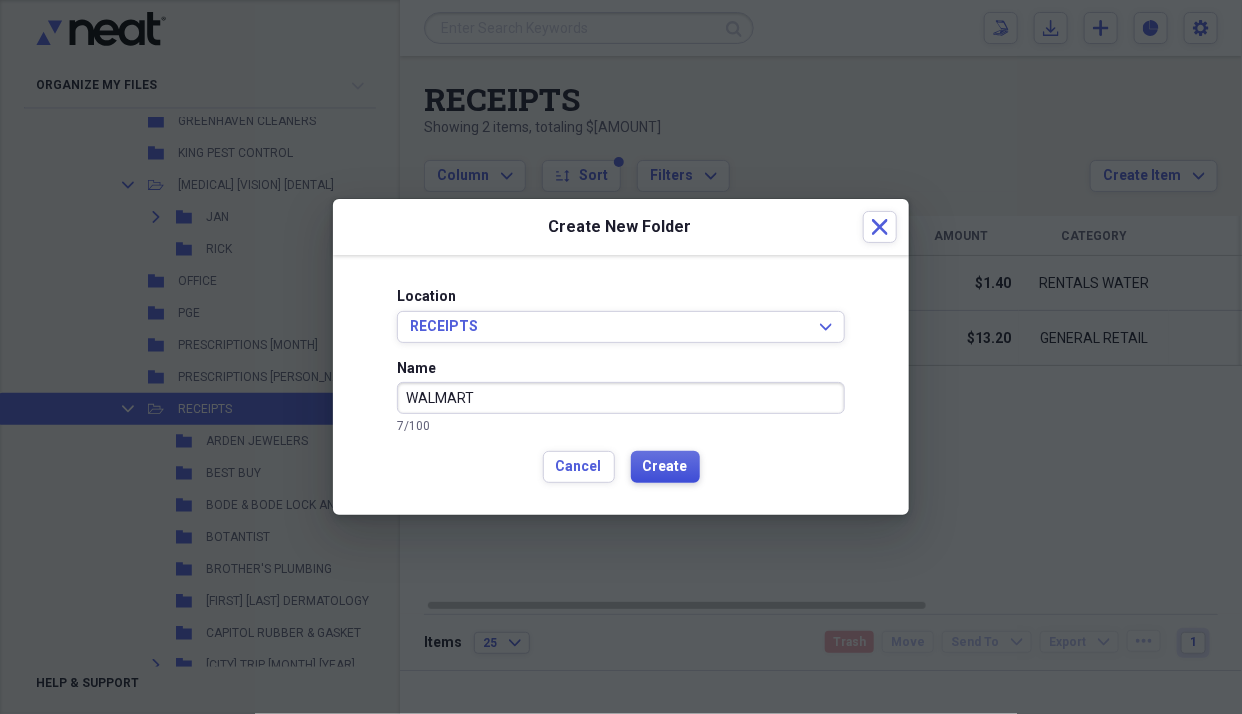 click on "Create" at bounding box center (665, 467) 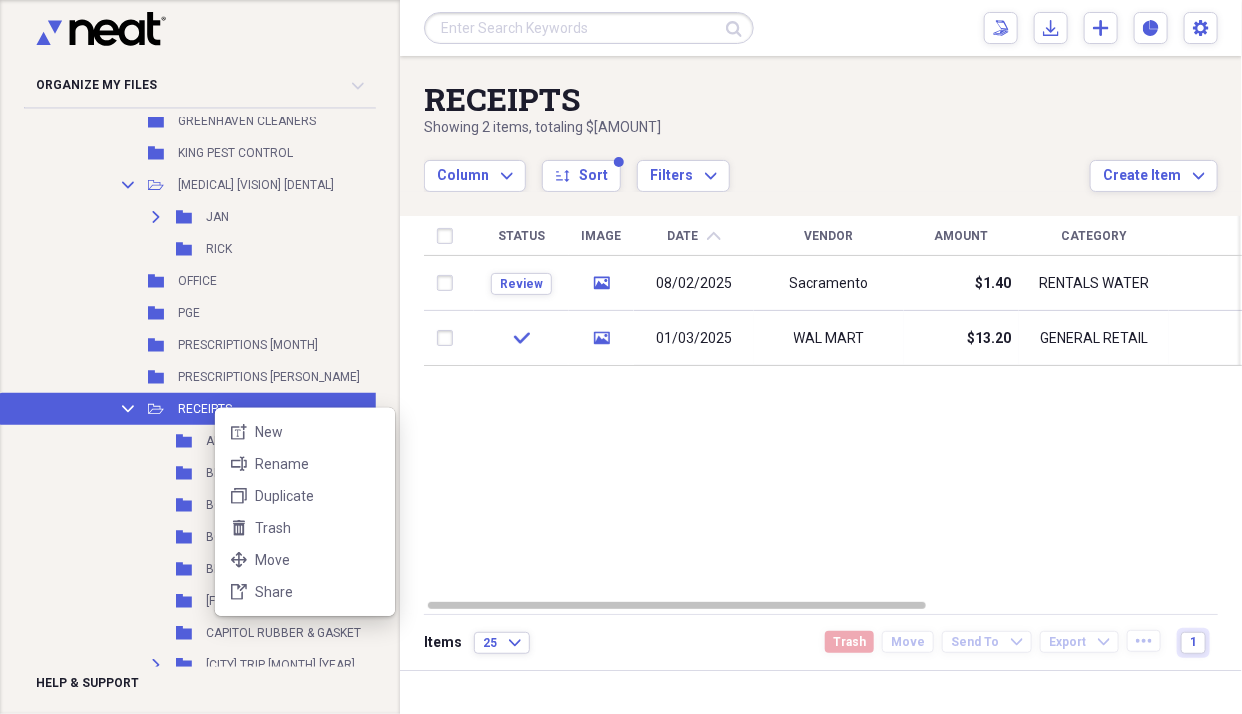 click on "new-textbox New" at bounding box center (305, 432) 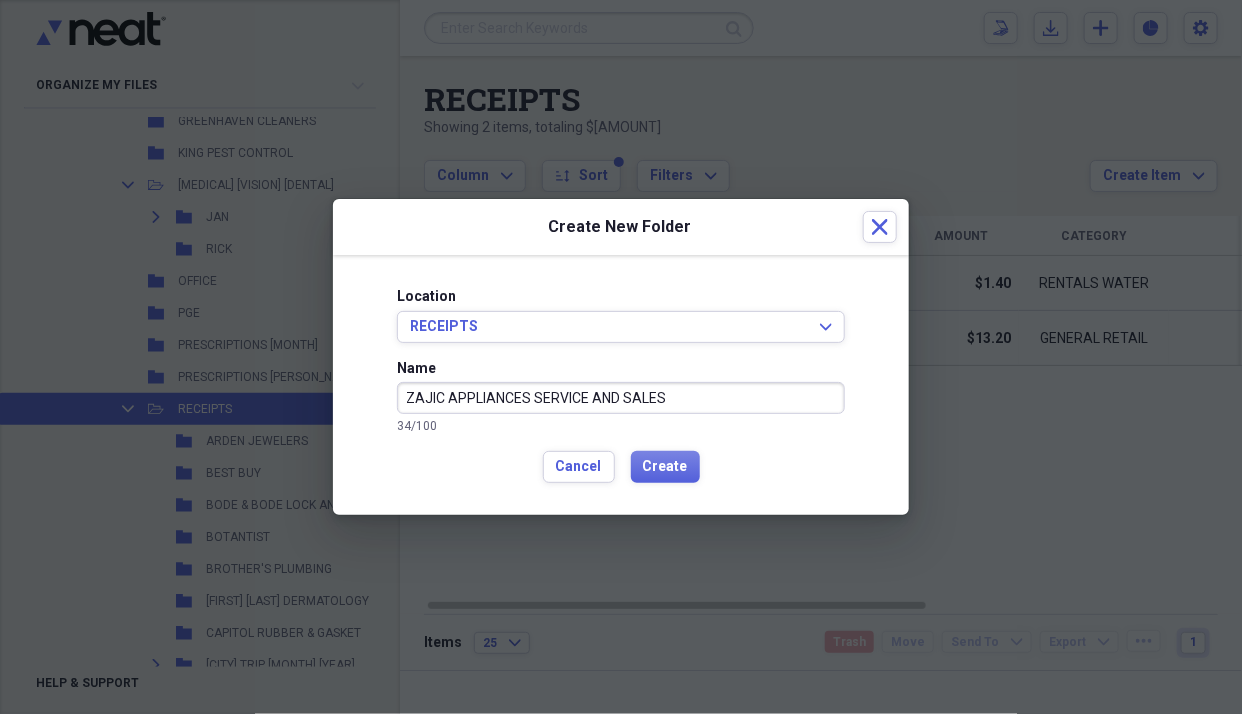 type on "ZAJIC APPLIANCES SERVICE AND SALES" 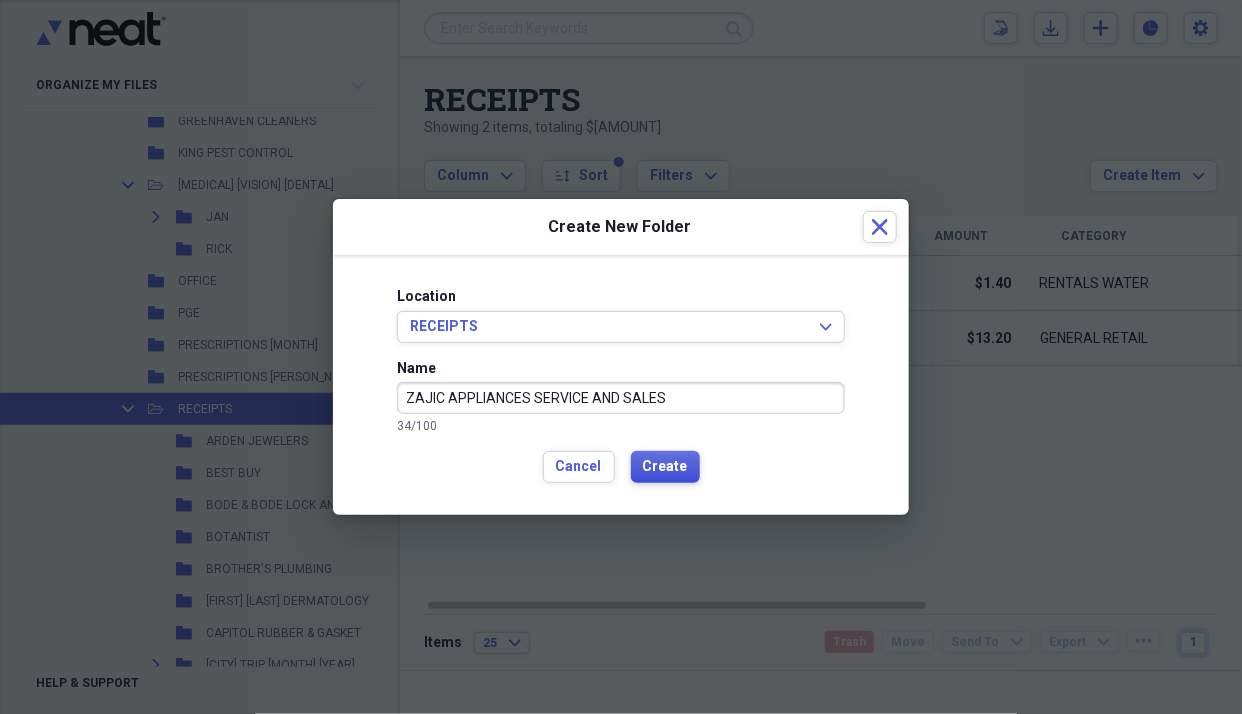 click on "Create" at bounding box center (665, 467) 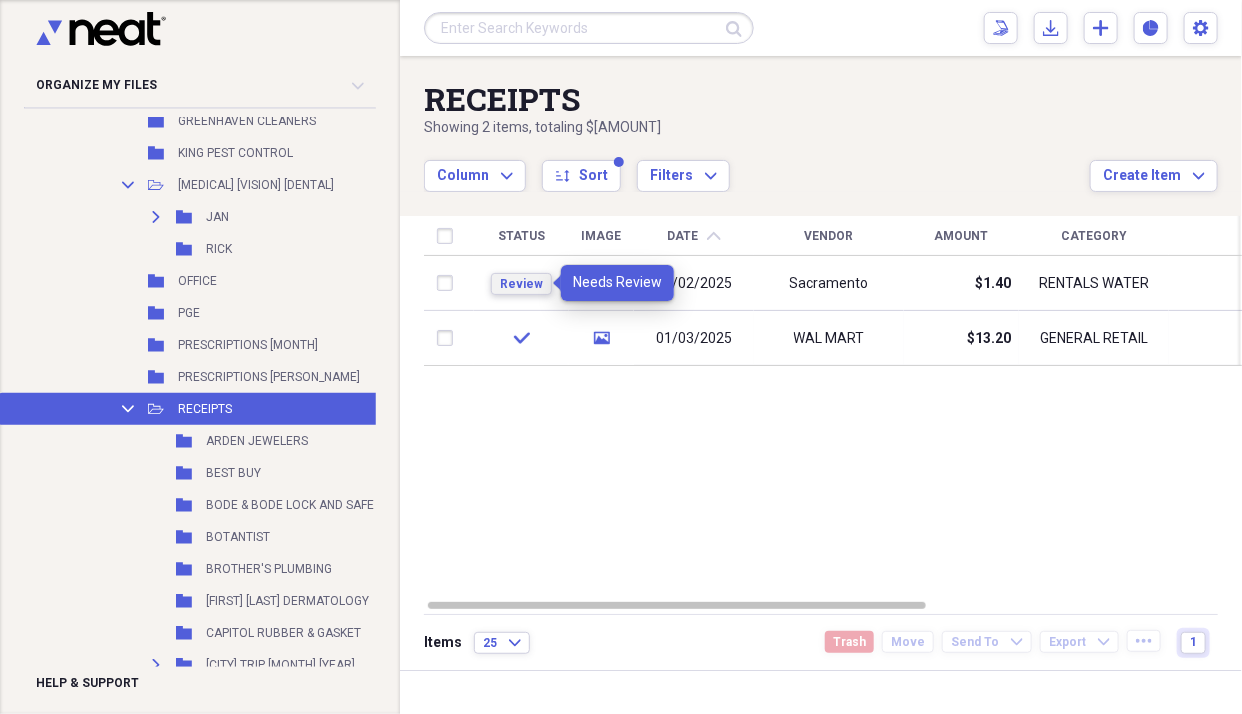 click on "Review" at bounding box center [521, 284] 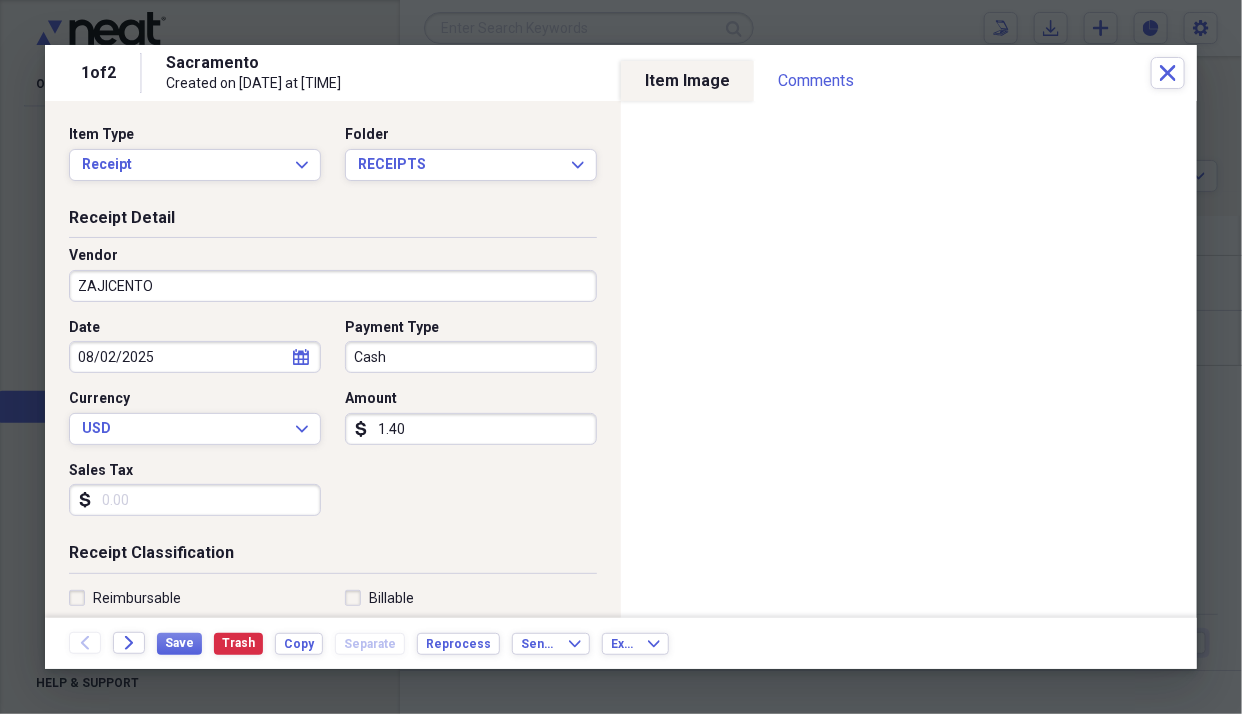 click on "ZAJICENTO" at bounding box center (333, 286) 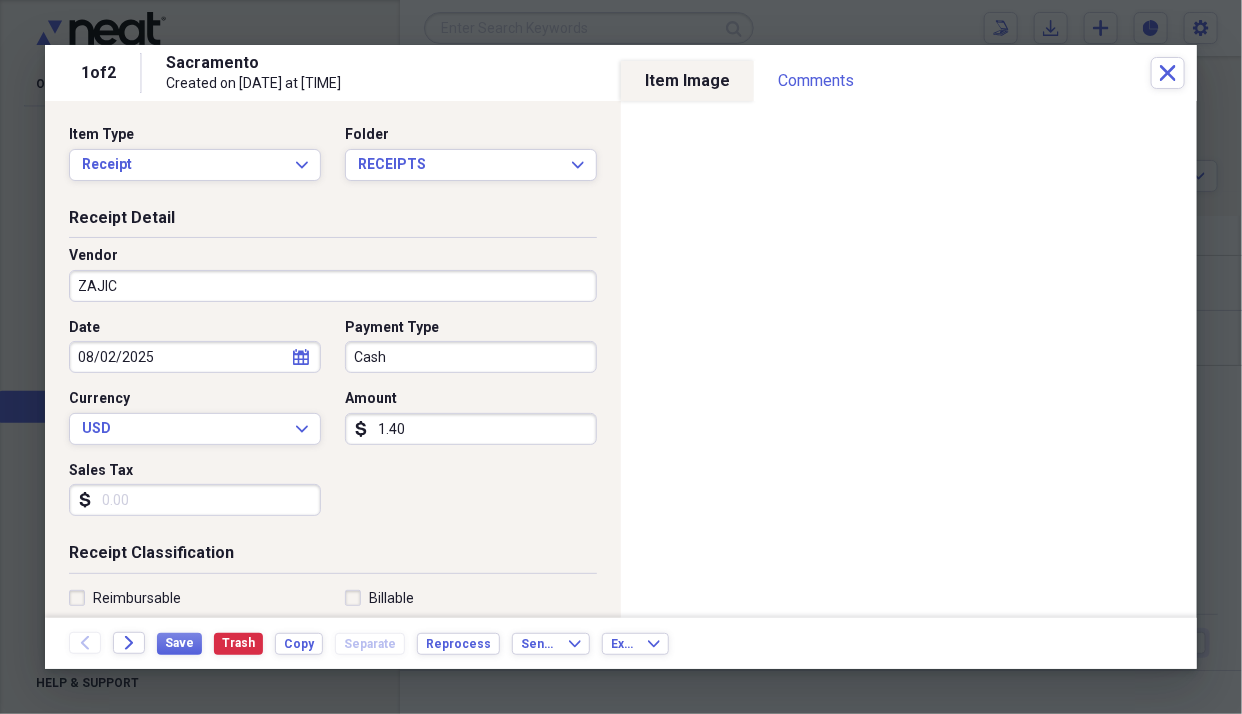 type on "ZAJIC" 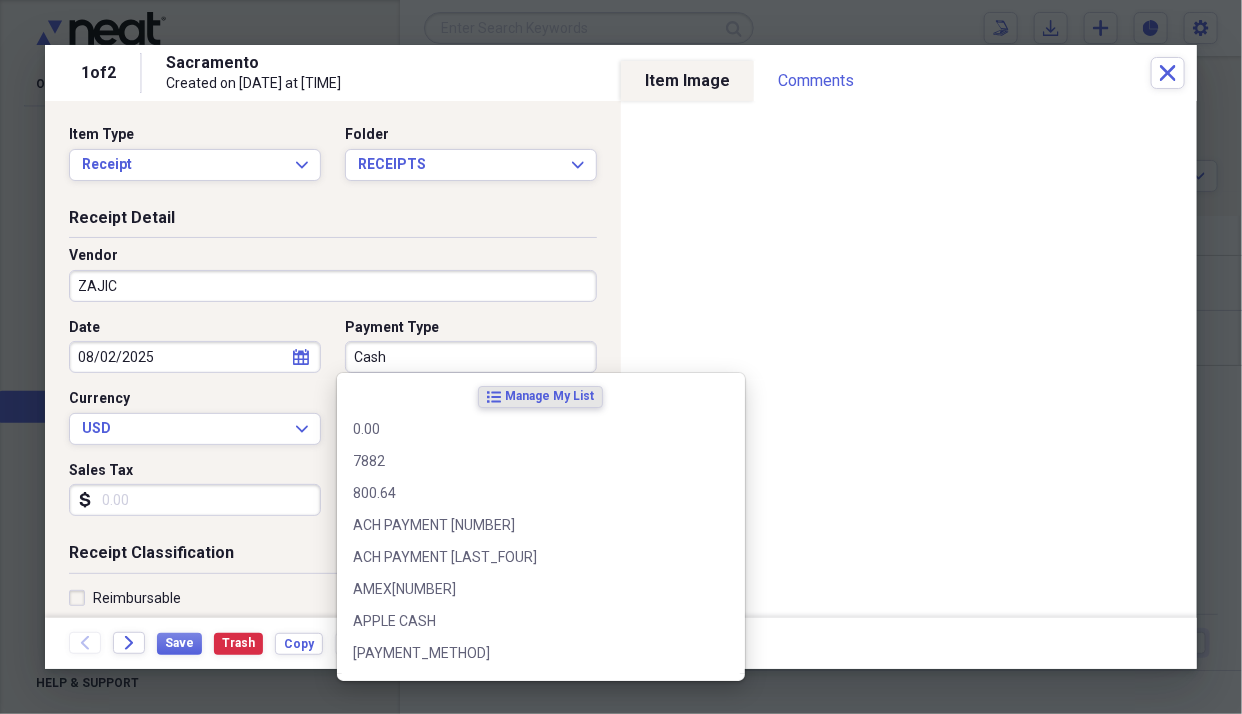 click on "Cash" at bounding box center [471, 357] 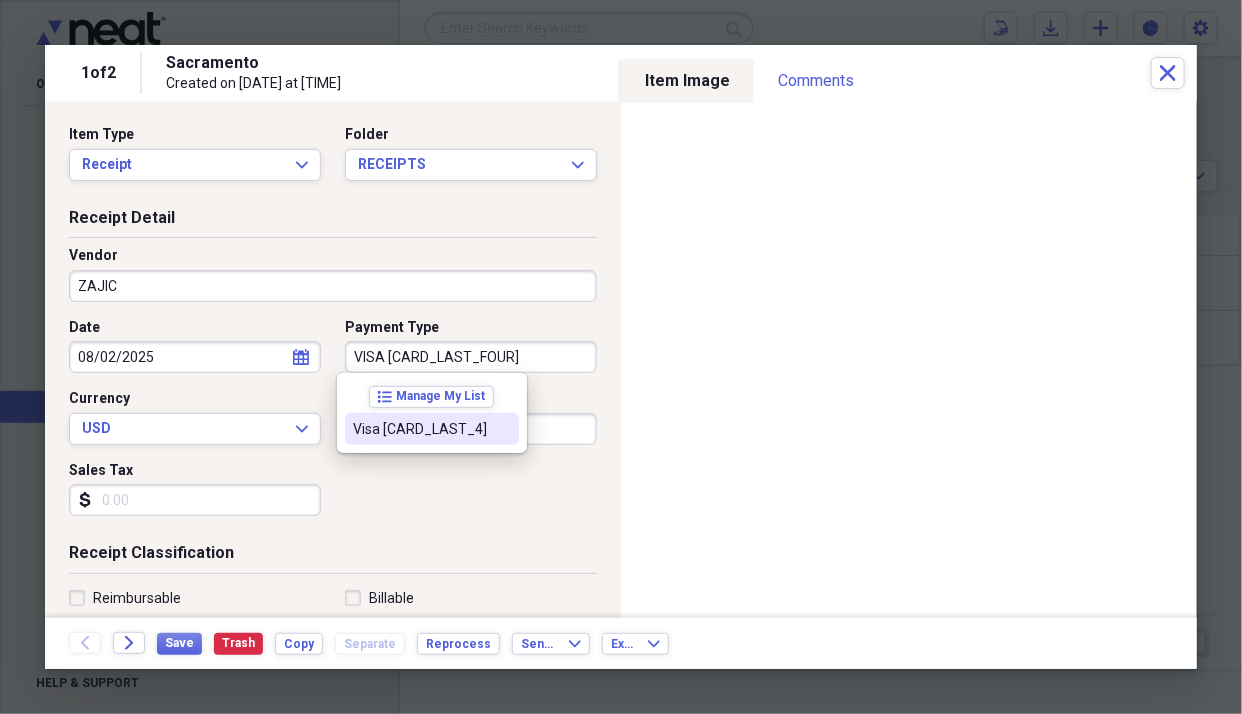 click on "Visa [CARD_LAST_4]" at bounding box center (432, 429) 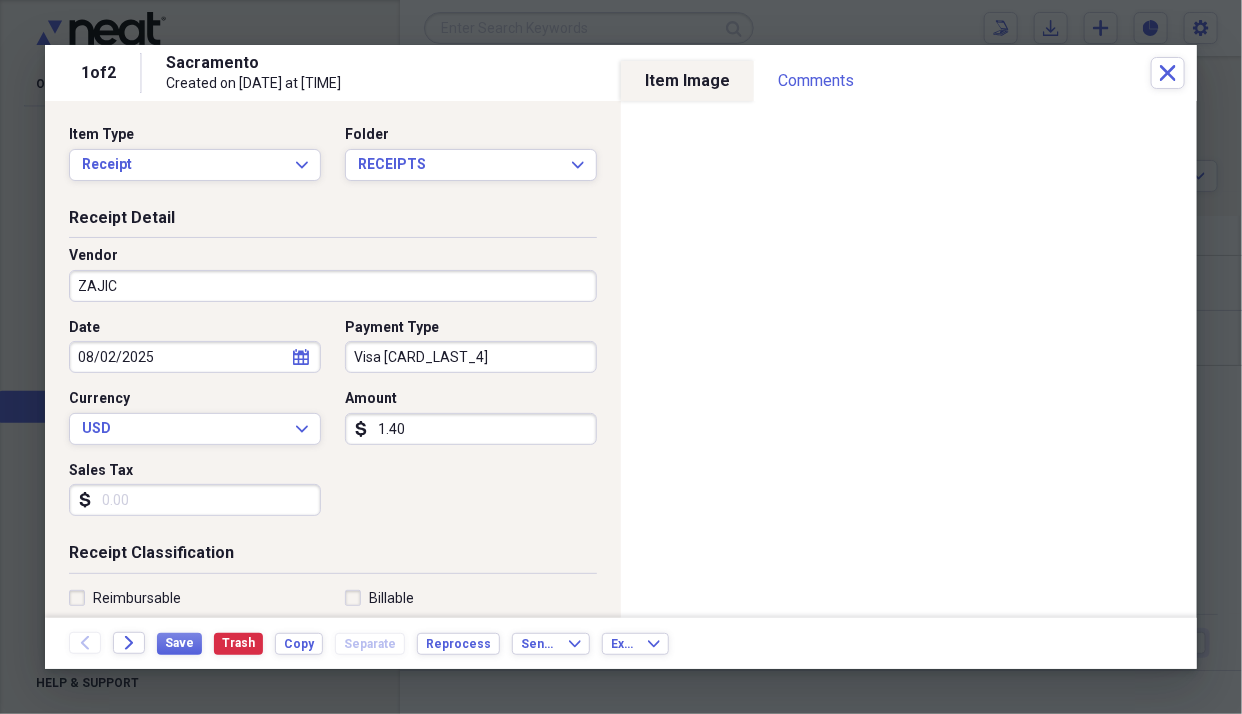 click on "1.40" at bounding box center (471, 429) 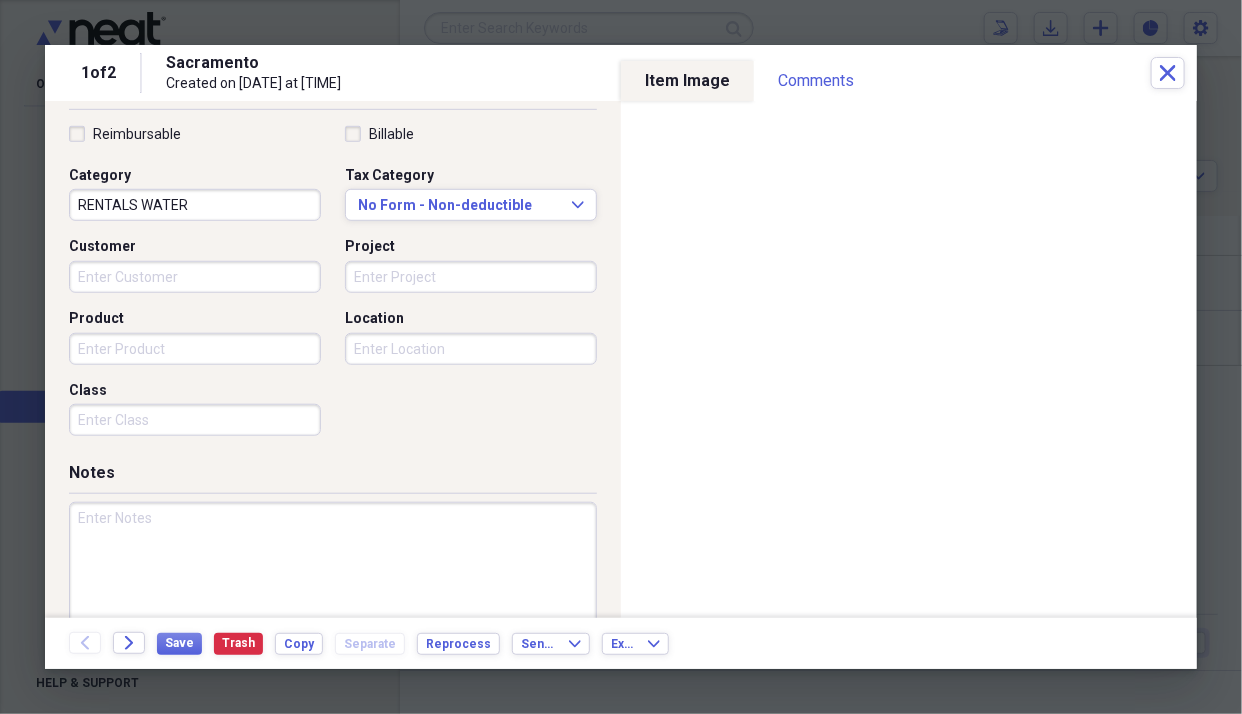 scroll, scrollTop: 497, scrollLeft: 0, axis: vertical 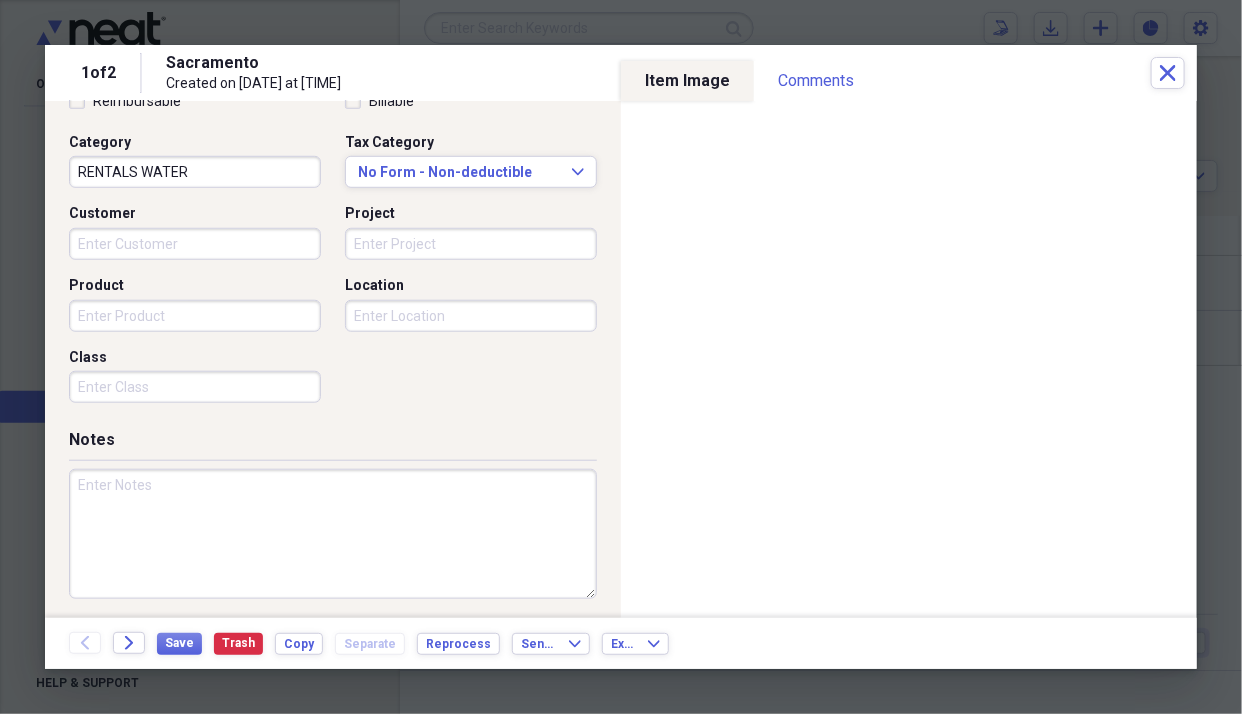 type on "150.00" 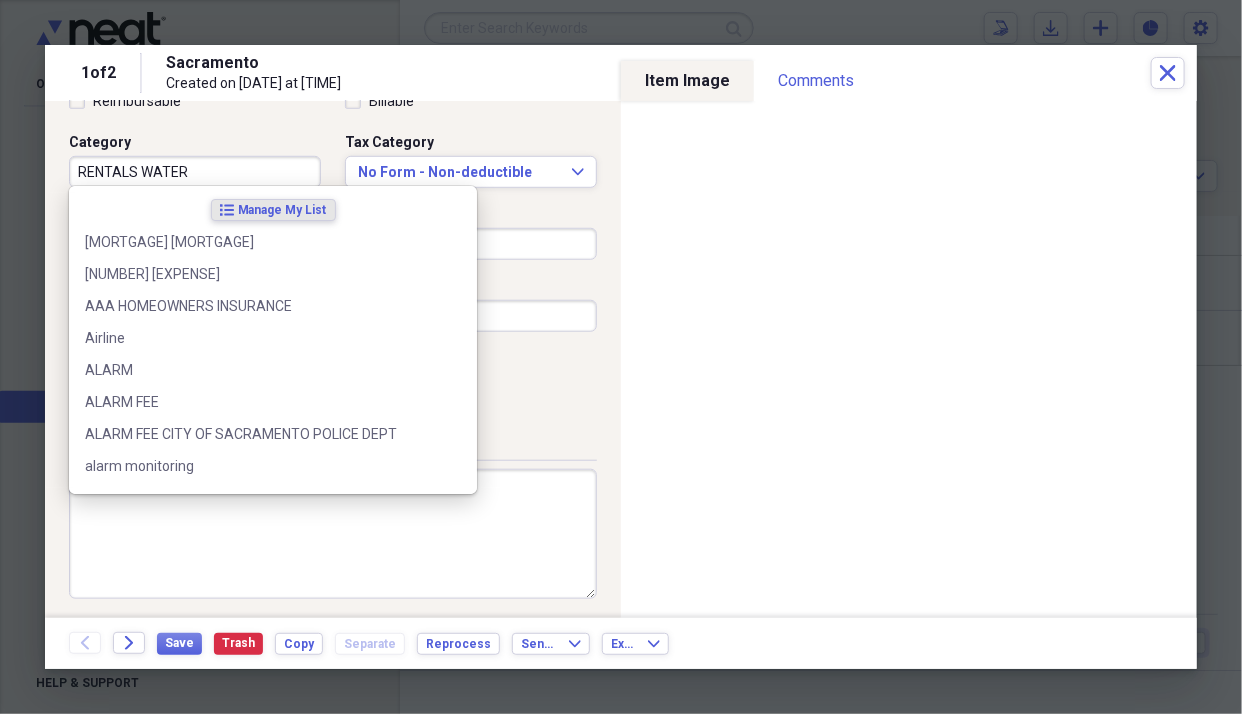 click on "RENTALS WATER" at bounding box center (195, 172) 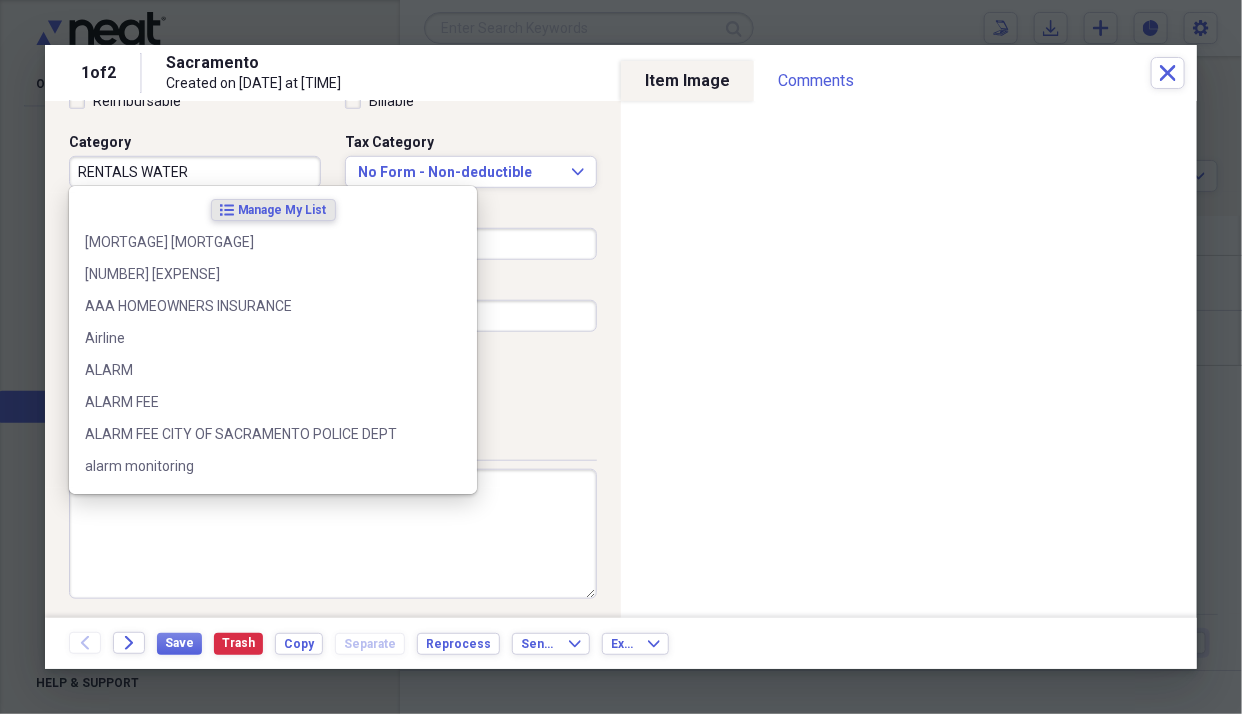 click on "RENTALS WATER" at bounding box center [195, 172] 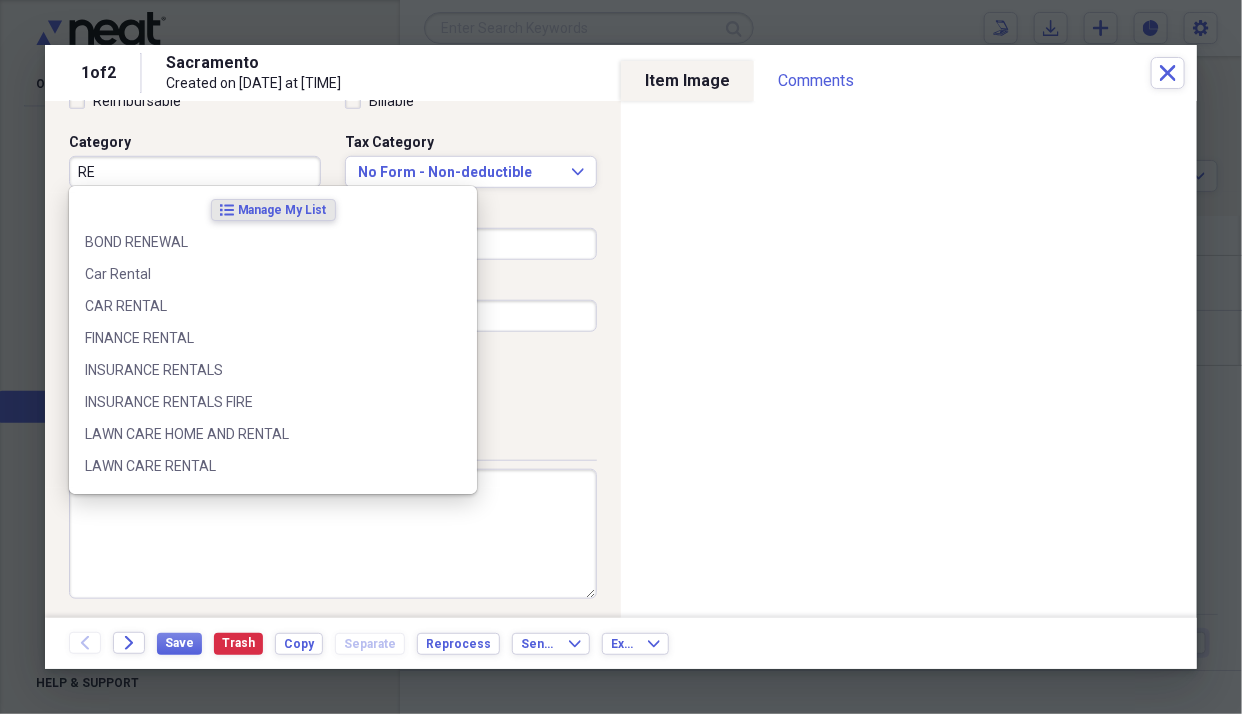 type on "R" 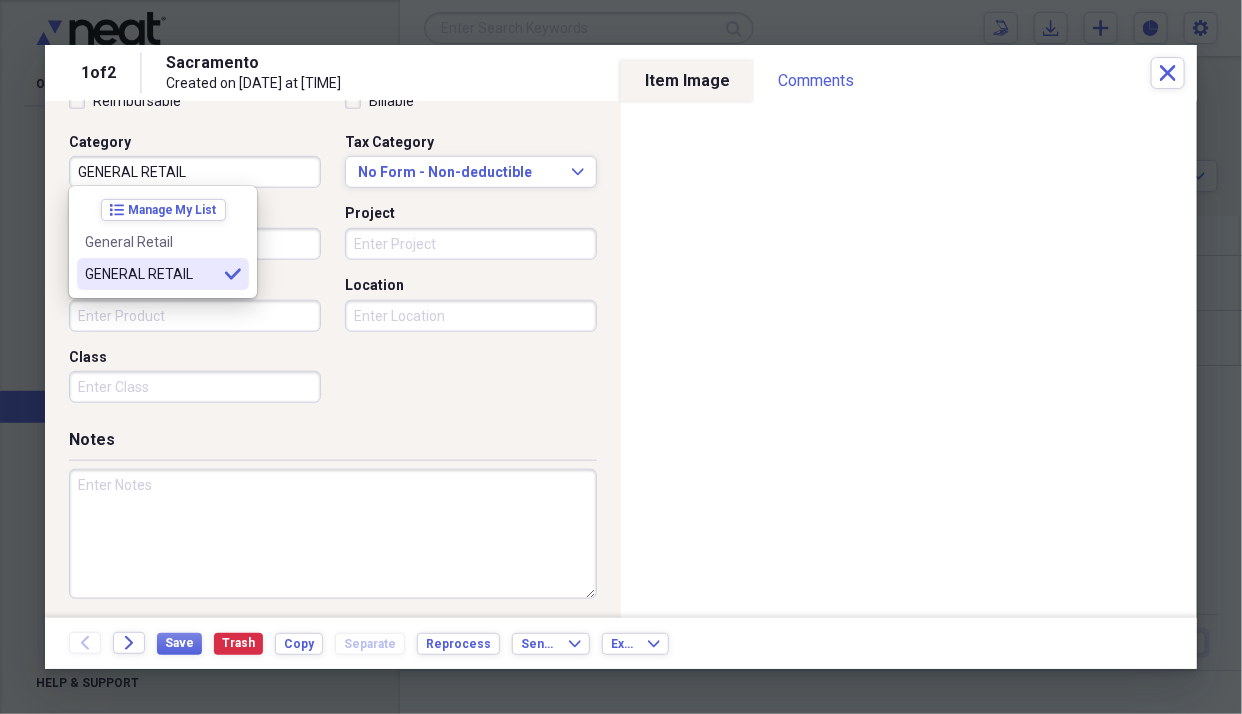 type on "GENERAL RETAIL" 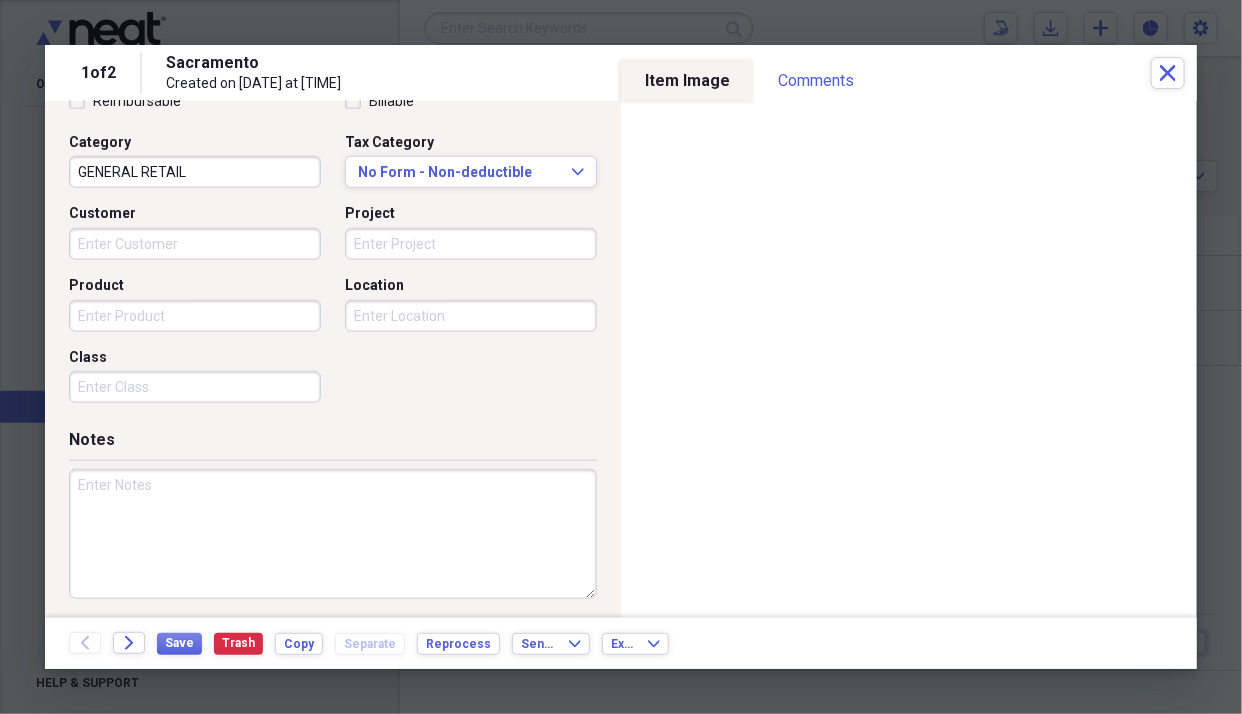 click at bounding box center (333, 534) 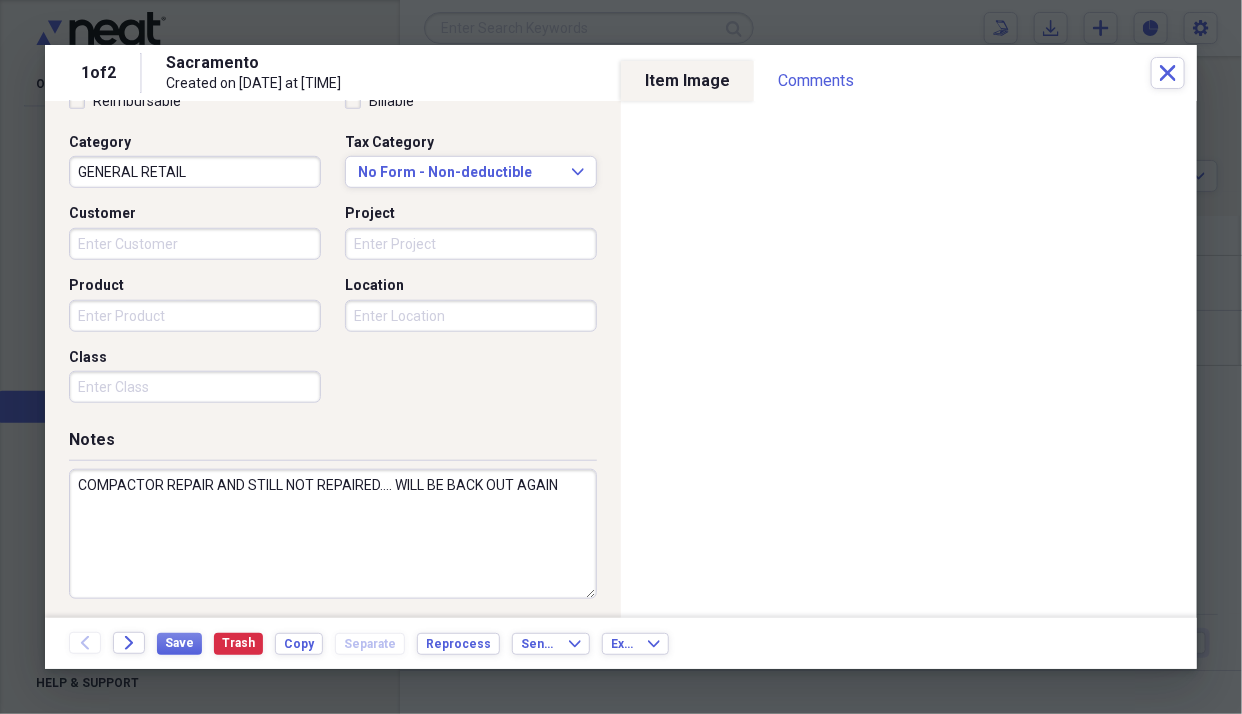 type on "COMPACTOR REPAIR AND STILL NOT REPAIRED.... WILL BE BACK OUT AGAIN" 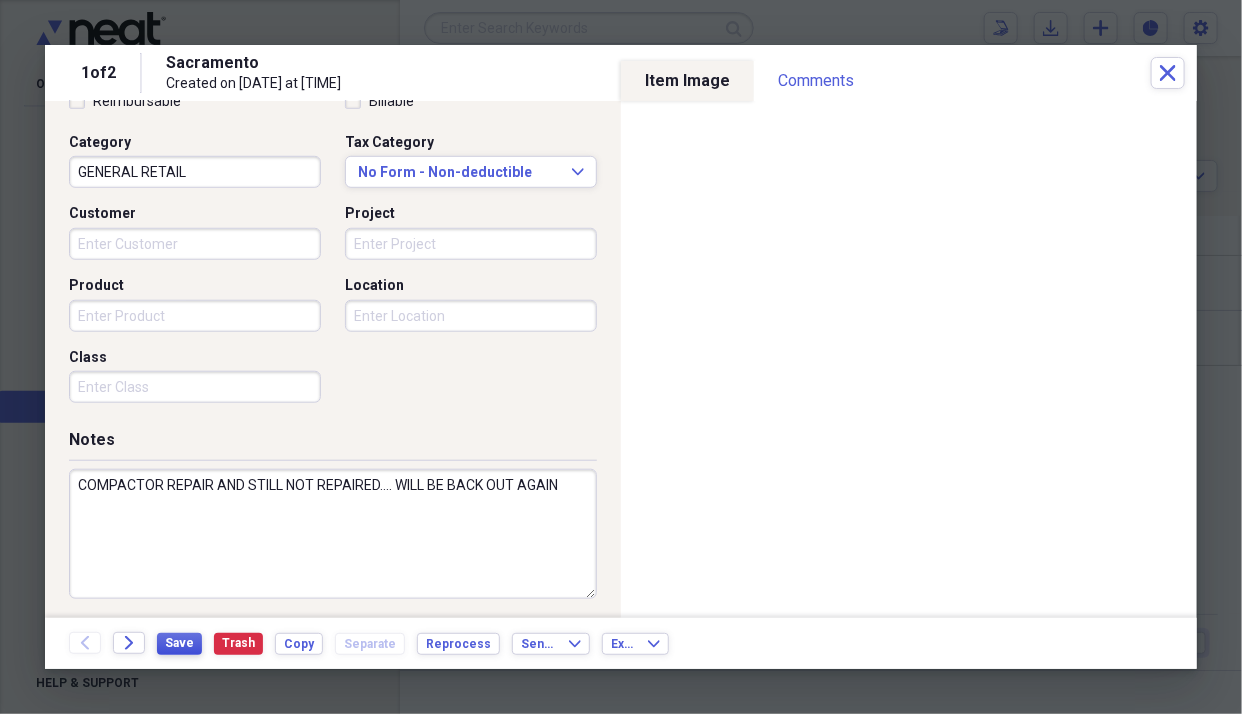 click on "Save" at bounding box center (179, 643) 